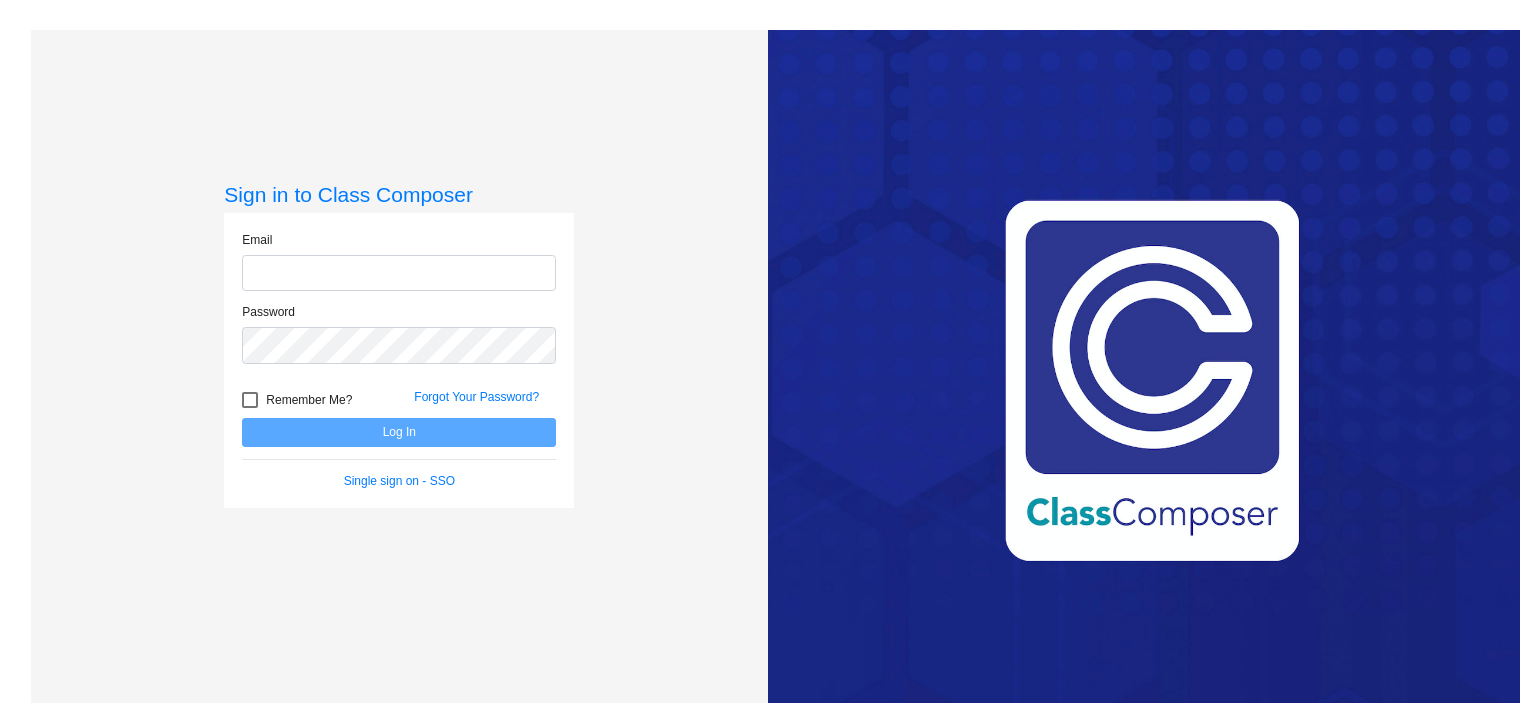 scroll, scrollTop: 0, scrollLeft: 0, axis: both 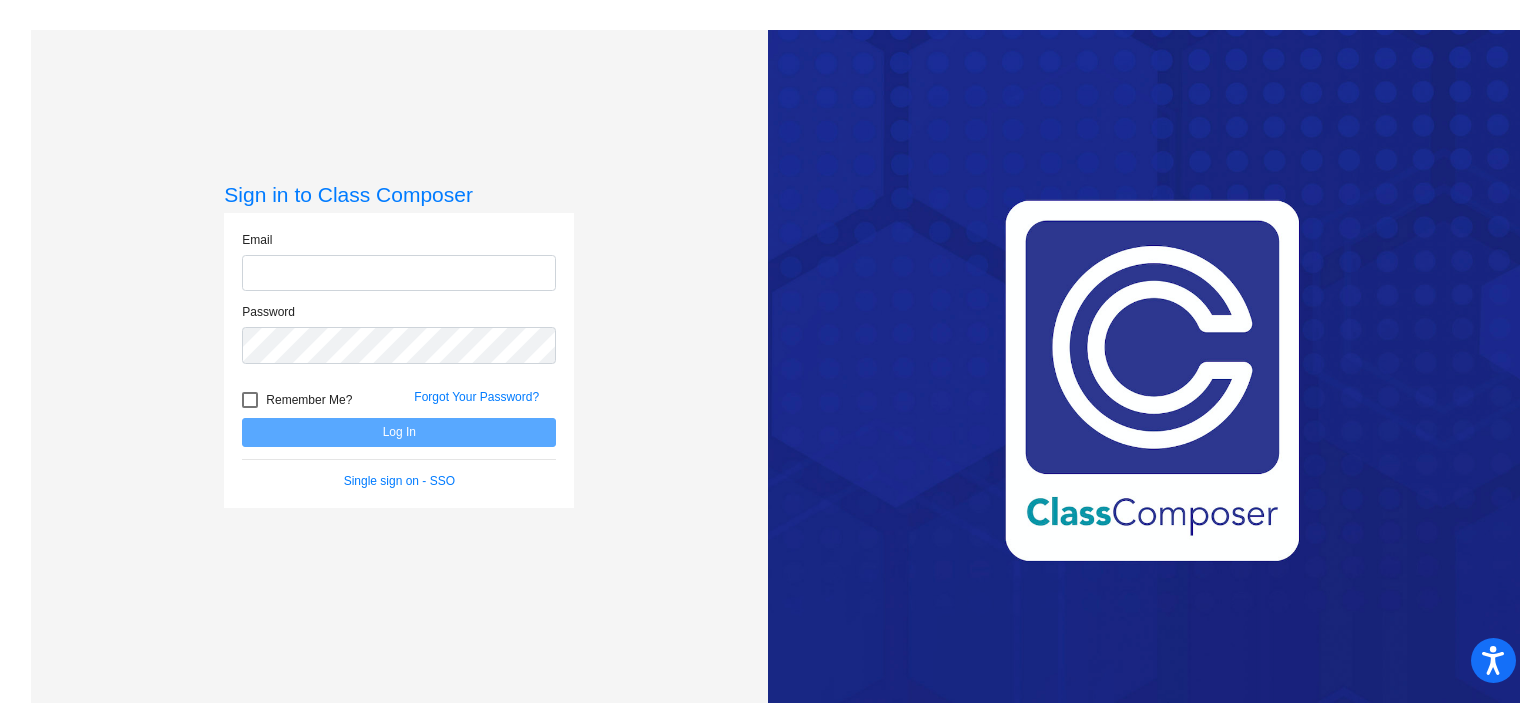 type on "[EMAIL_ADDRESS][DOMAIN_NAME]" 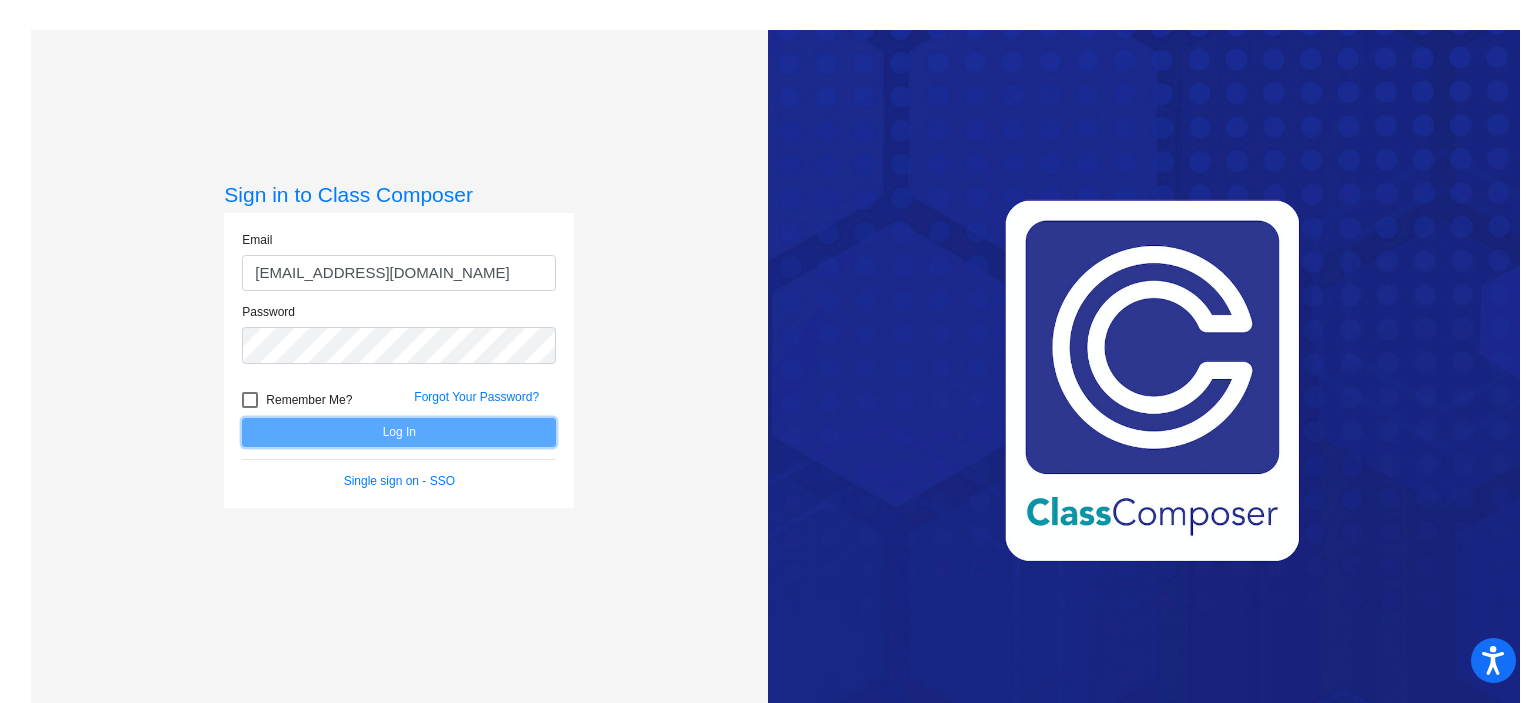 click on "Log In" 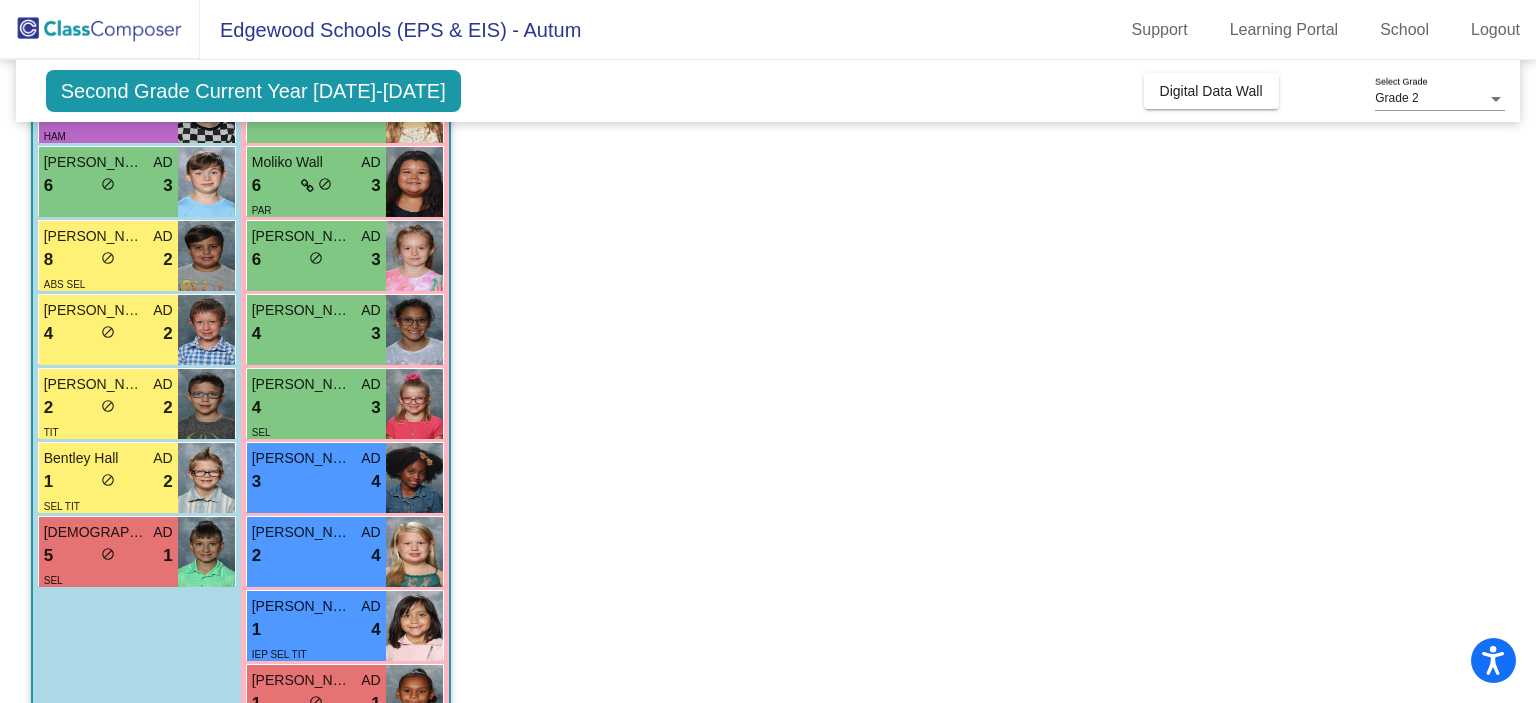 scroll, scrollTop: 492, scrollLeft: 0, axis: vertical 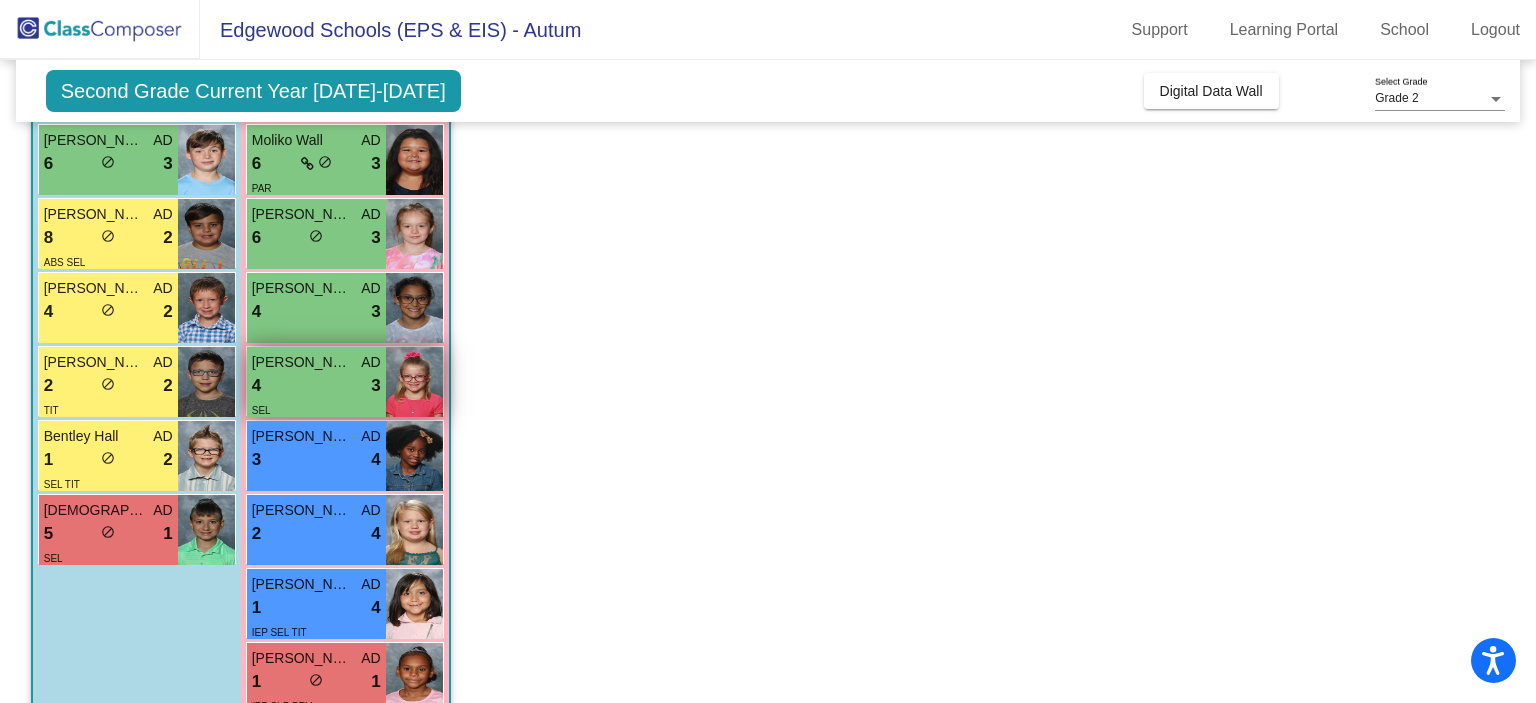 click on "SEL" at bounding box center (316, 409) 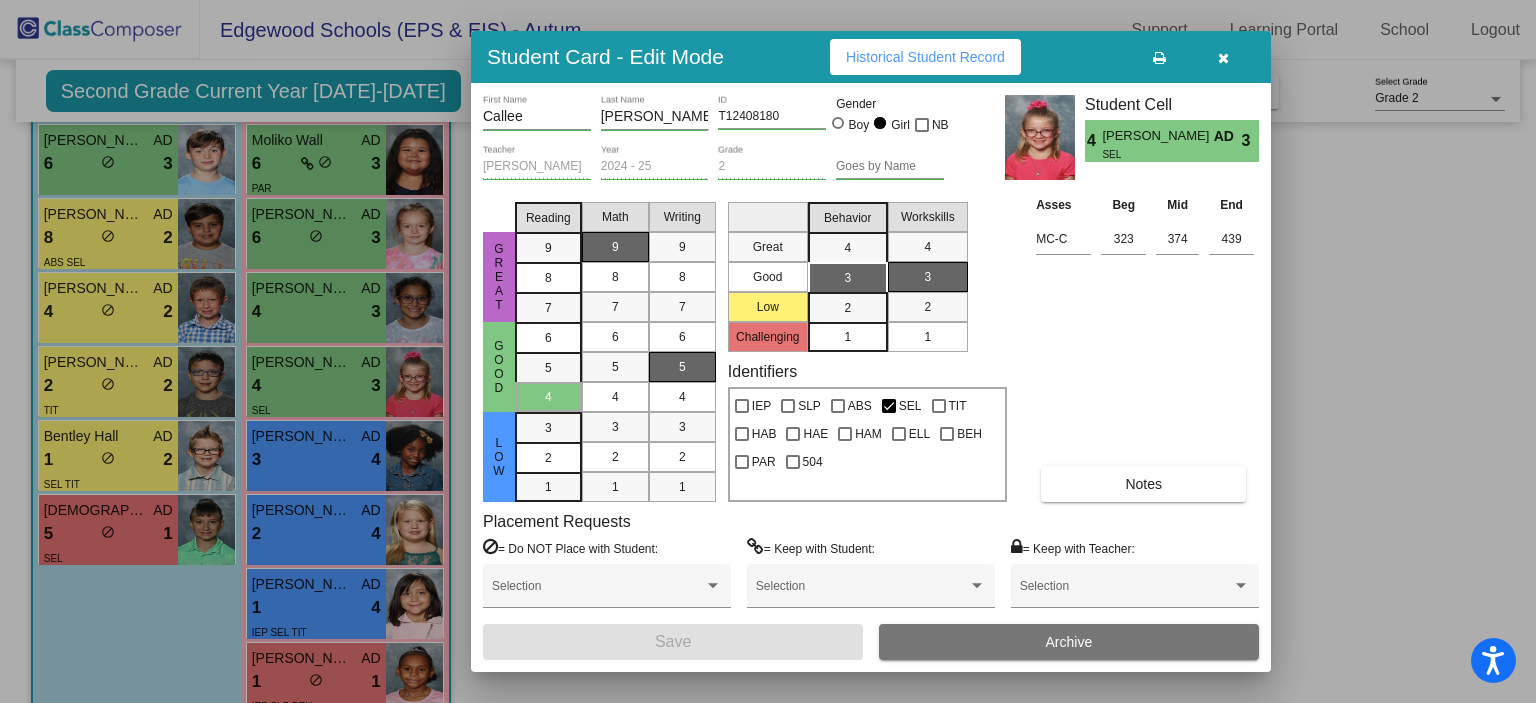 click at bounding box center (1223, 57) 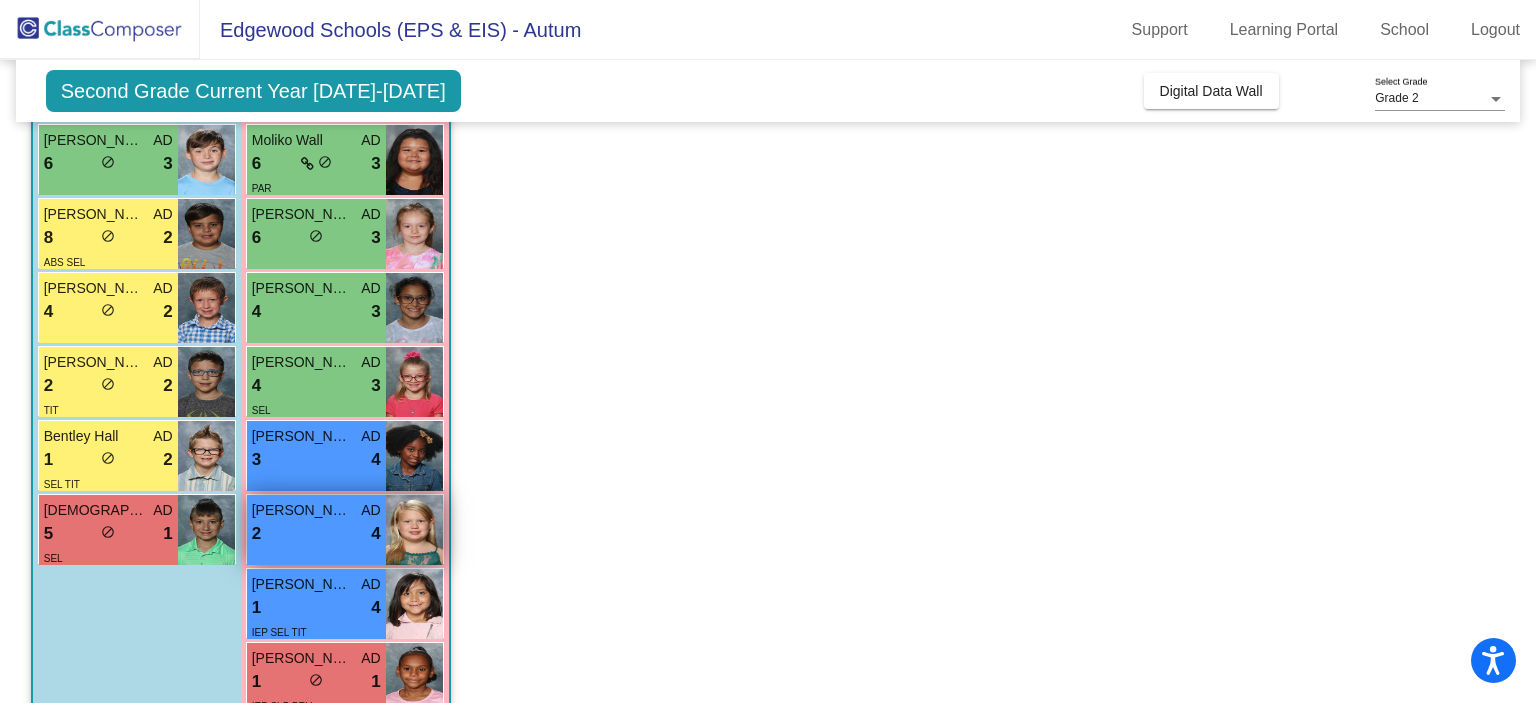 click on "[PERSON_NAME]" at bounding box center (302, 510) 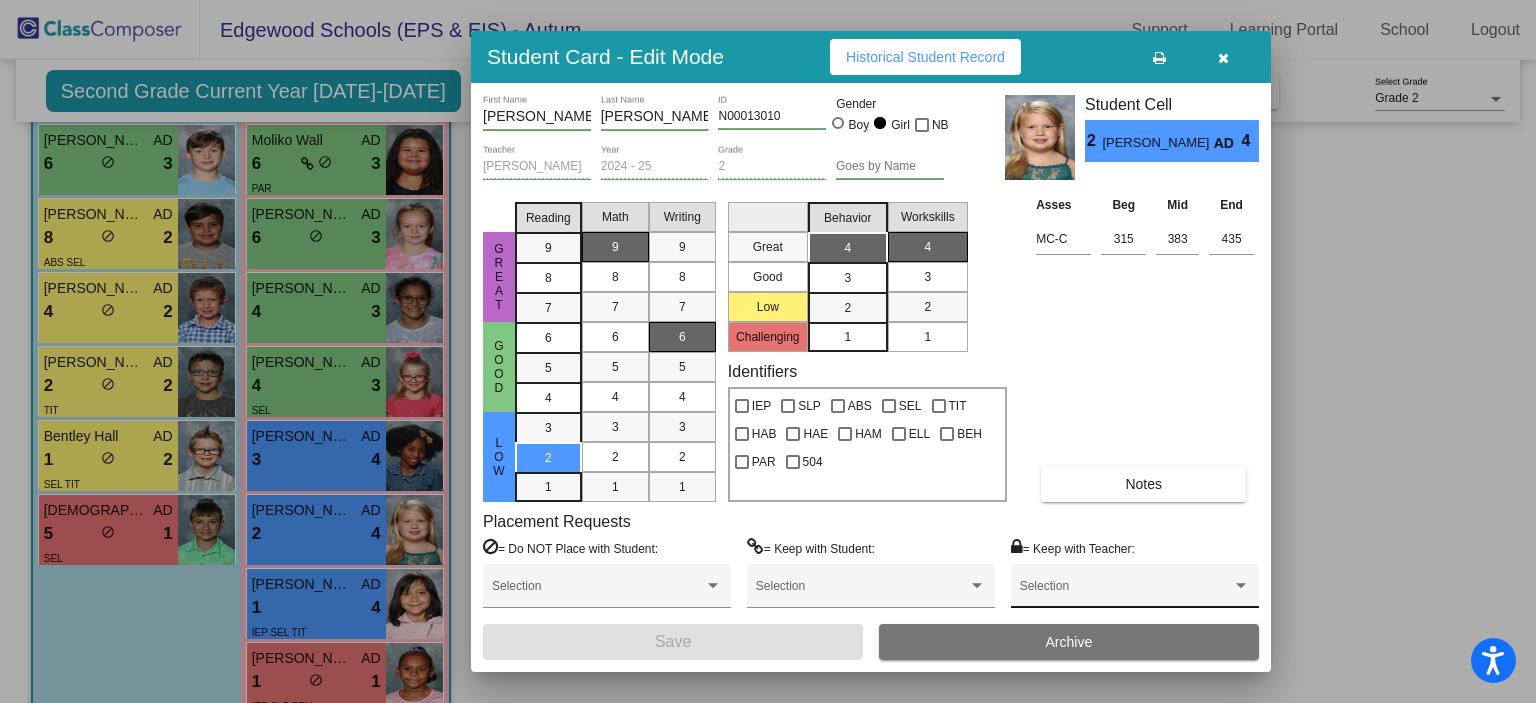 click at bounding box center [1126, 593] 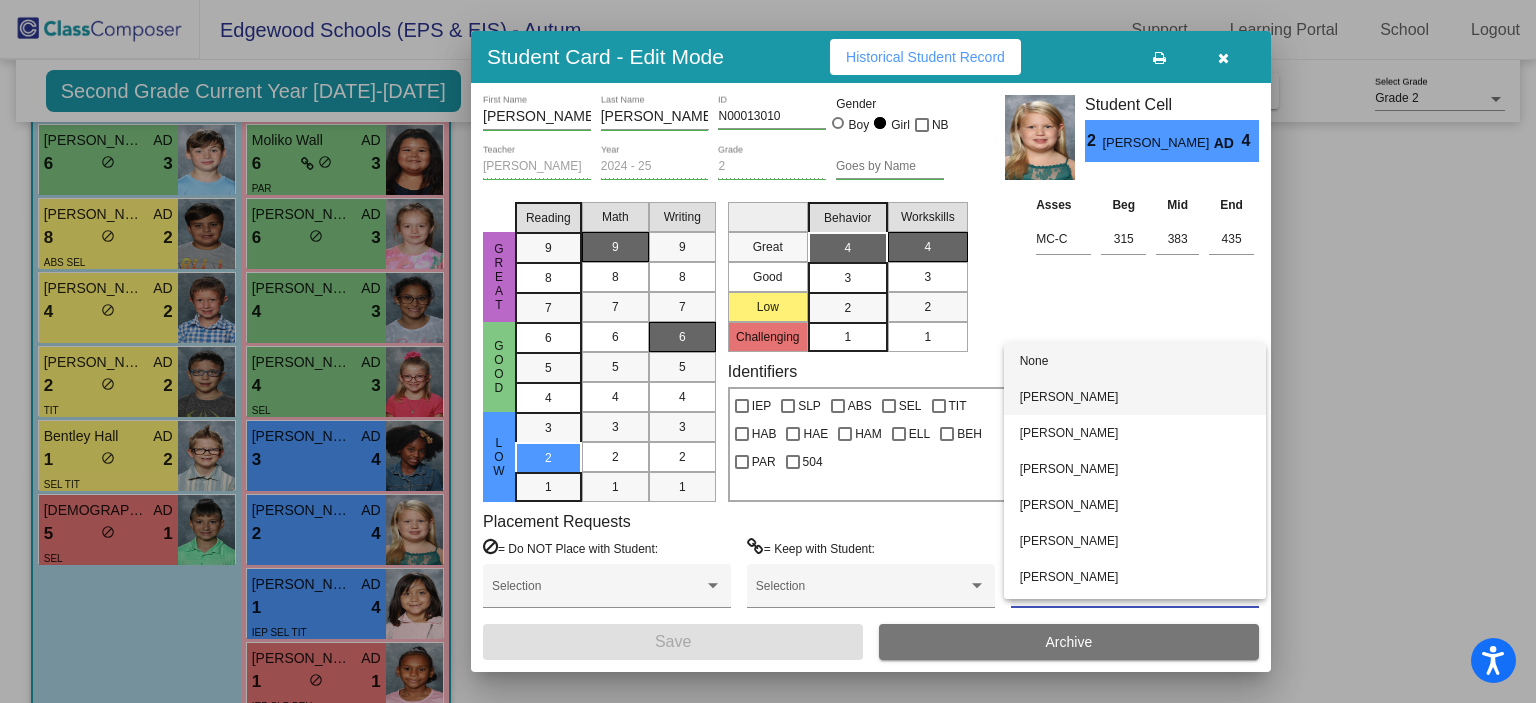 click on "[PERSON_NAME]" at bounding box center [1135, 397] 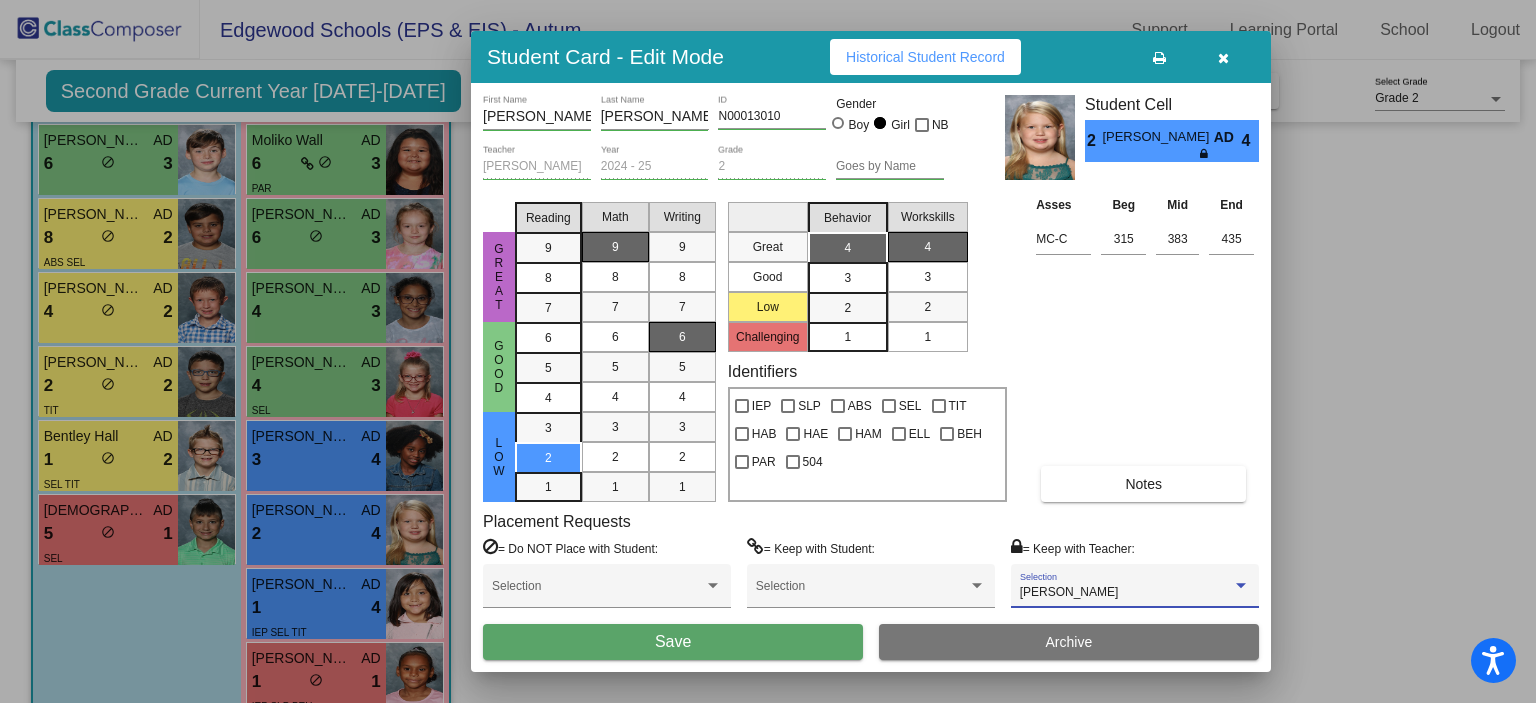 click on "[PERSON_NAME]" at bounding box center (1069, 592) 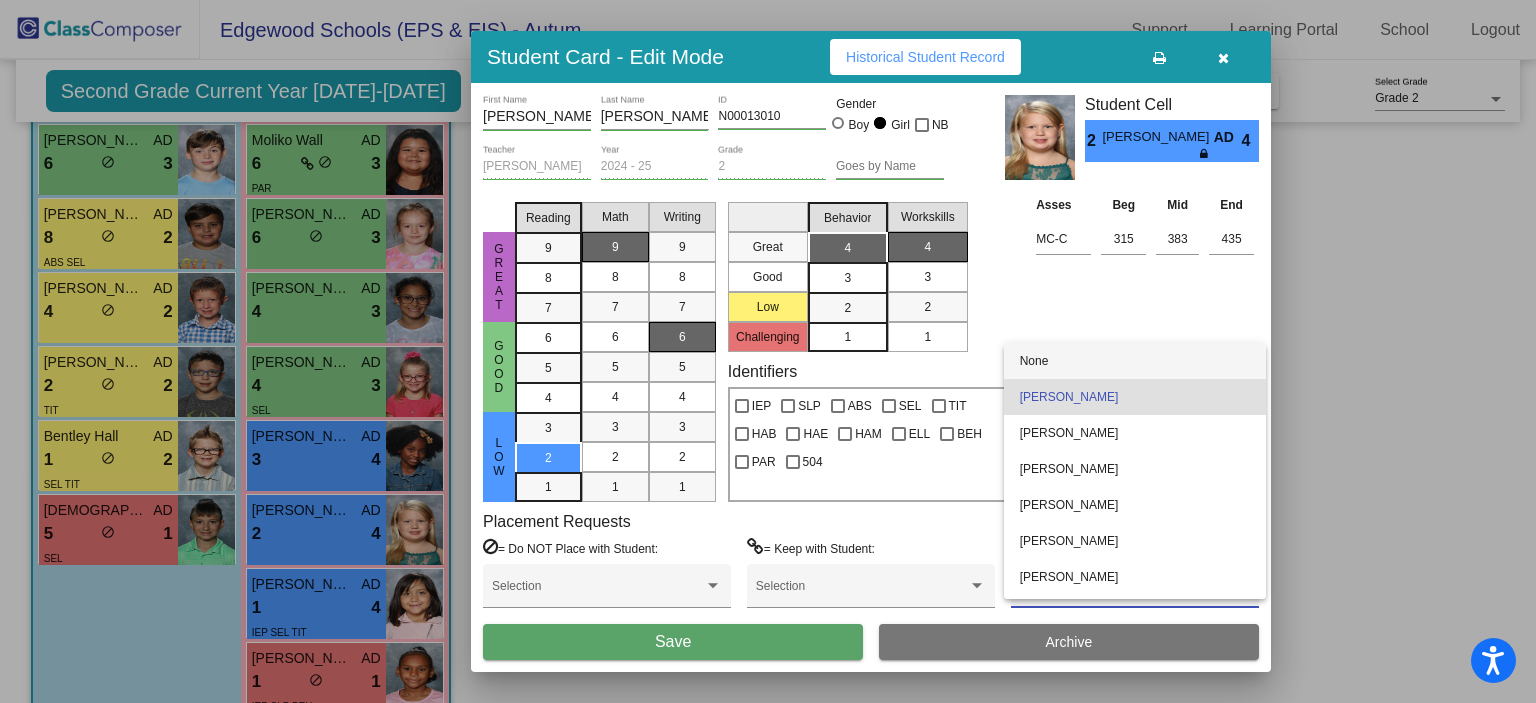 click on "None" at bounding box center (1135, 361) 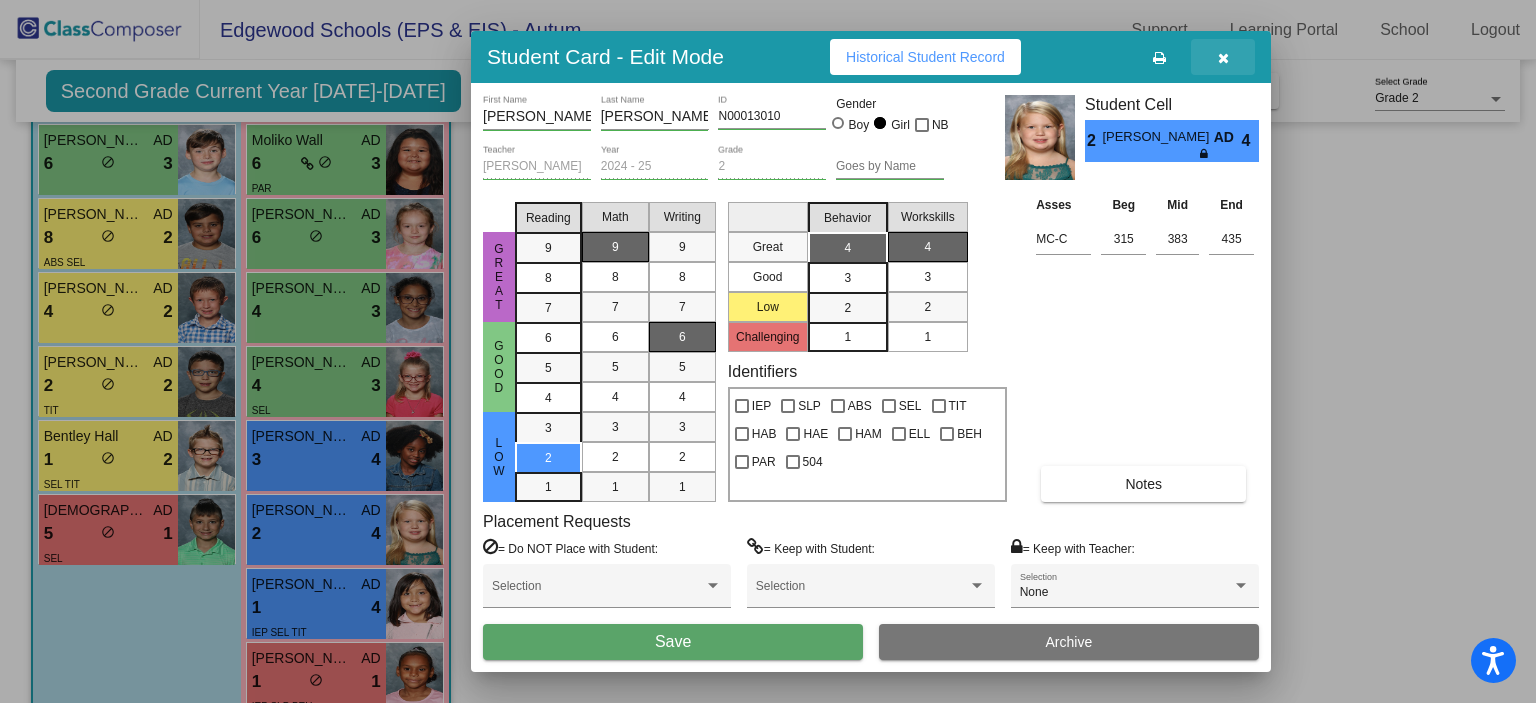 click at bounding box center (1223, 58) 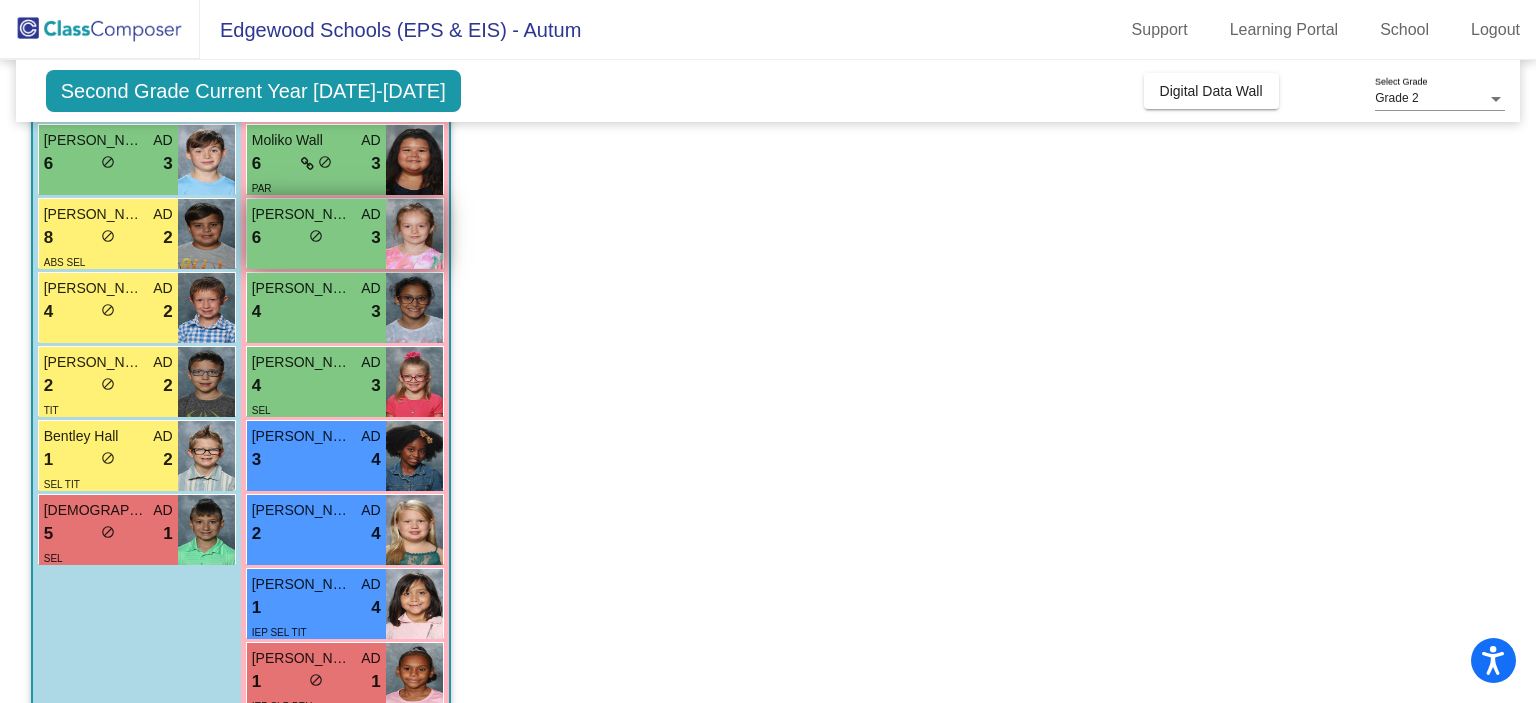click on "[PERSON_NAME] AD 6 lock do_not_disturb_alt 3" at bounding box center [316, 234] 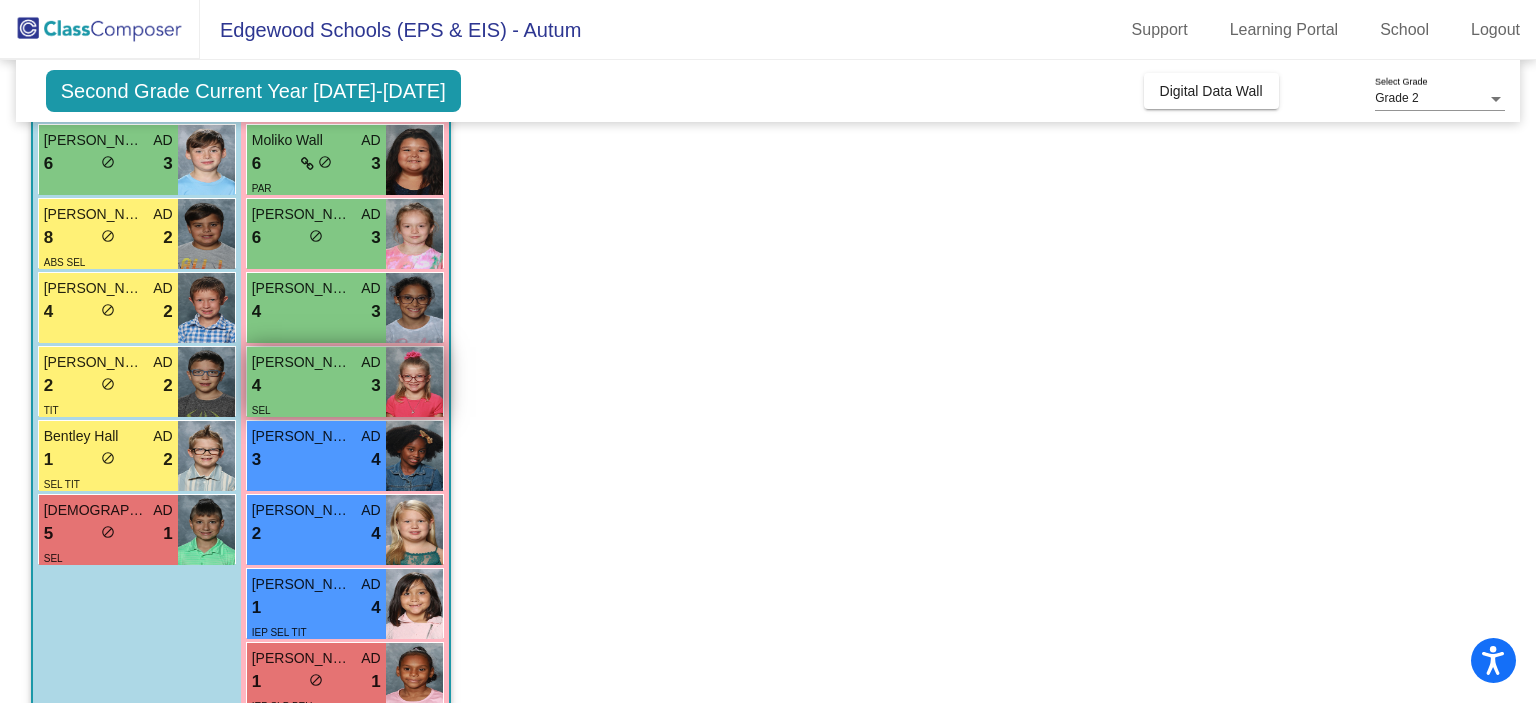 click on "4 lock do_not_disturb_alt 3" at bounding box center (316, 386) 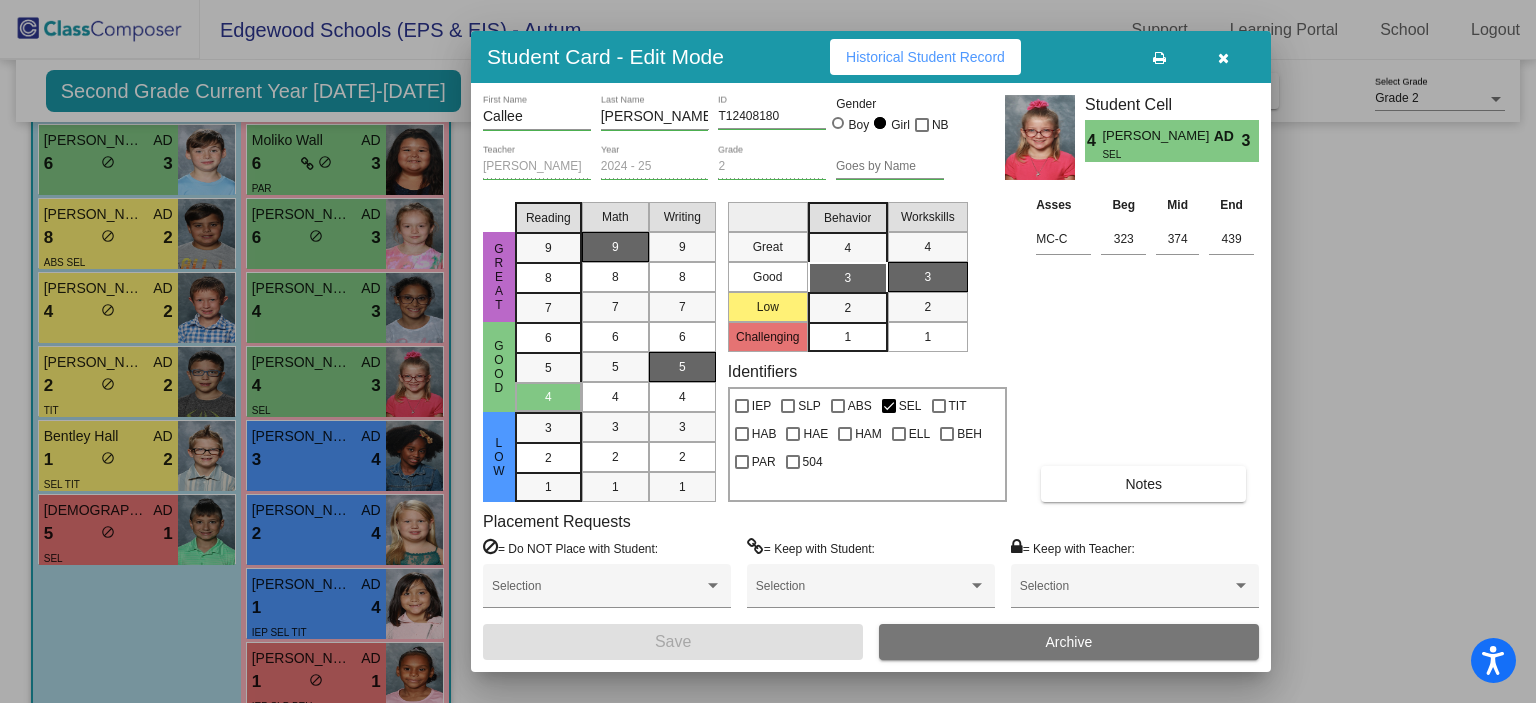 click on "Notes" at bounding box center (1143, 484) 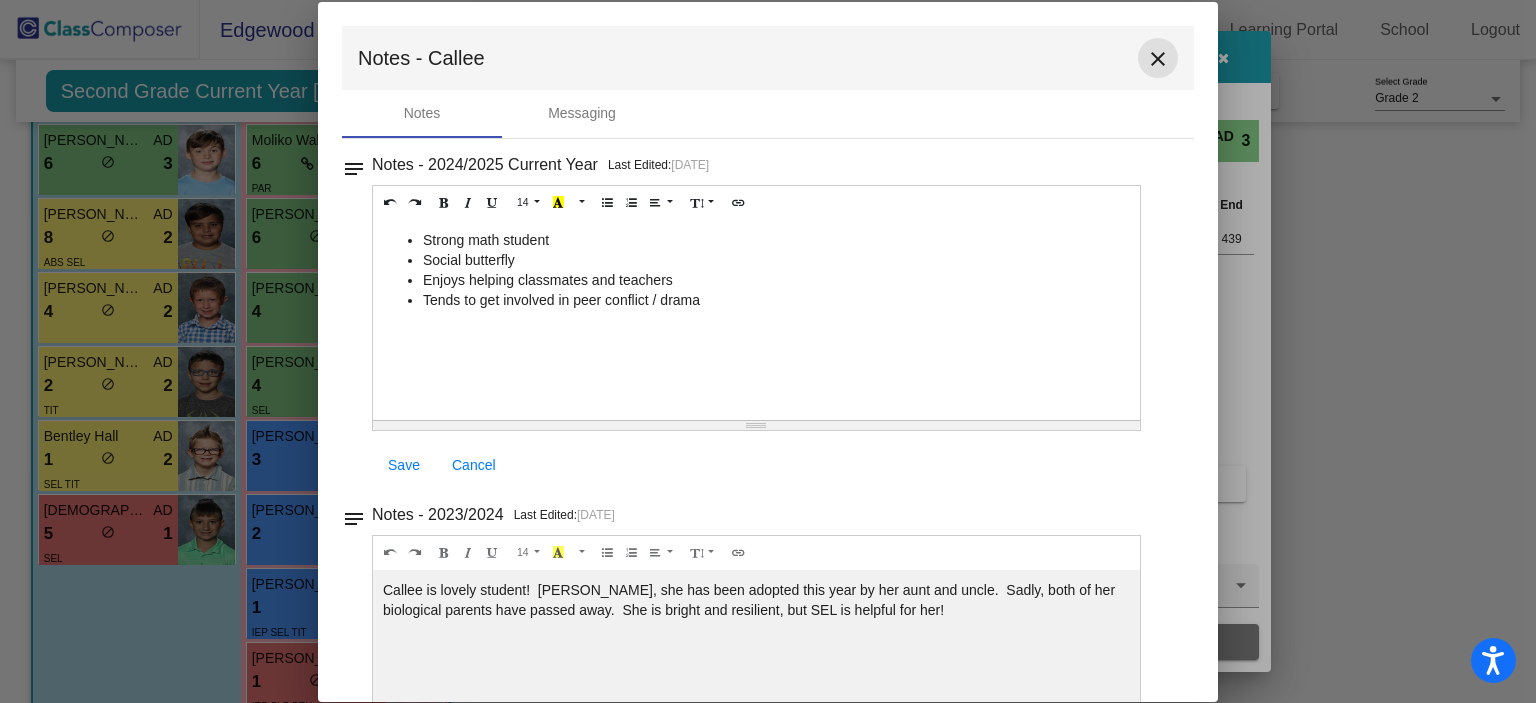 click on "close" at bounding box center [1158, 59] 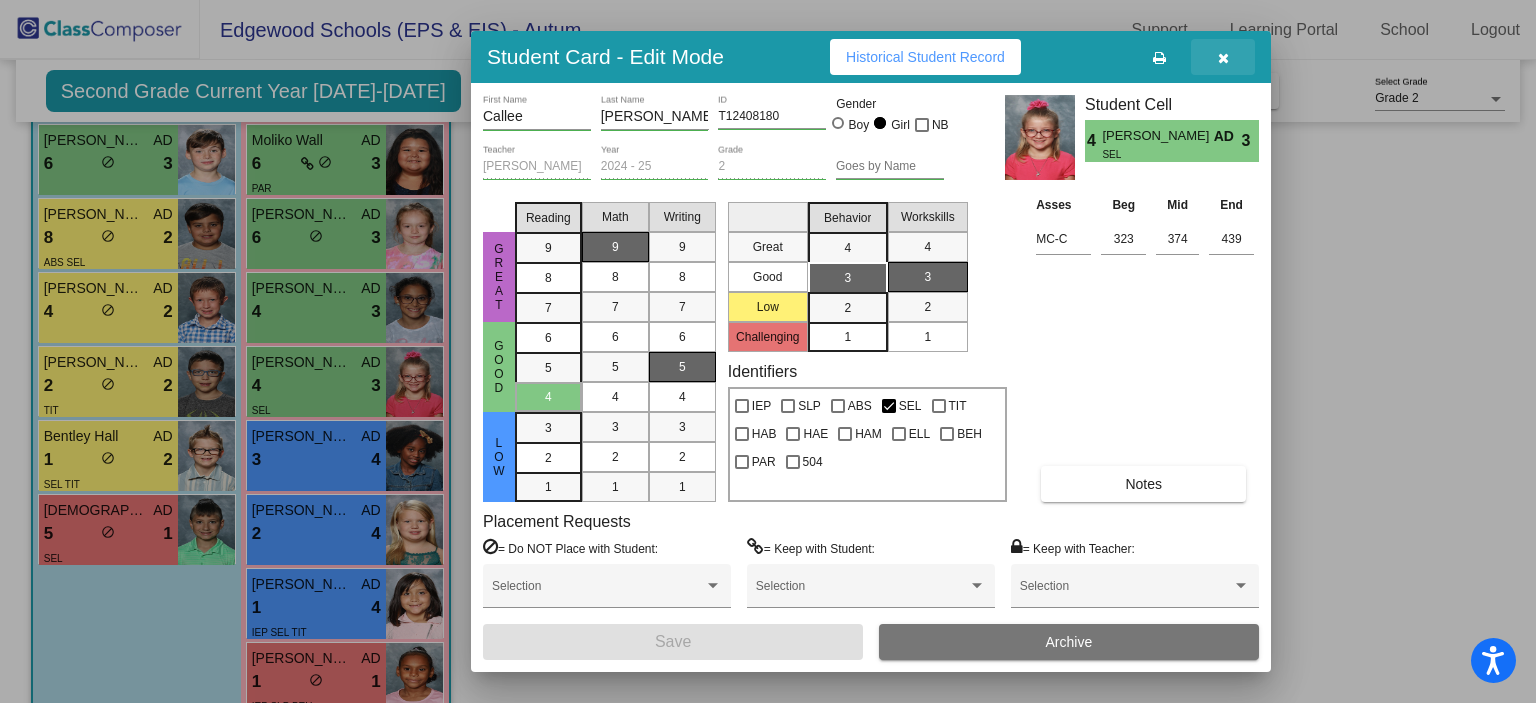 click at bounding box center [1223, 58] 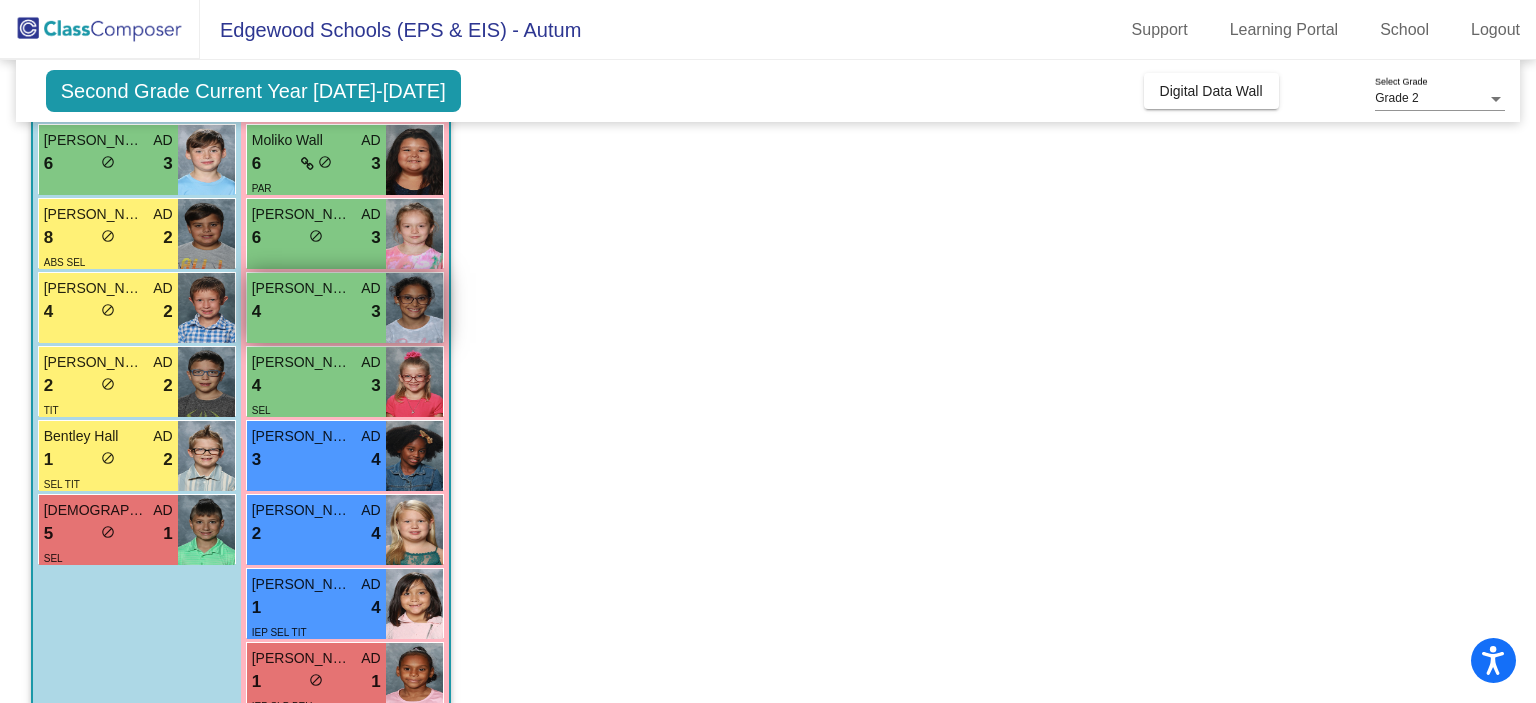 click on "[PERSON_NAME]" at bounding box center (302, 288) 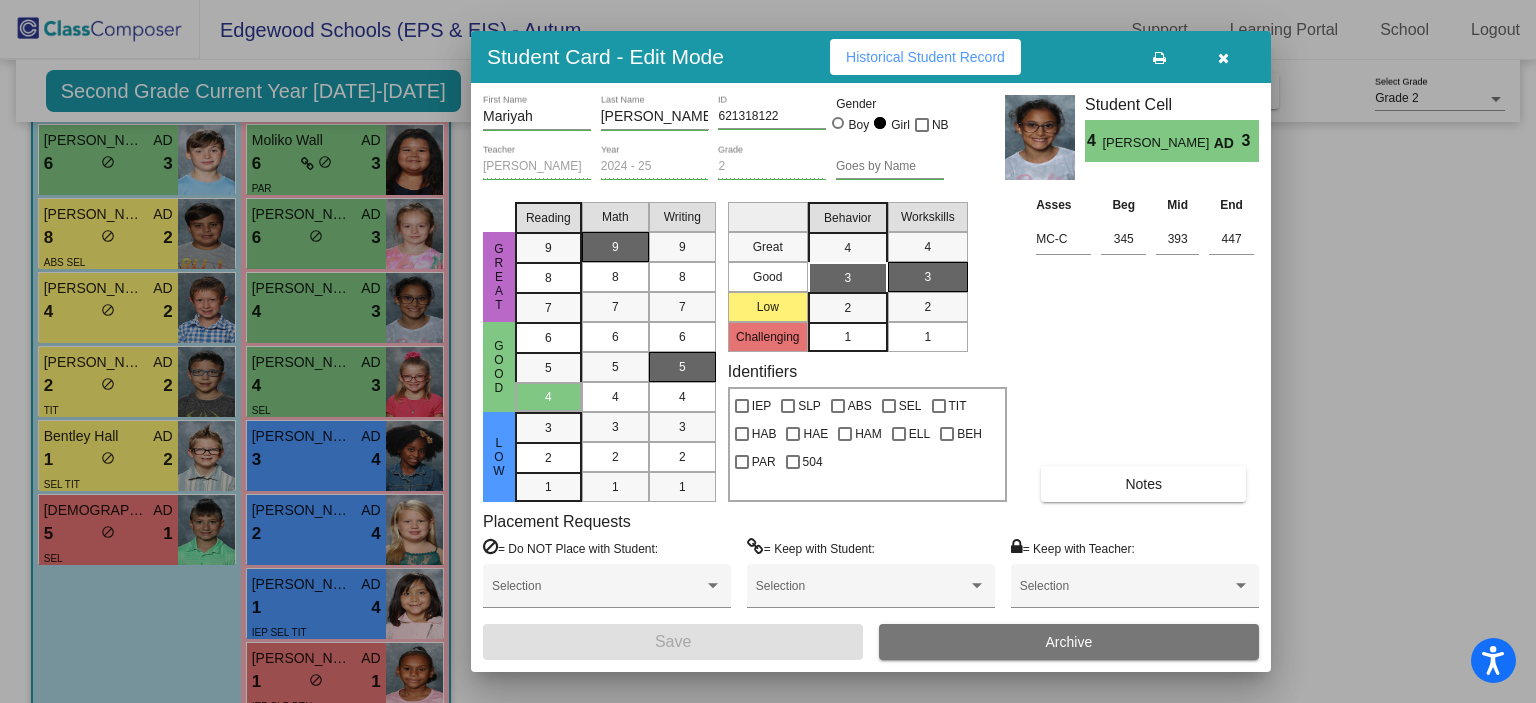 click on "Notes" at bounding box center [1143, 484] 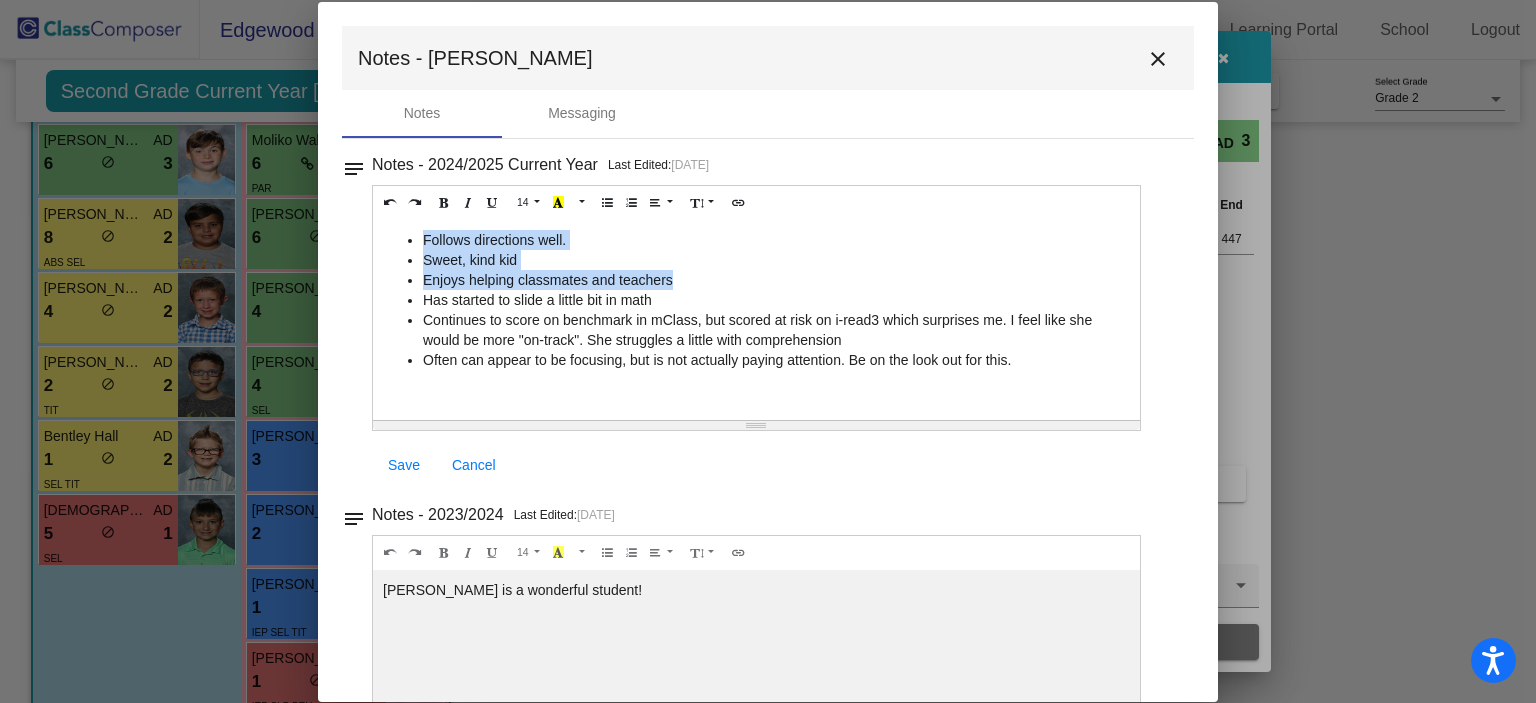 drag, startPoint x: 699, startPoint y: 276, endPoint x: 388, endPoint y: 144, distance: 337.85352 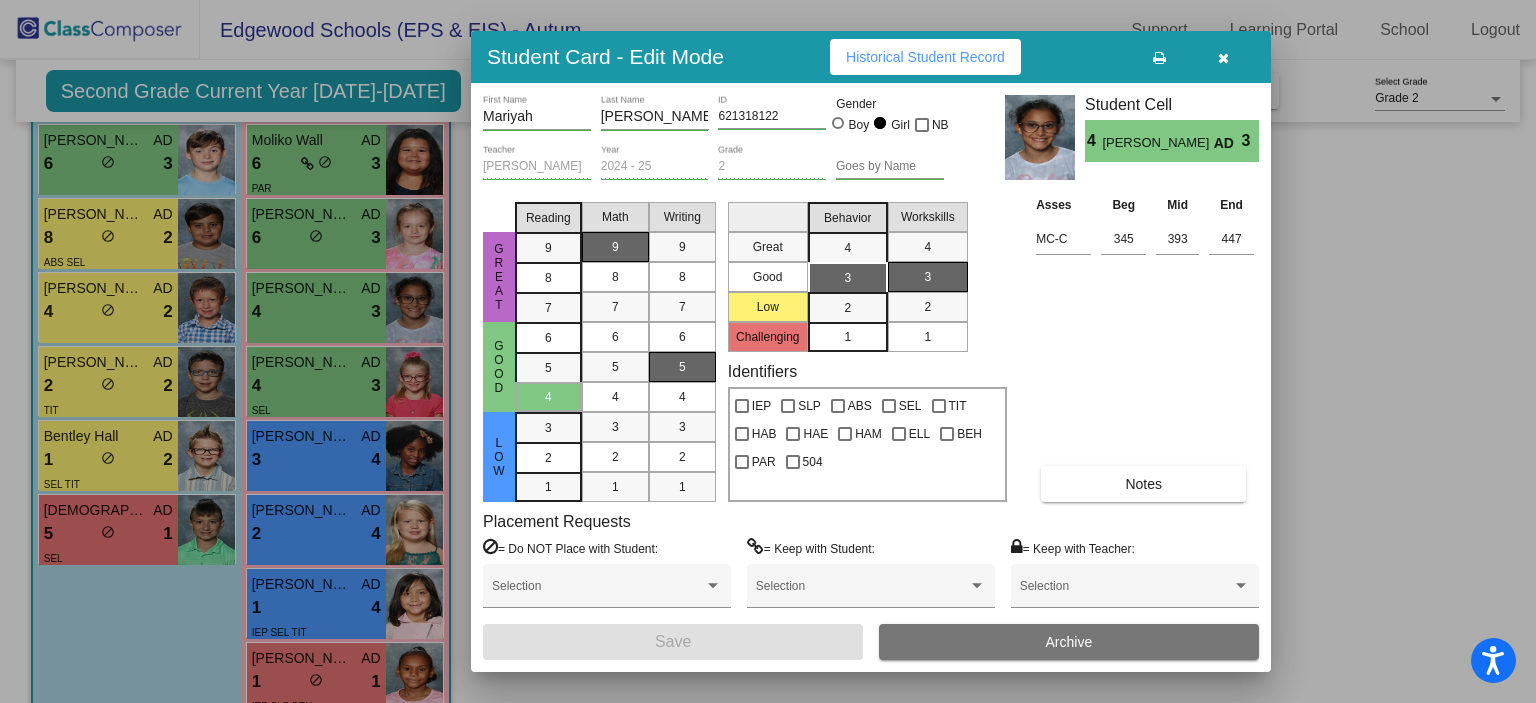 click at bounding box center (1223, 57) 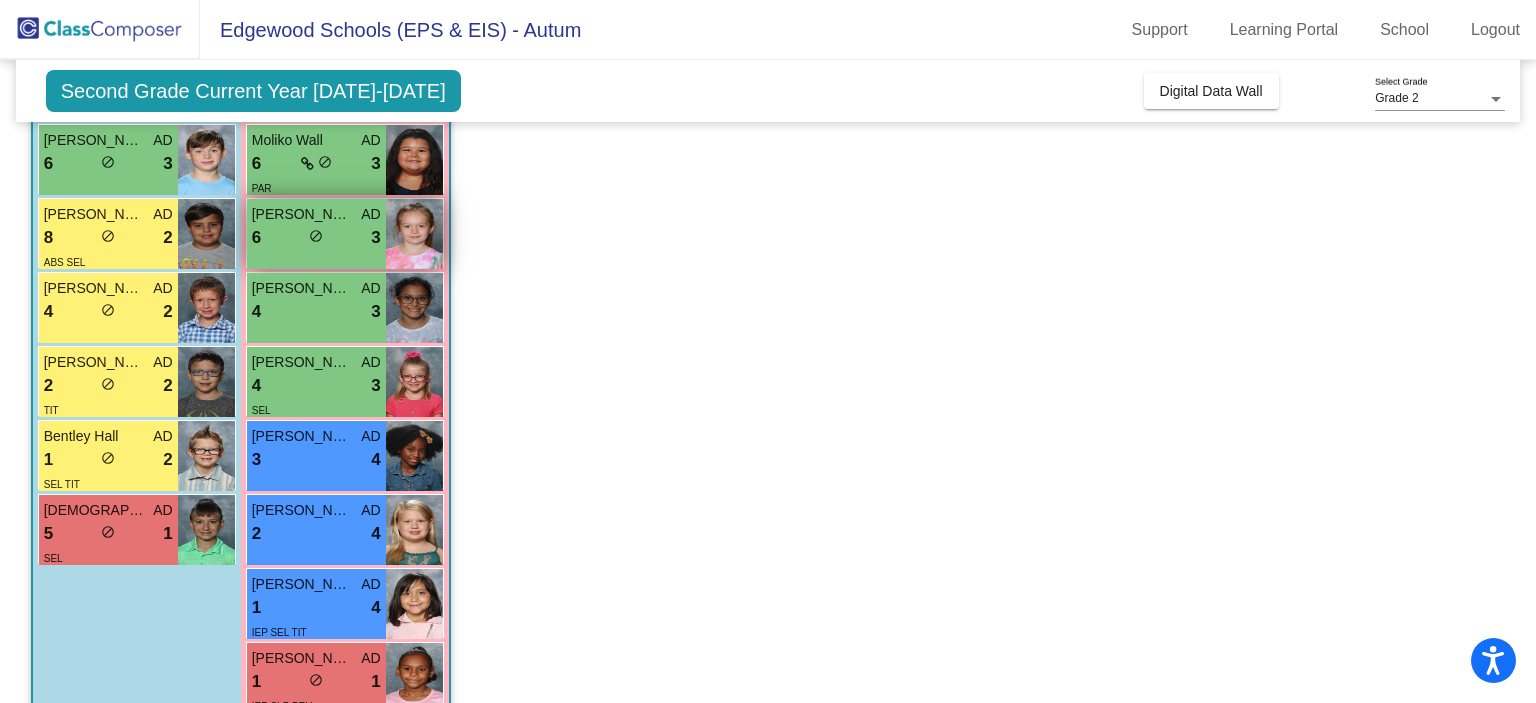 click on "6 lock do_not_disturb_alt 3" at bounding box center (316, 238) 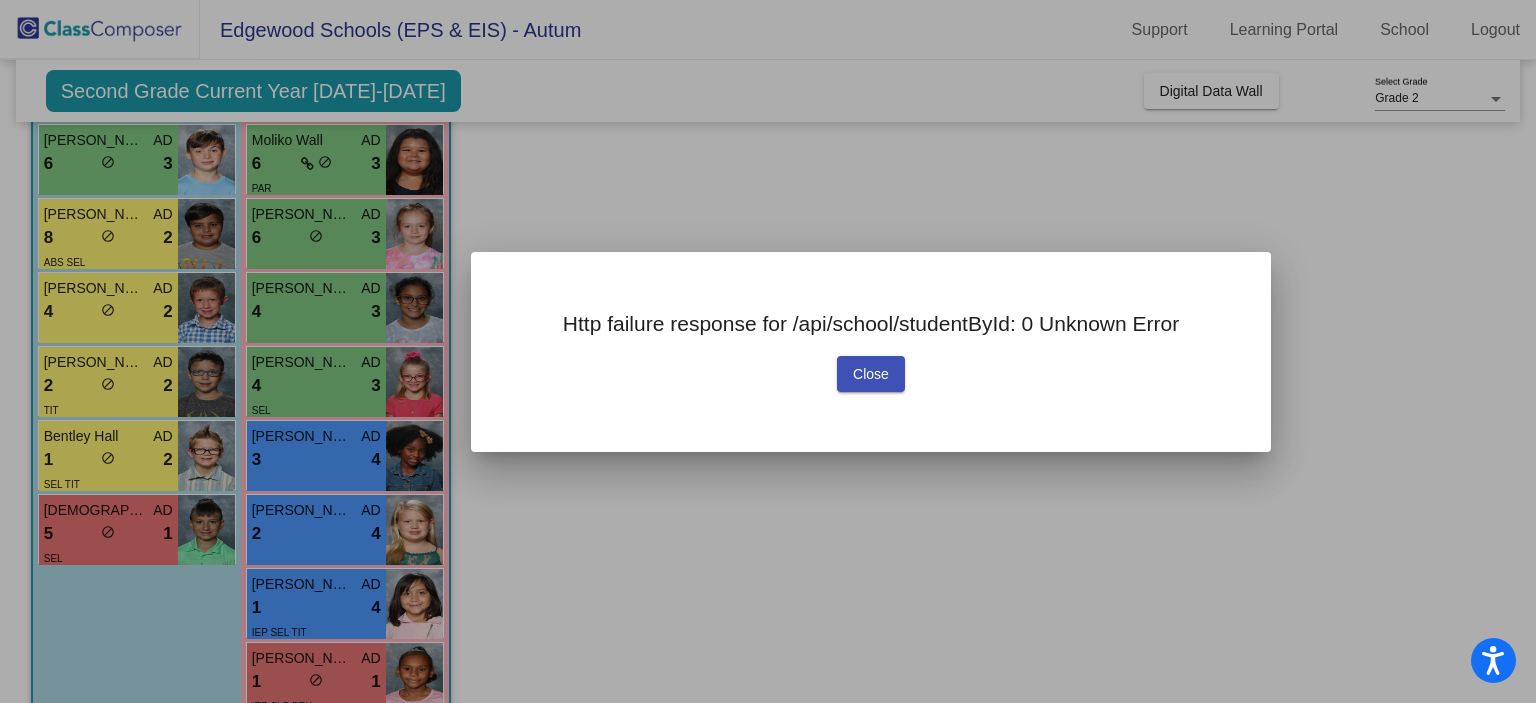 click on "Close" at bounding box center (871, 374) 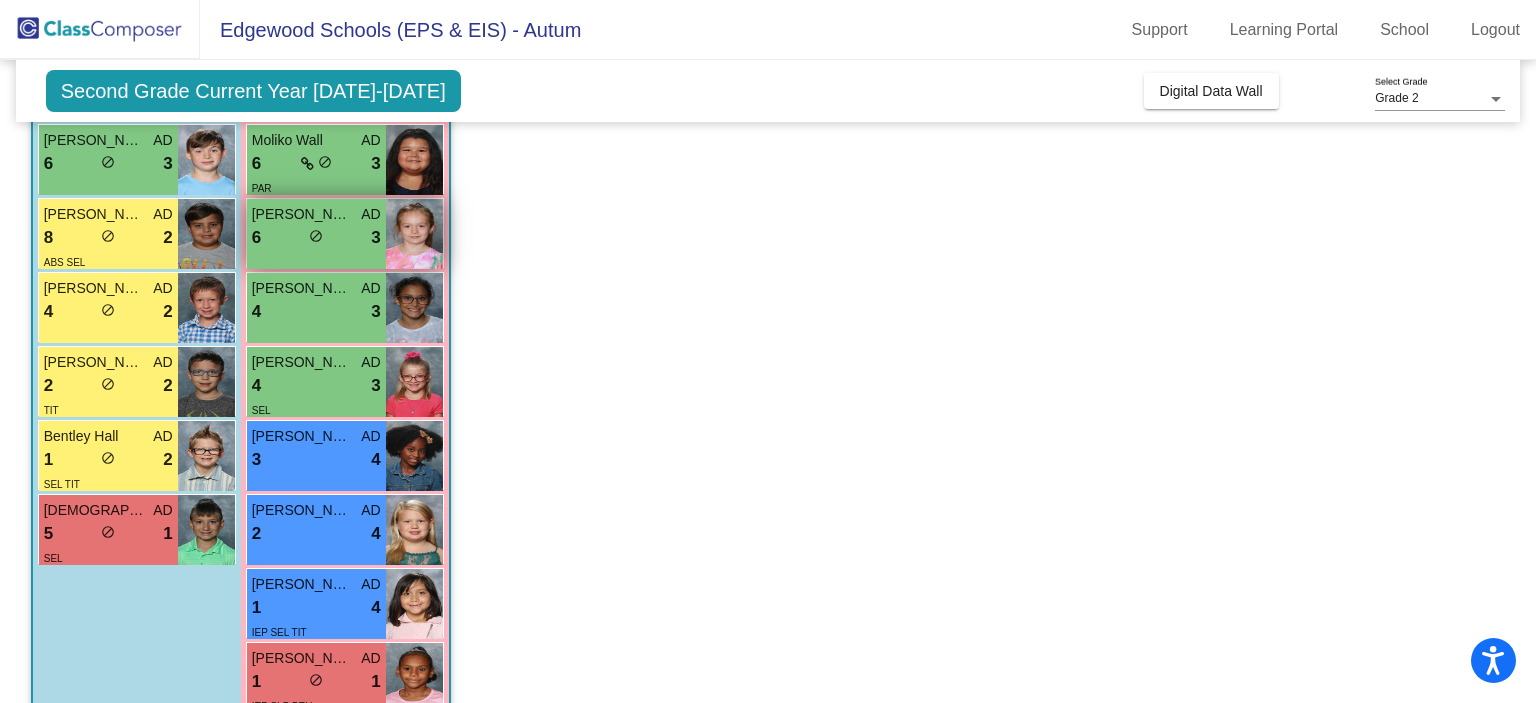 click at bounding box center (414, 234) 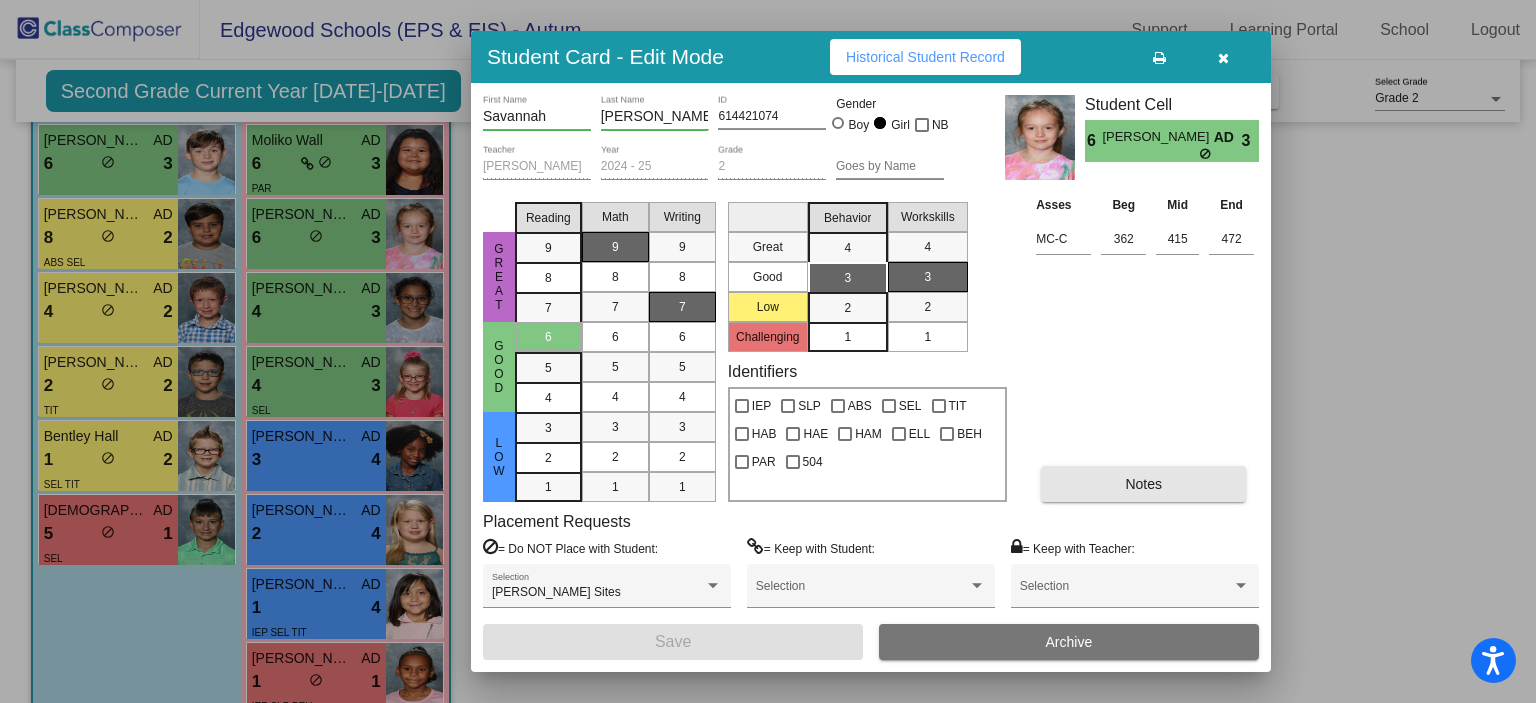 click on "Notes" at bounding box center [1143, 484] 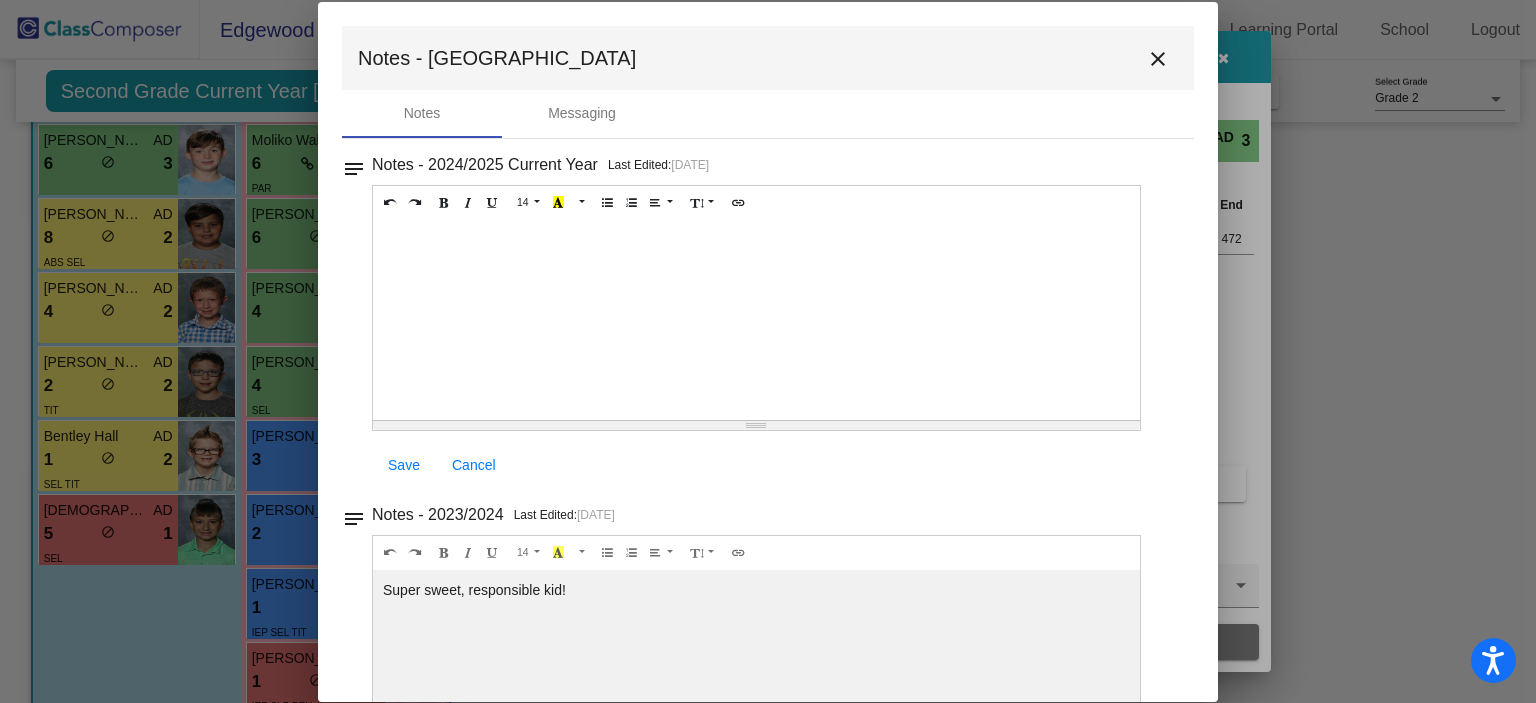 click at bounding box center [756, 320] 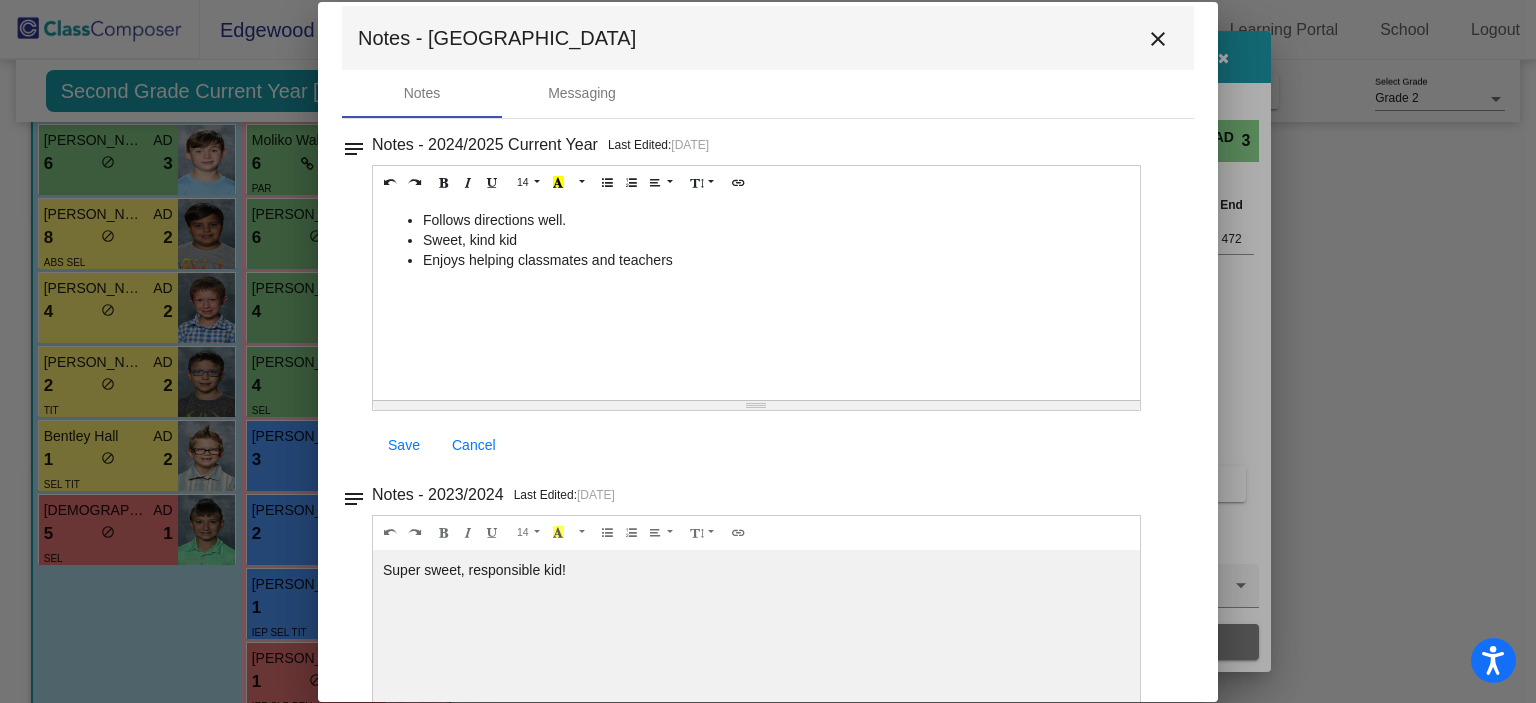 scroll, scrollTop: 27, scrollLeft: 0, axis: vertical 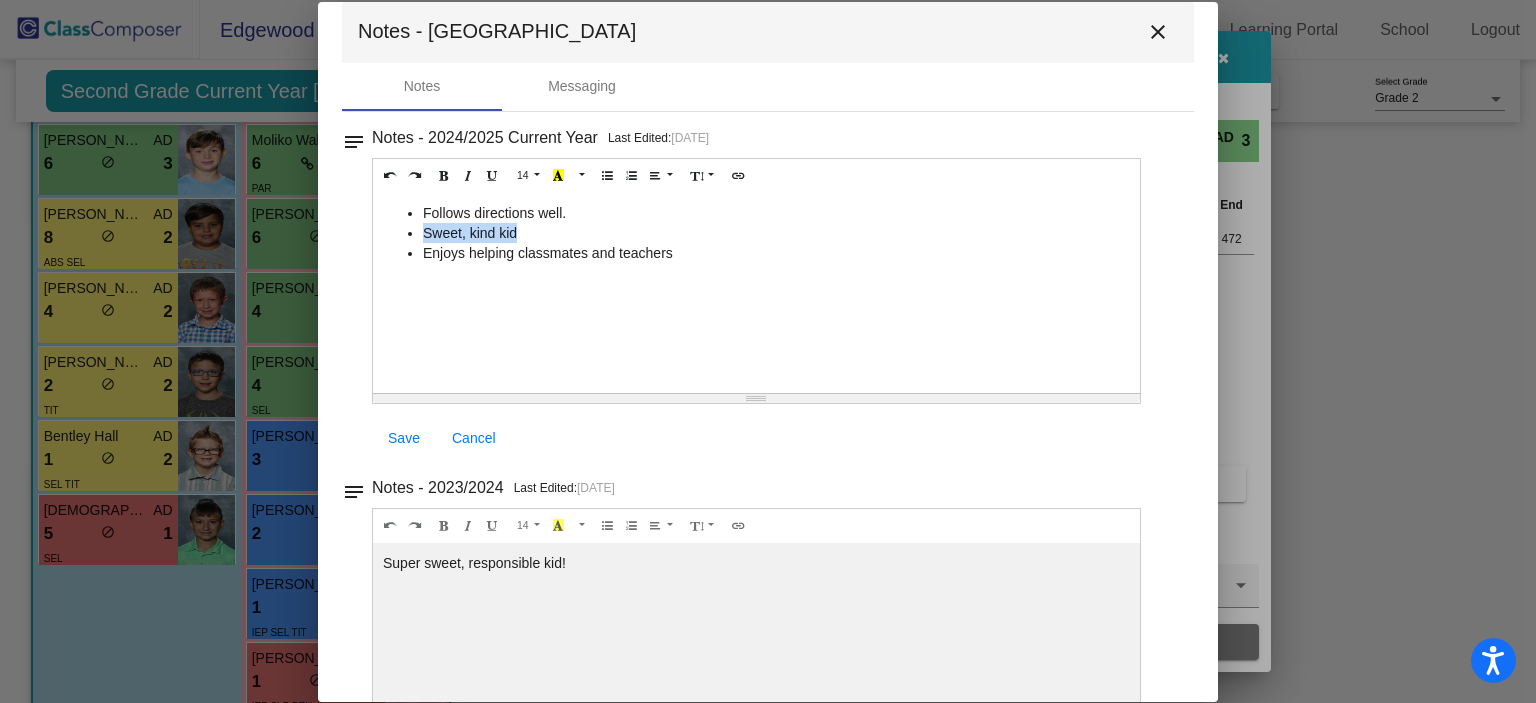drag, startPoint x: 538, startPoint y: 227, endPoint x: 420, endPoint y: 223, distance: 118.06778 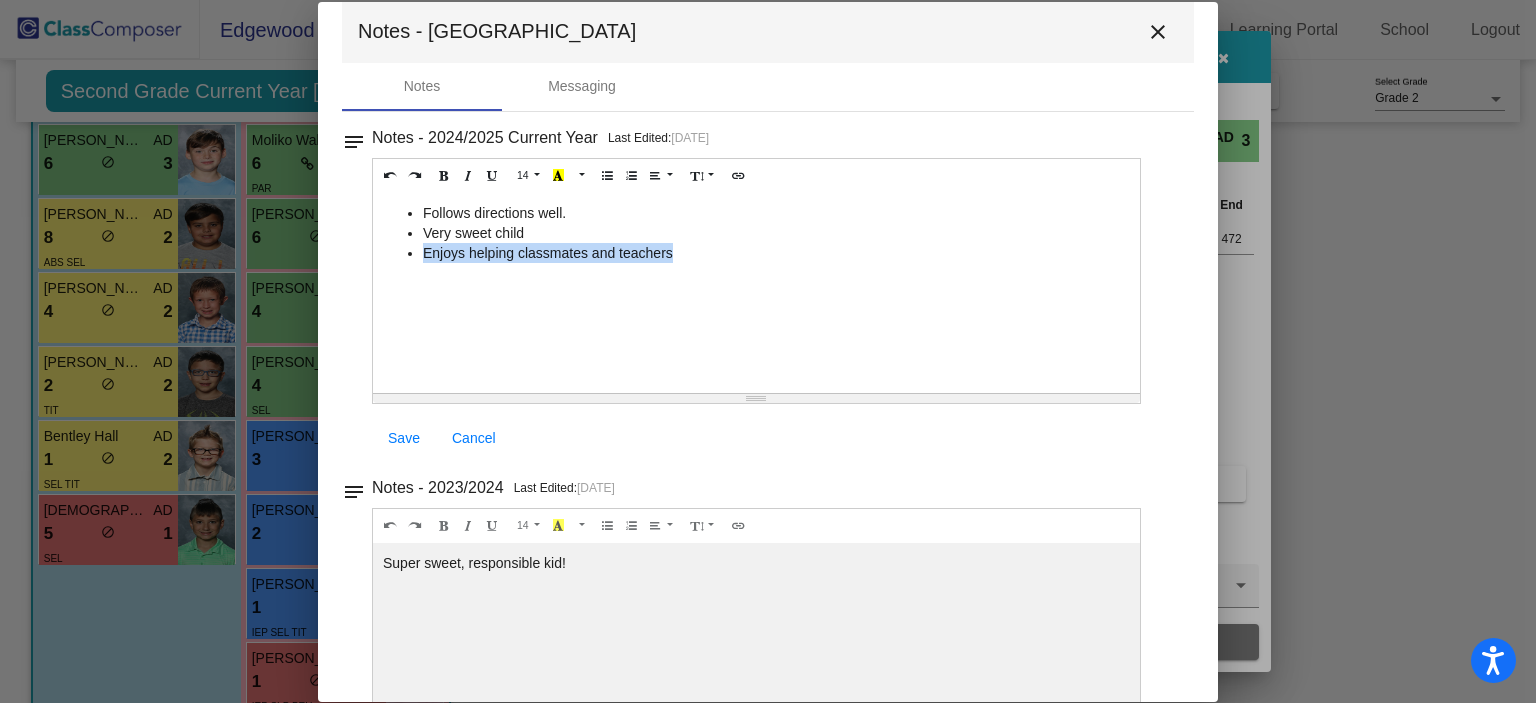 drag, startPoint x: 700, startPoint y: 254, endPoint x: 273, endPoint y: 311, distance: 430.78766 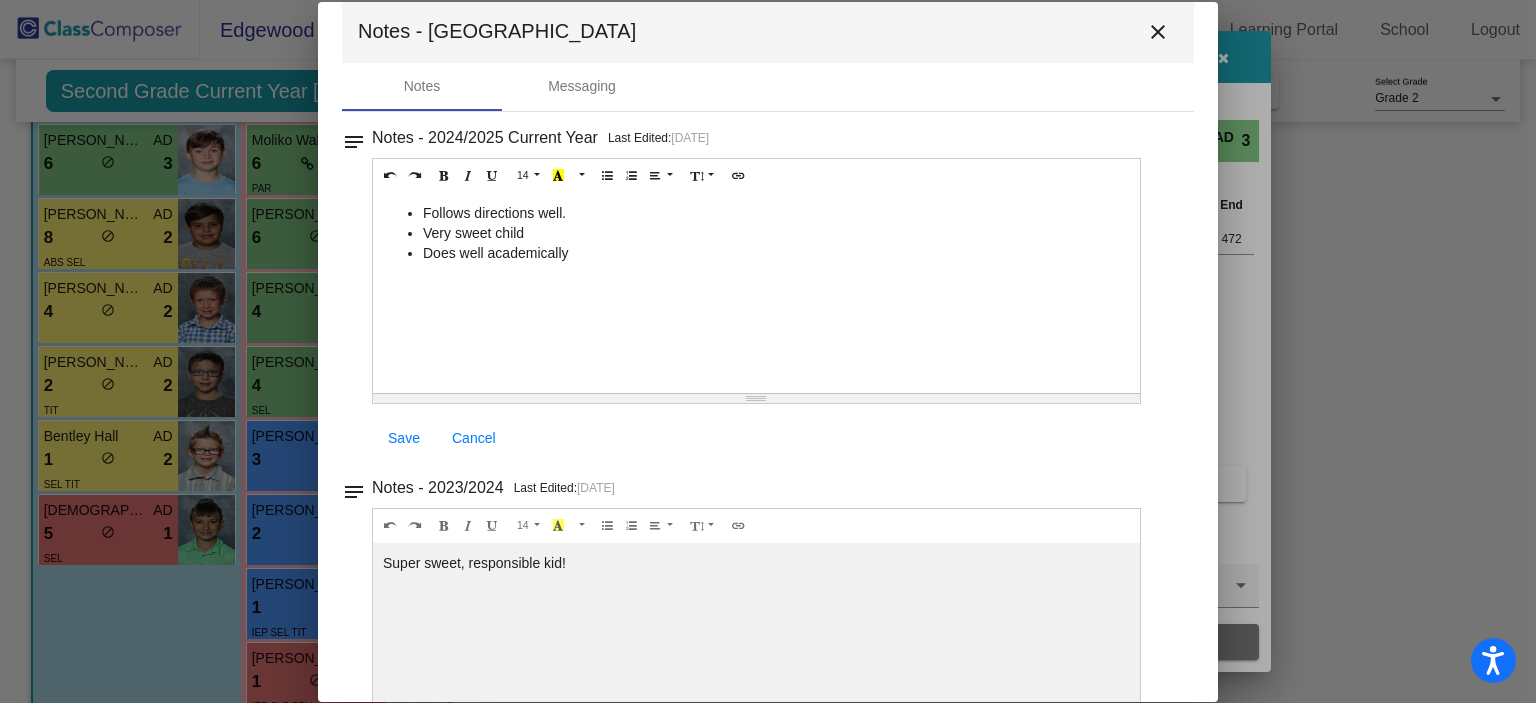 click on "Save" at bounding box center [404, 438] 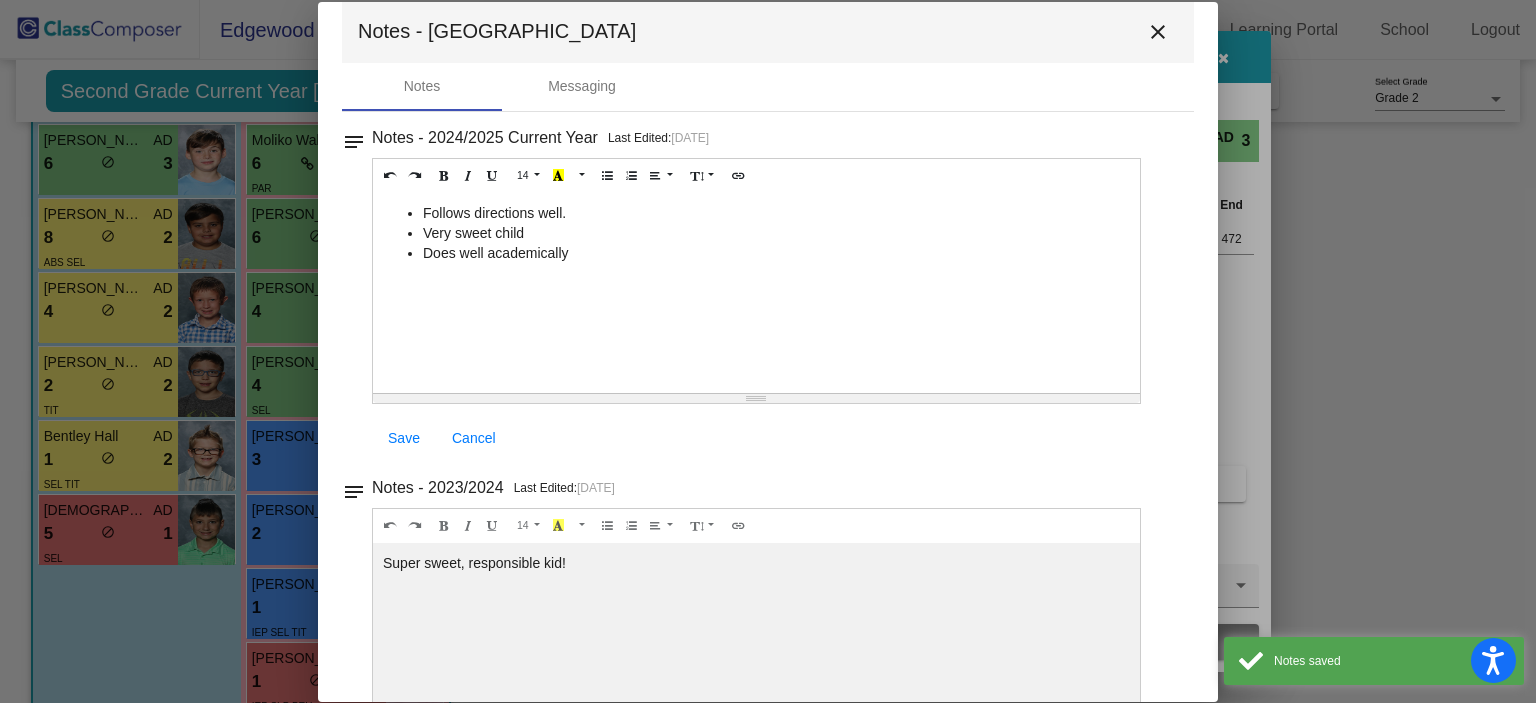 click on "close" at bounding box center (1158, 32) 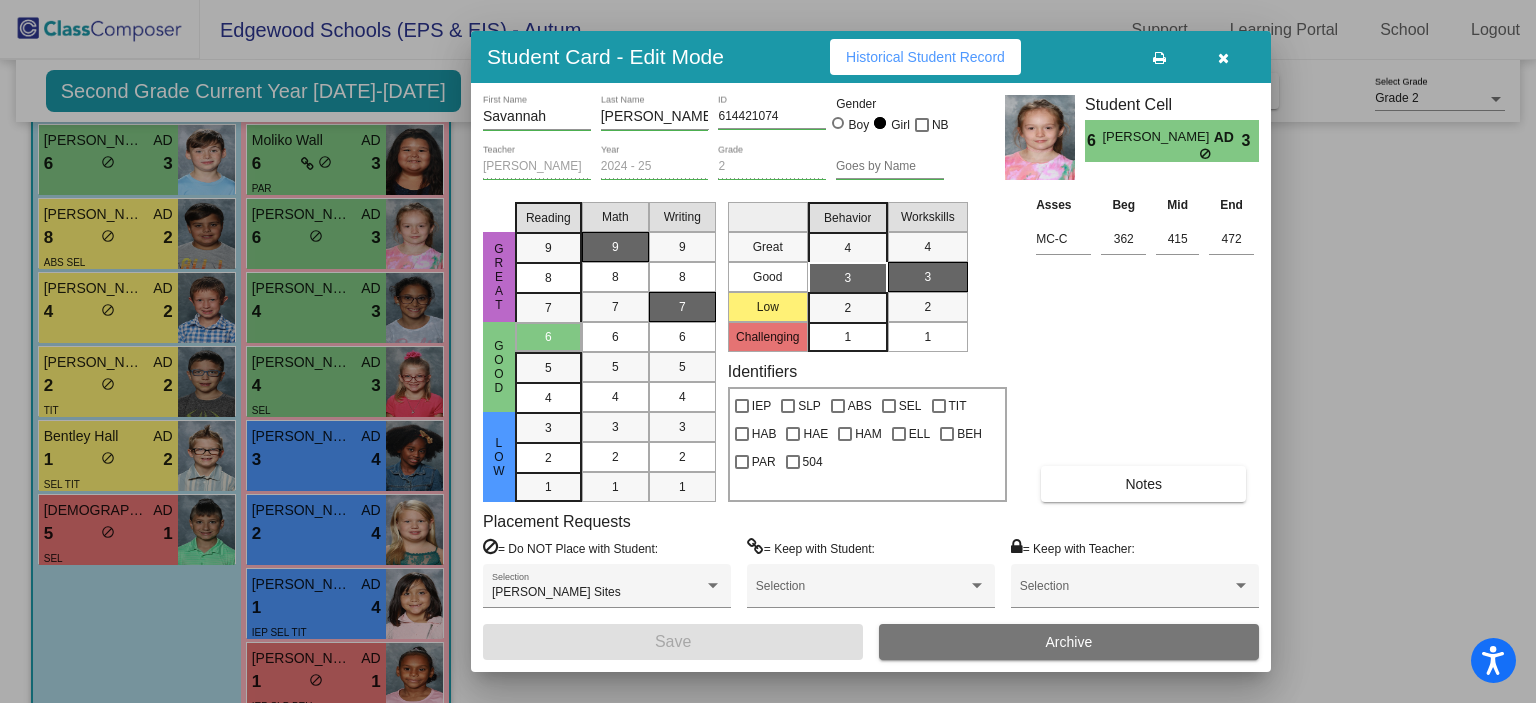 click at bounding box center [1223, 57] 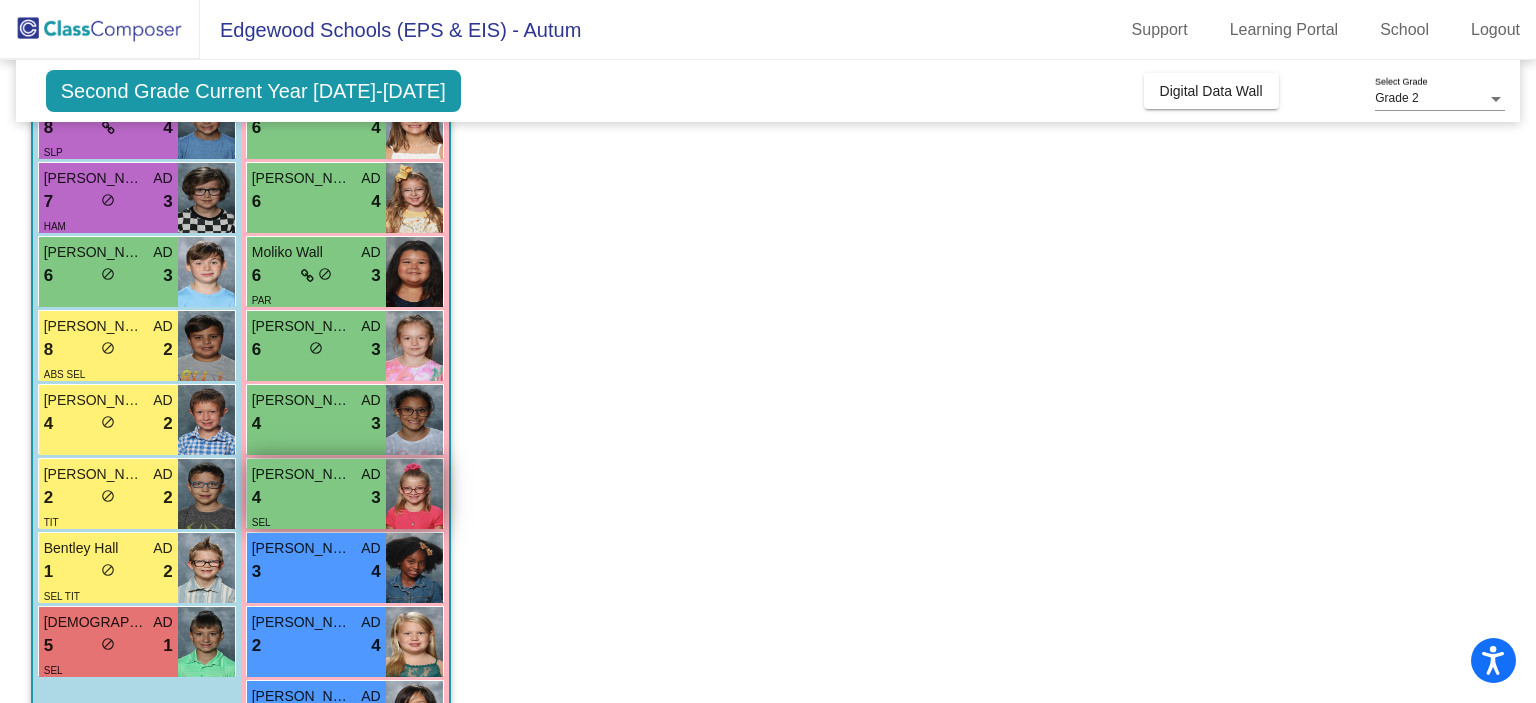 scroll, scrollTop: 380, scrollLeft: 0, axis: vertical 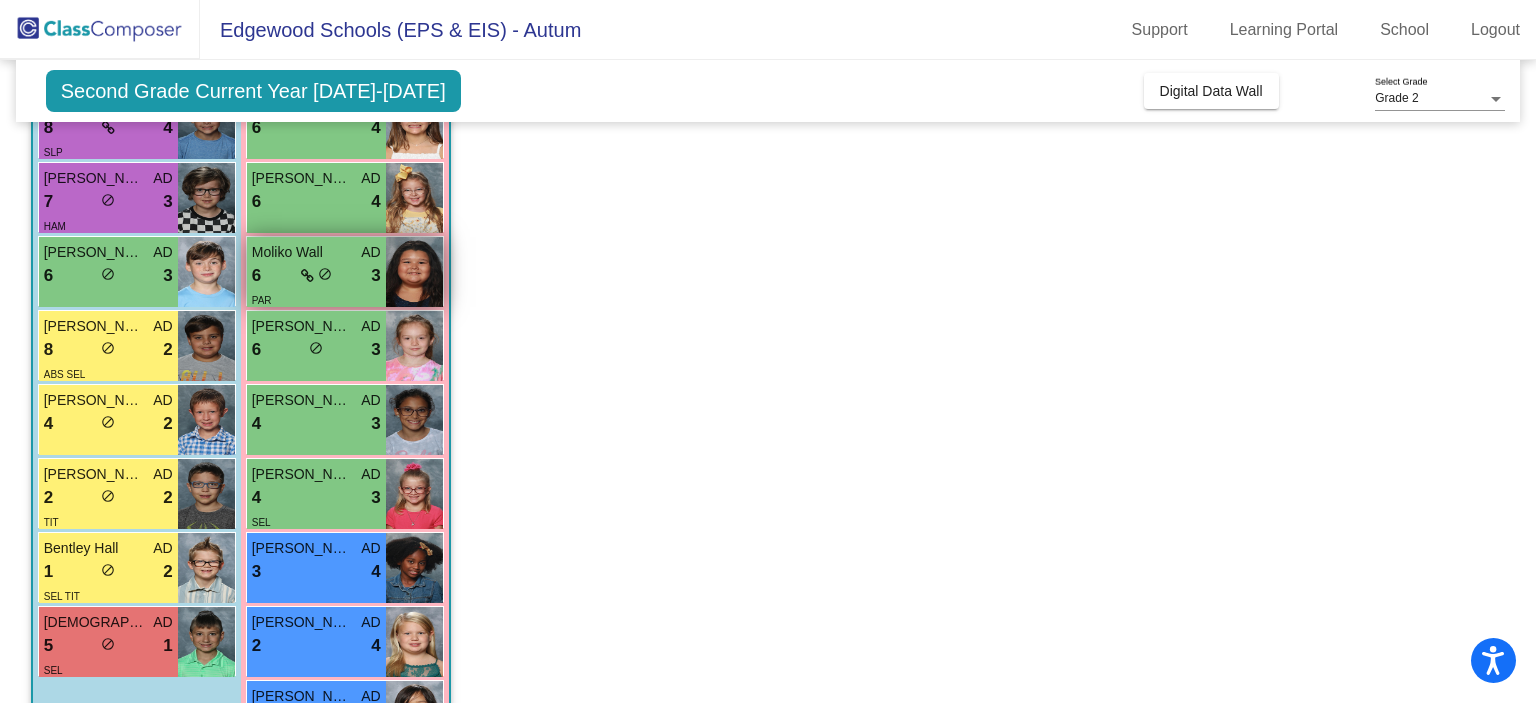 click on "Moliko Wall" at bounding box center (302, 252) 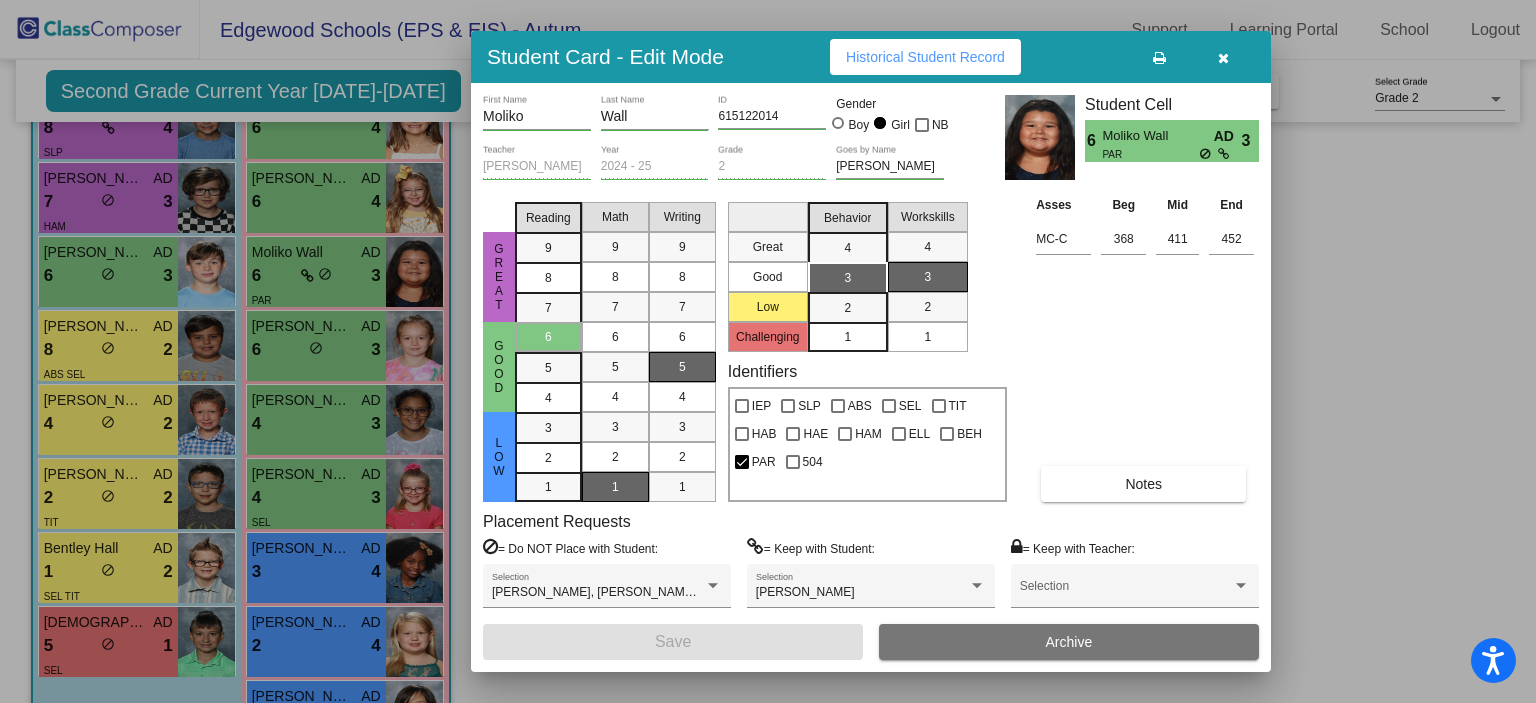 click on "Notes" at bounding box center (1143, 484) 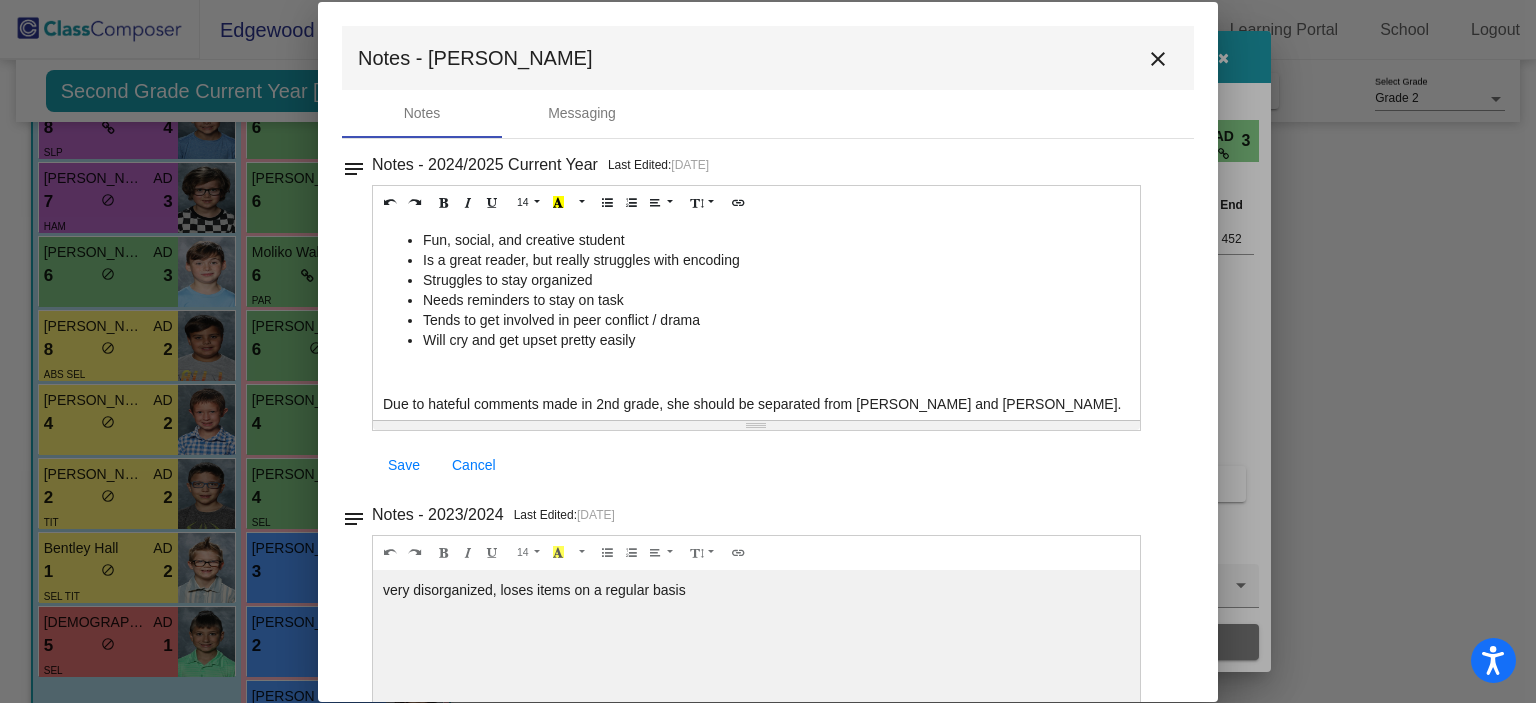 scroll, scrollTop: 16, scrollLeft: 0, axis: vertical 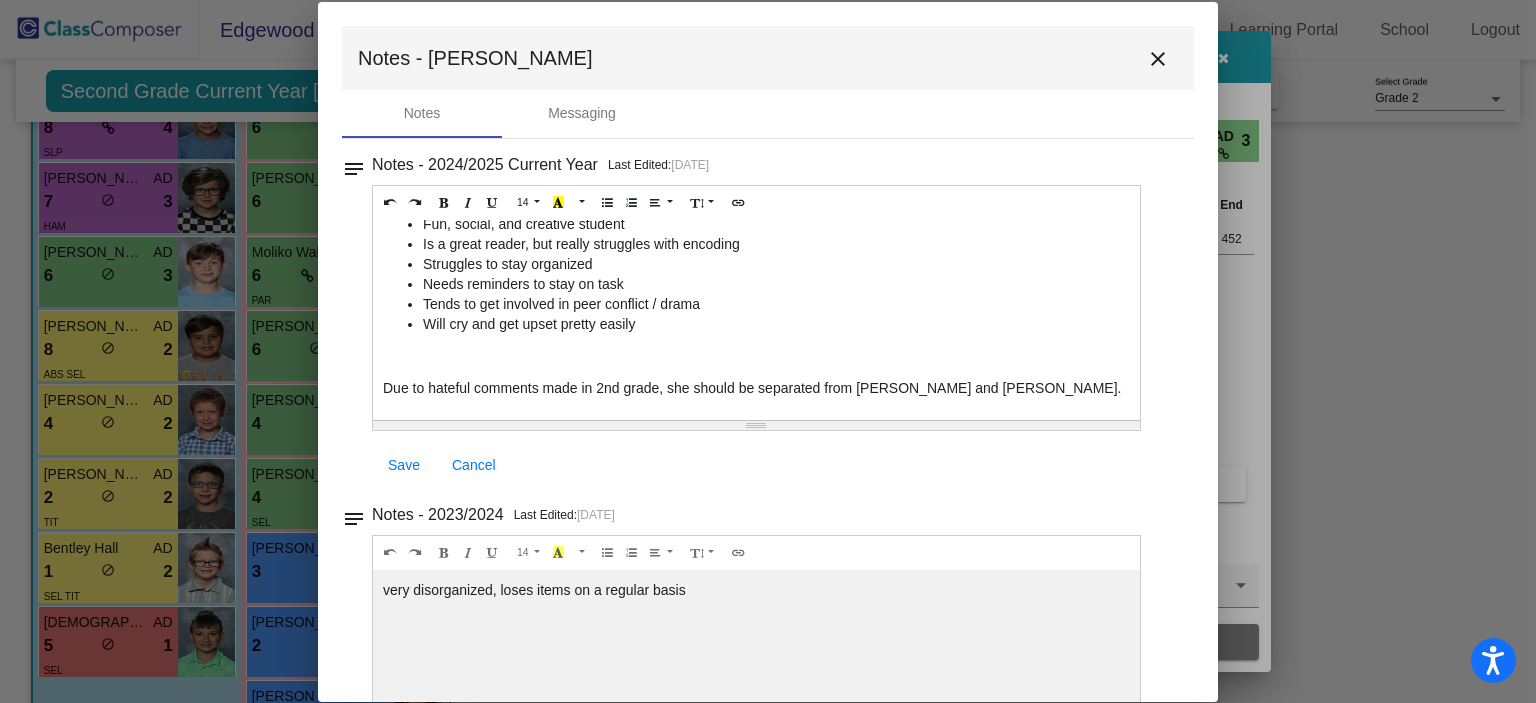 click on "Due to hateful comments made in 2nd grade, she should be separated from [PERSON_NAME] and [PERSON_NAME]." at bounding box center (756, 388) 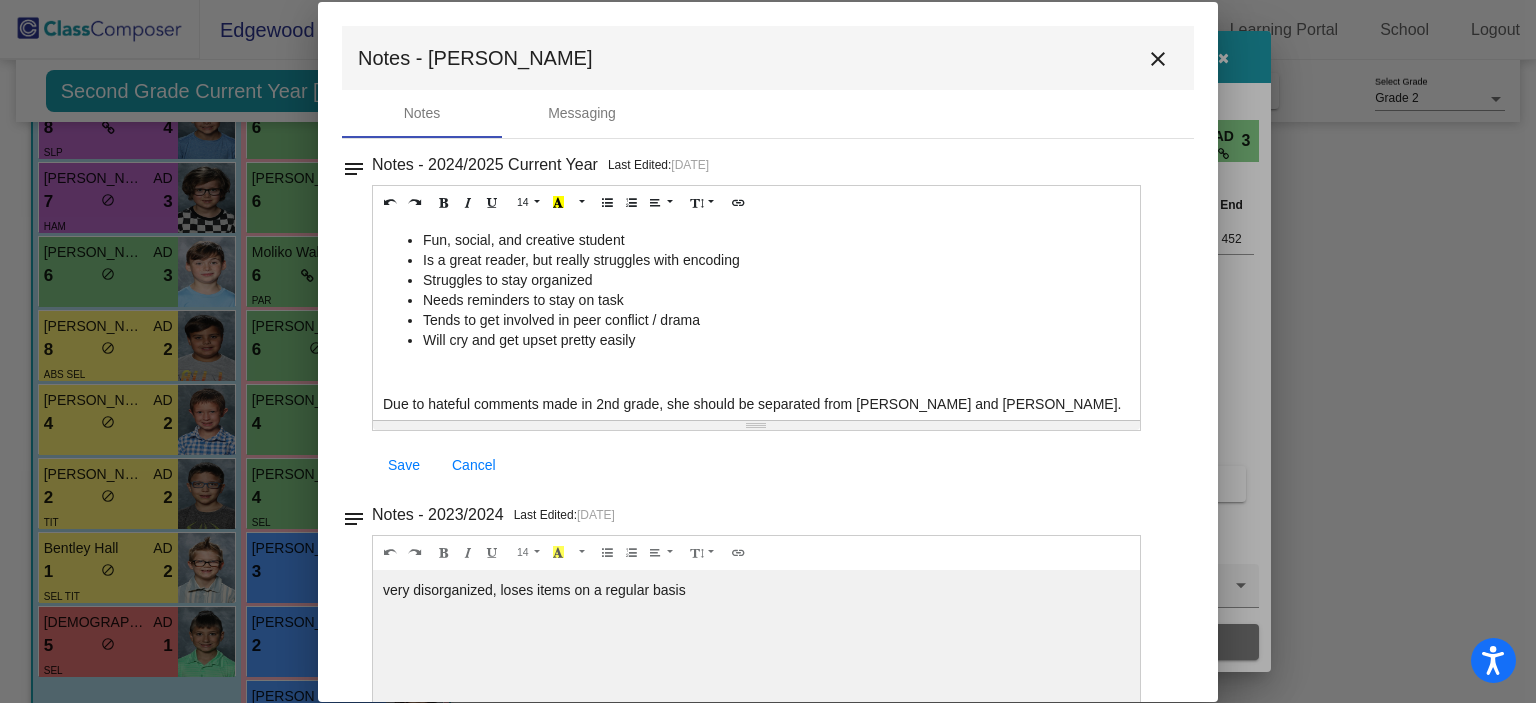 click on "close" at bounding box center (1158, 59) 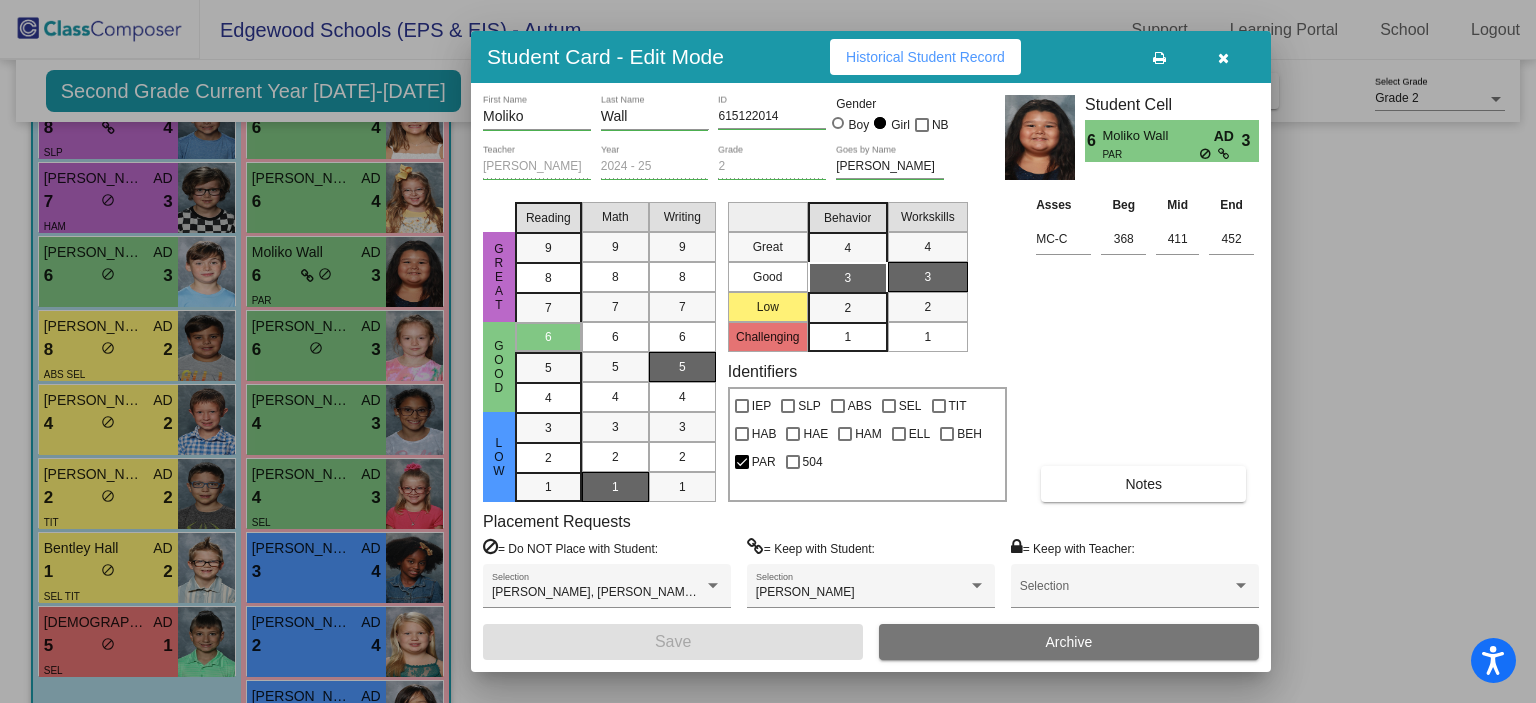 click at bounding box center (1223, 58) 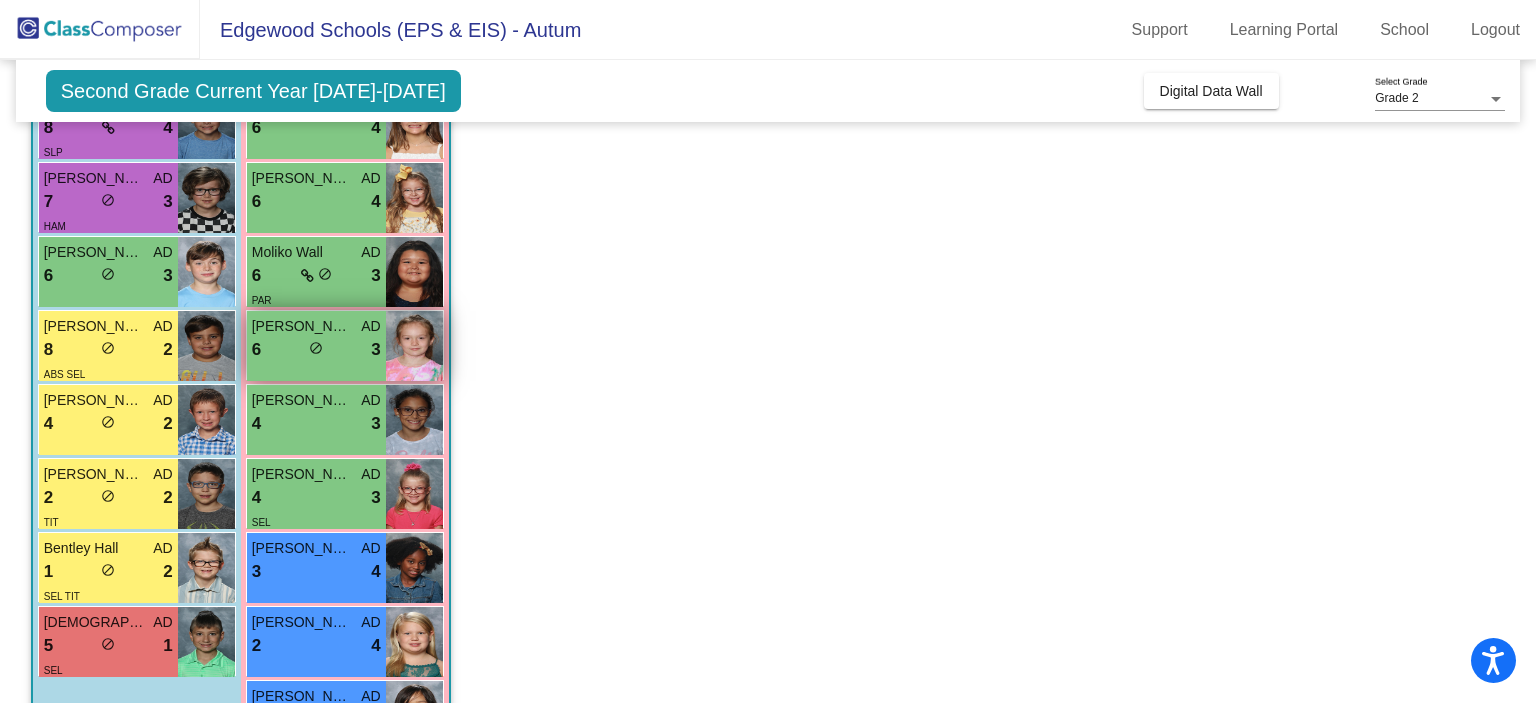 click on "AD" at bounding box center (370, 326) 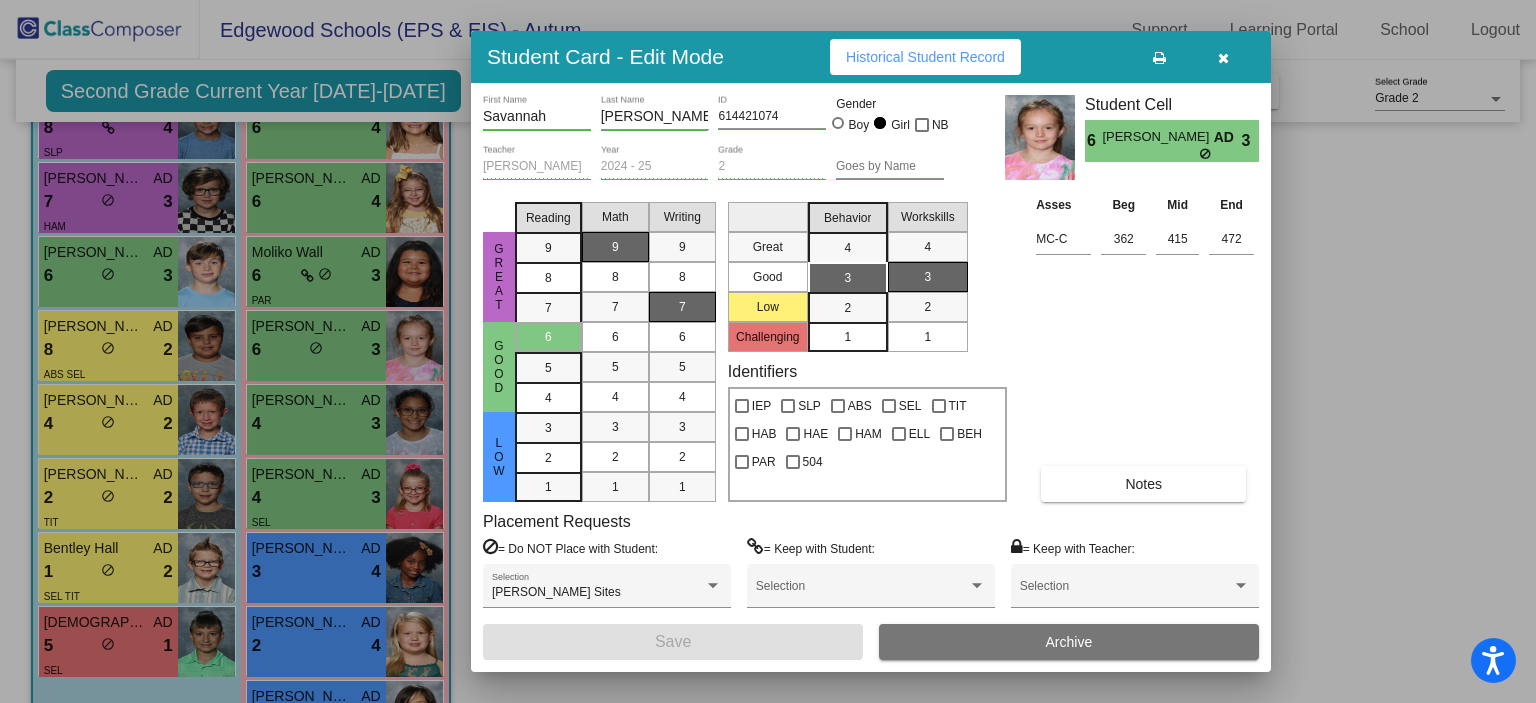 click on "Notes" at bounding box center [1143, 484] 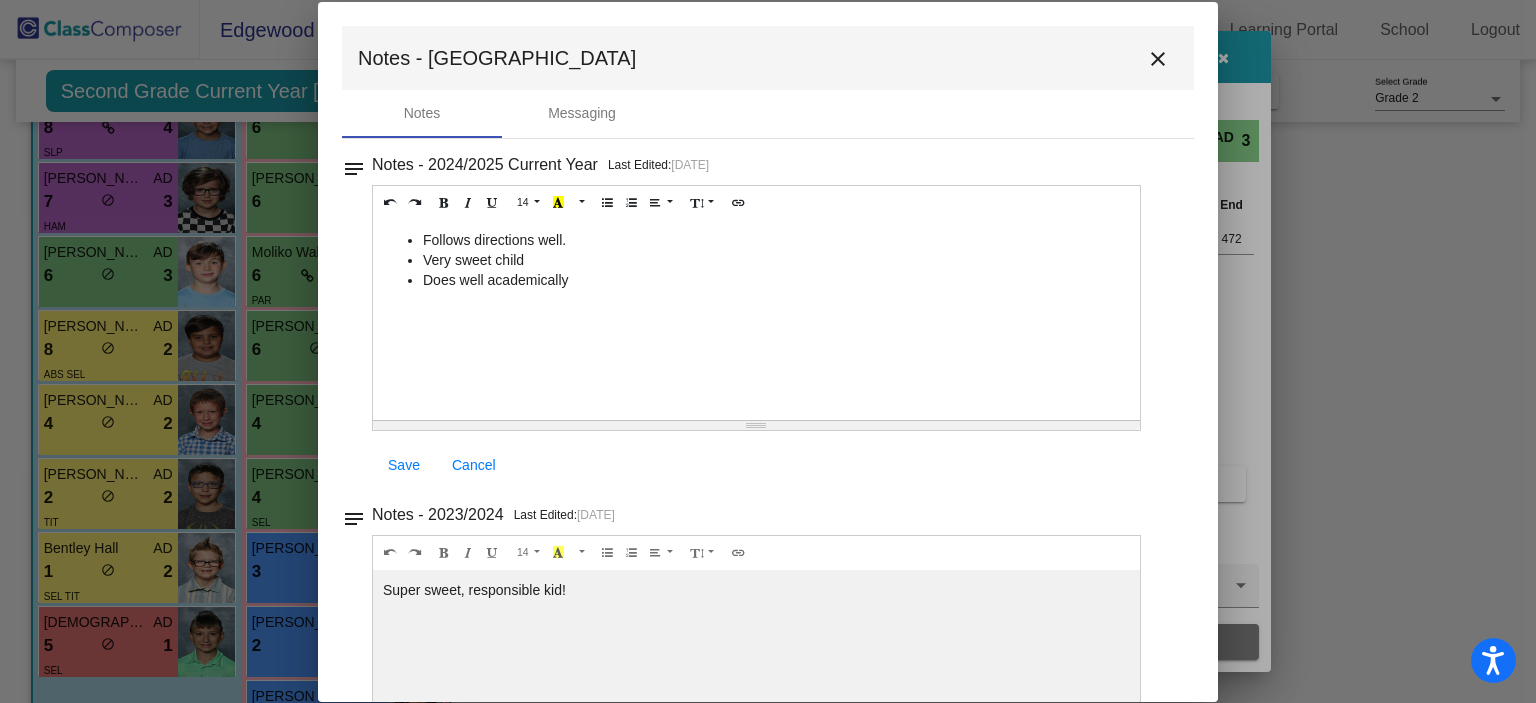 click on "Does well academically" at bounding box center [776, 280] 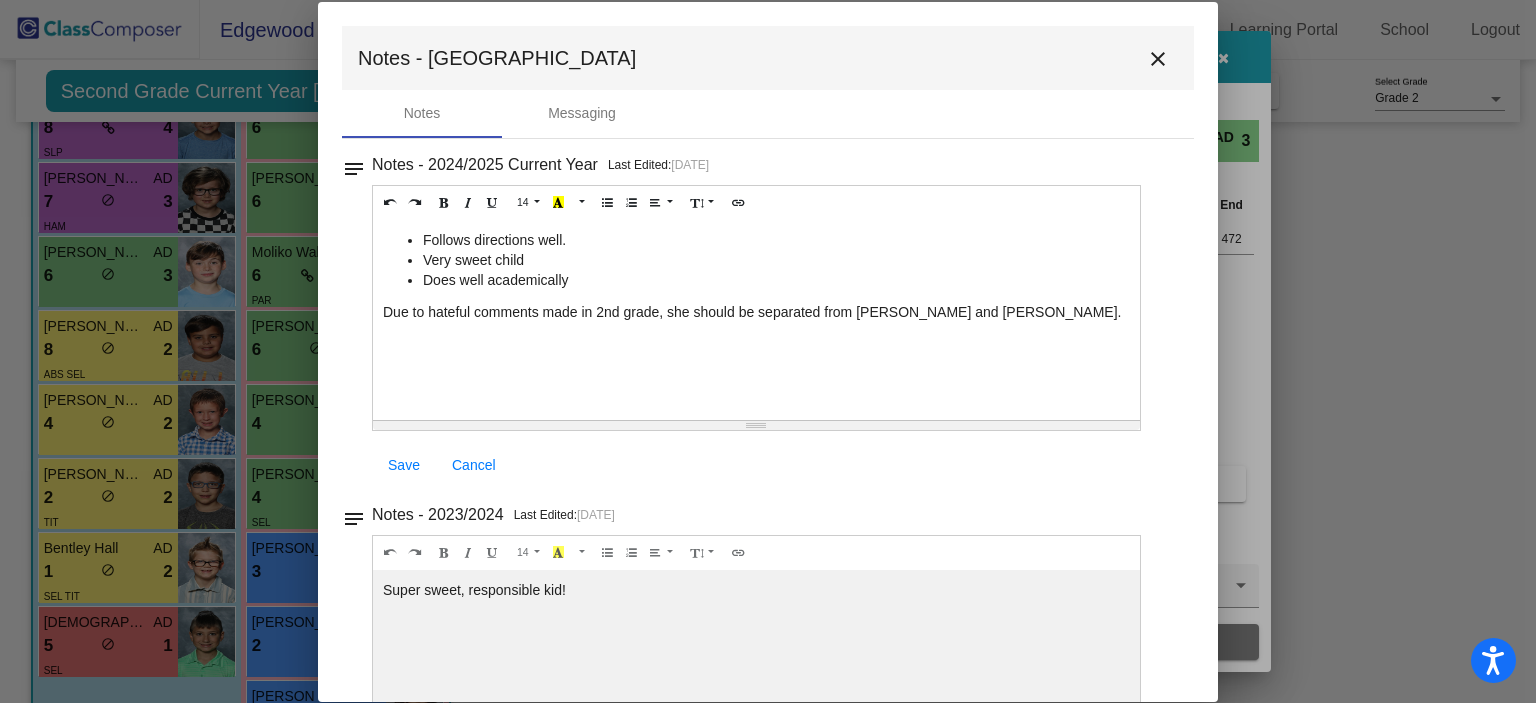 drag, startPoint x: 576, startPoint y: 308, endPoint x: 428, endPoint y: 317, distance: 148.27339 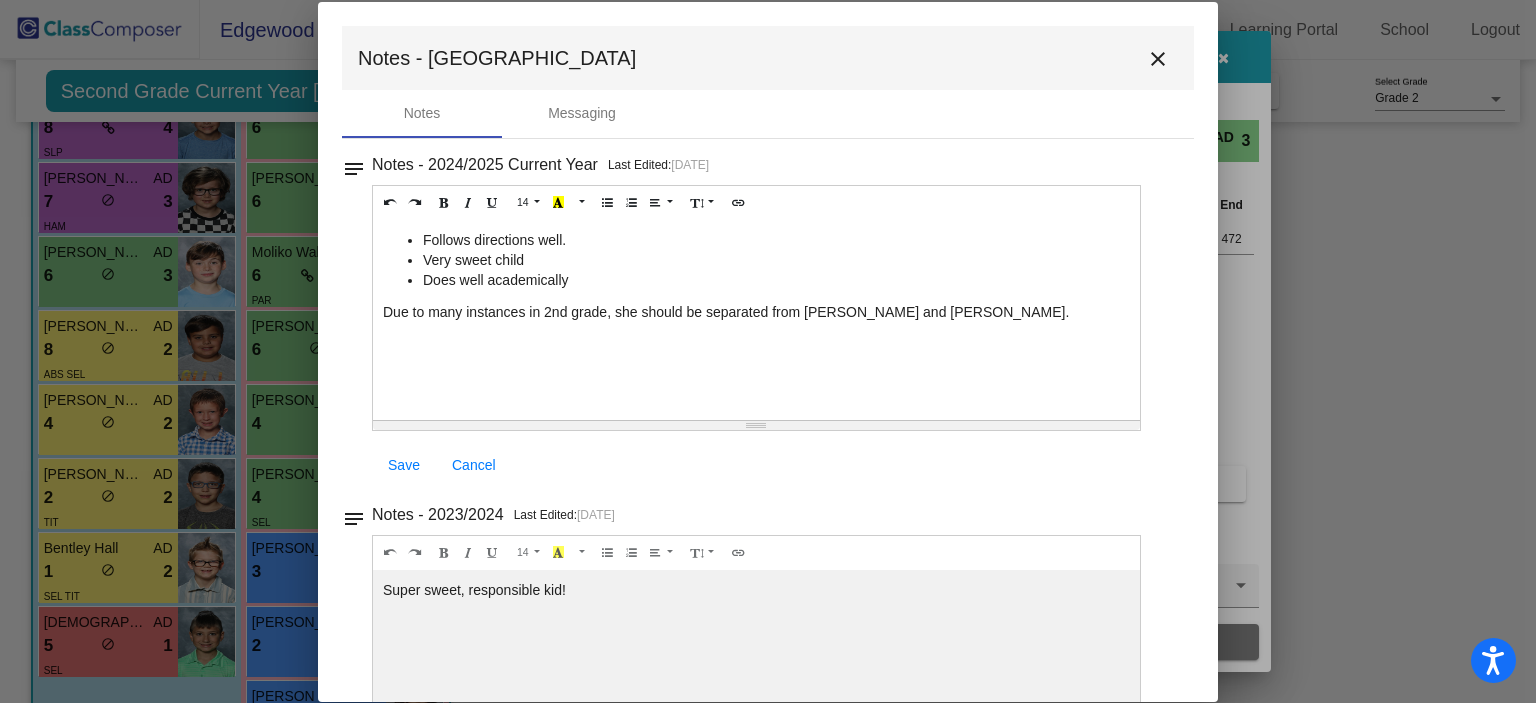click on "Due to many instances in 2nd grade, she should be separated from [PERSON_NAME] and [PERSON_NAME]." at bounding box center [756, 312] 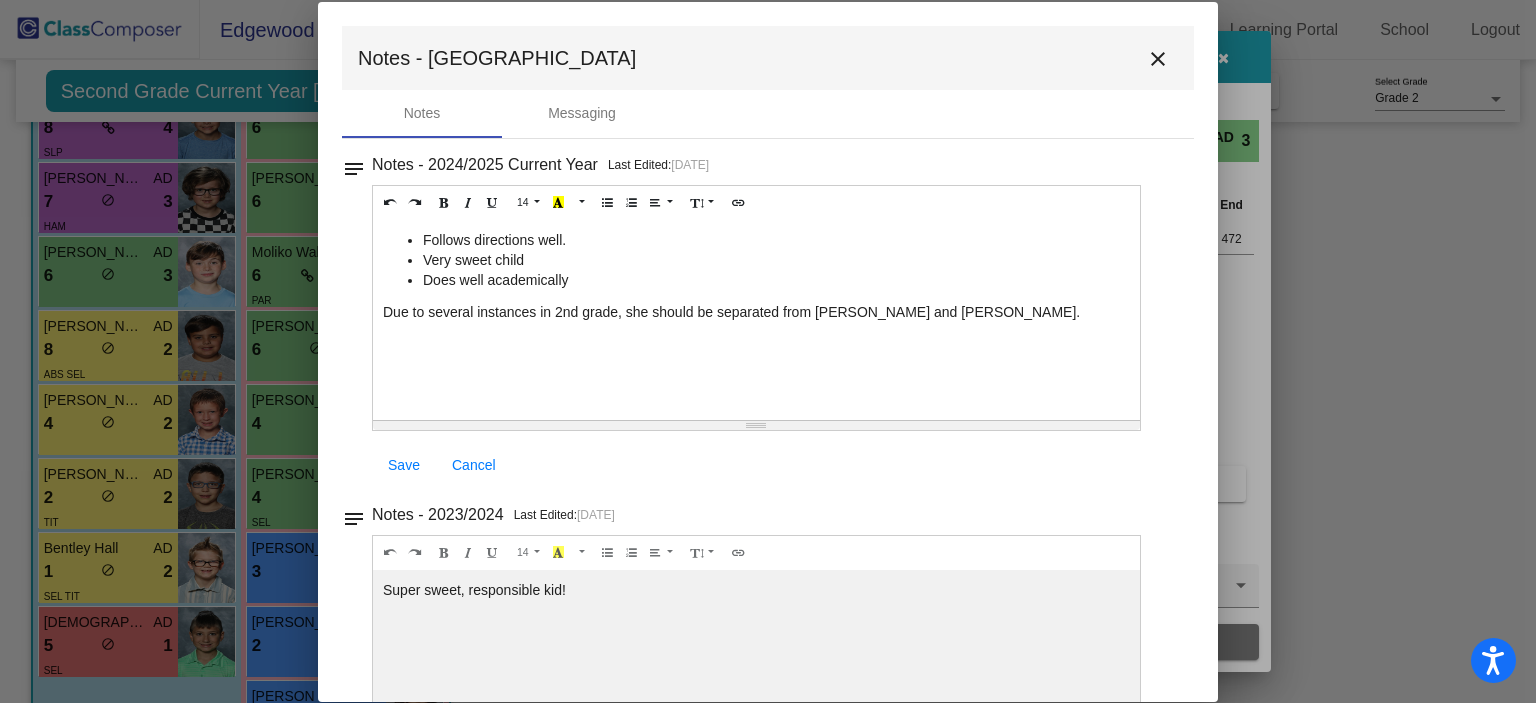 drag, startPoint x: 1042, startPoint y: 310, endPoint x: 814, endPoint y: 320, distance: 228.2192 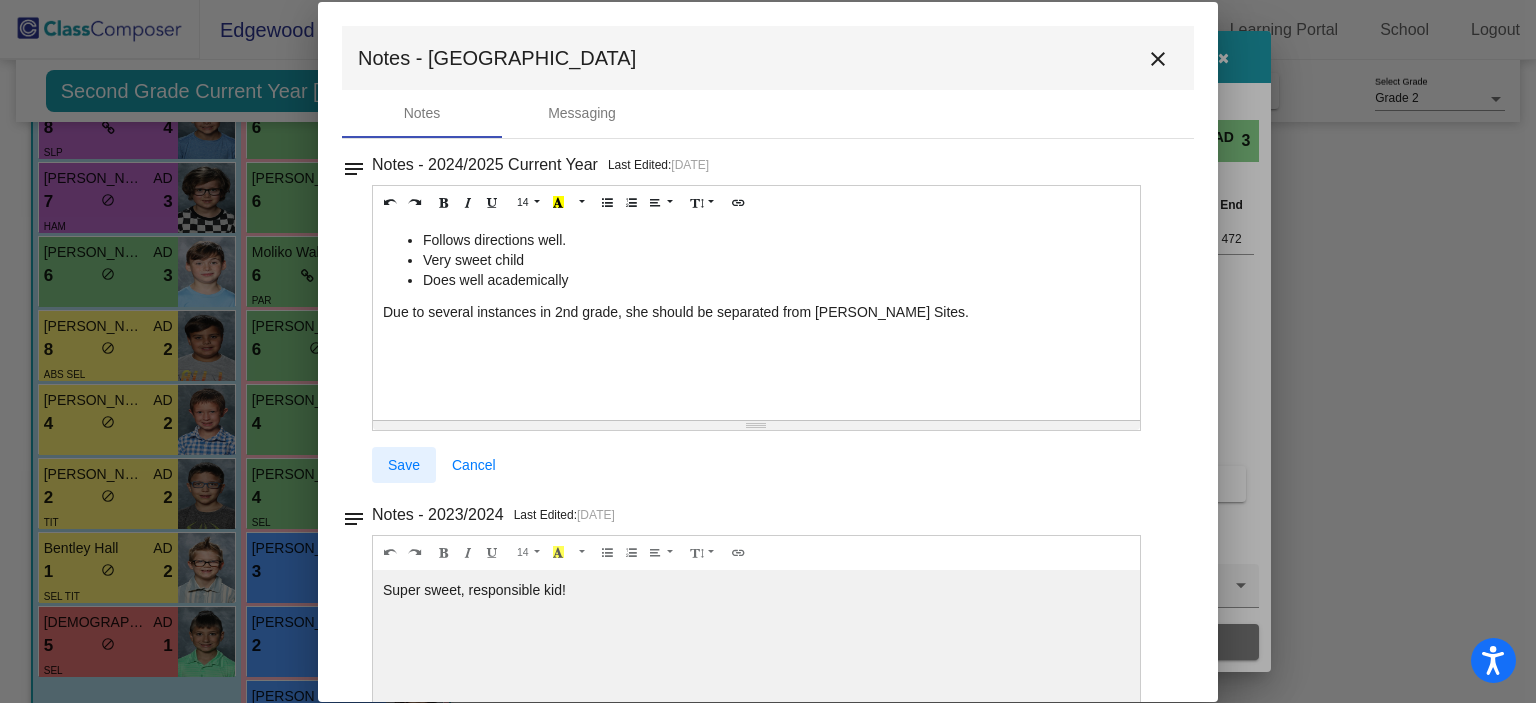 click on "Save" at bounding box center (404, 465) 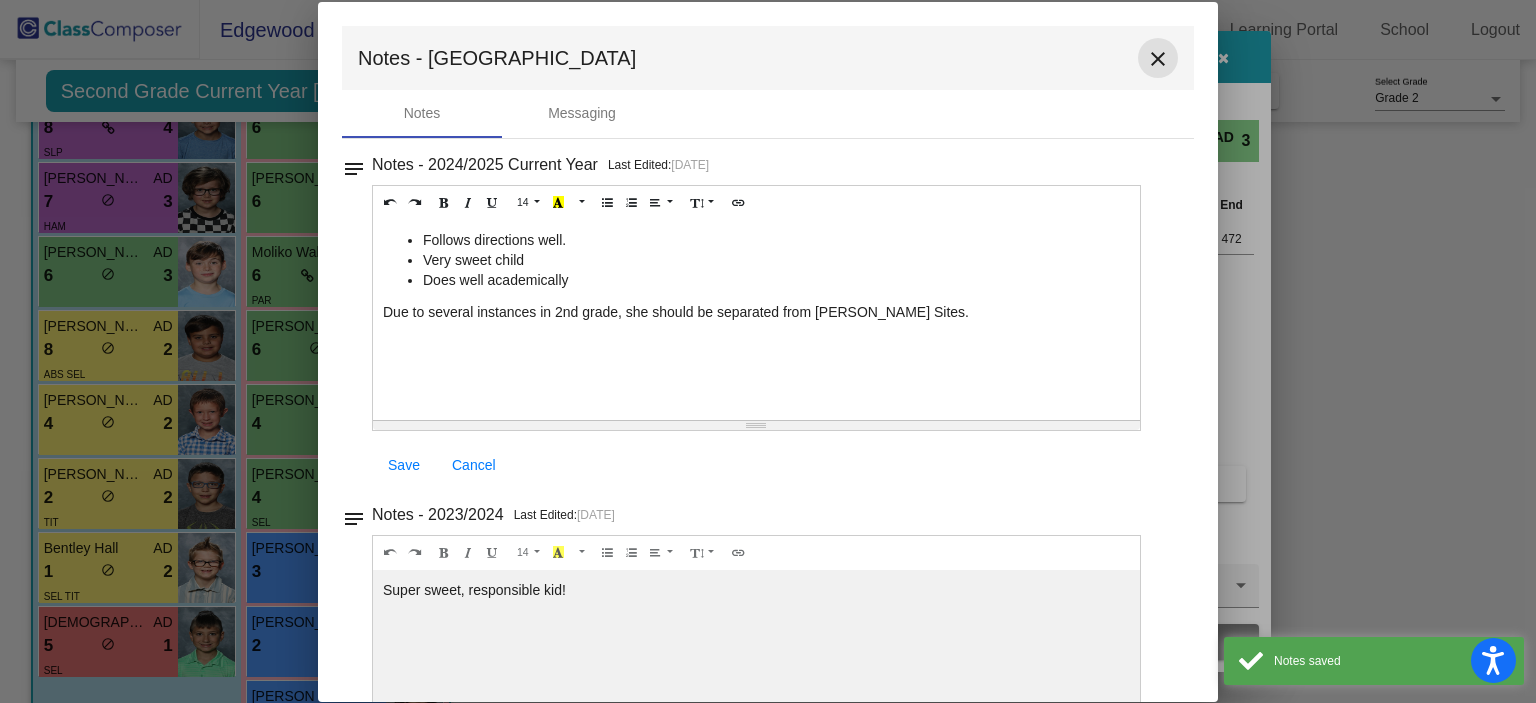 click on "close" at bounding box center (1158, 59) 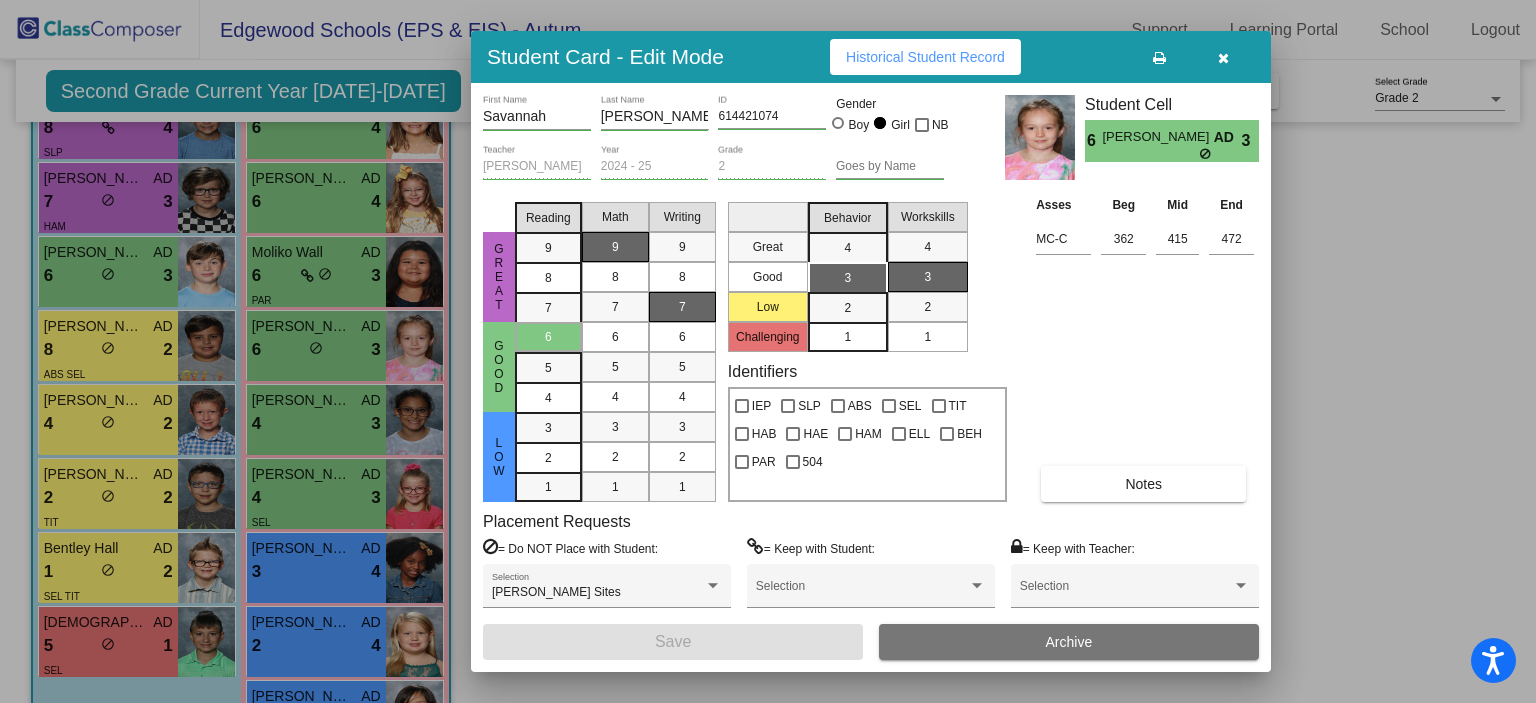 click at bounding box center [1223, 57] 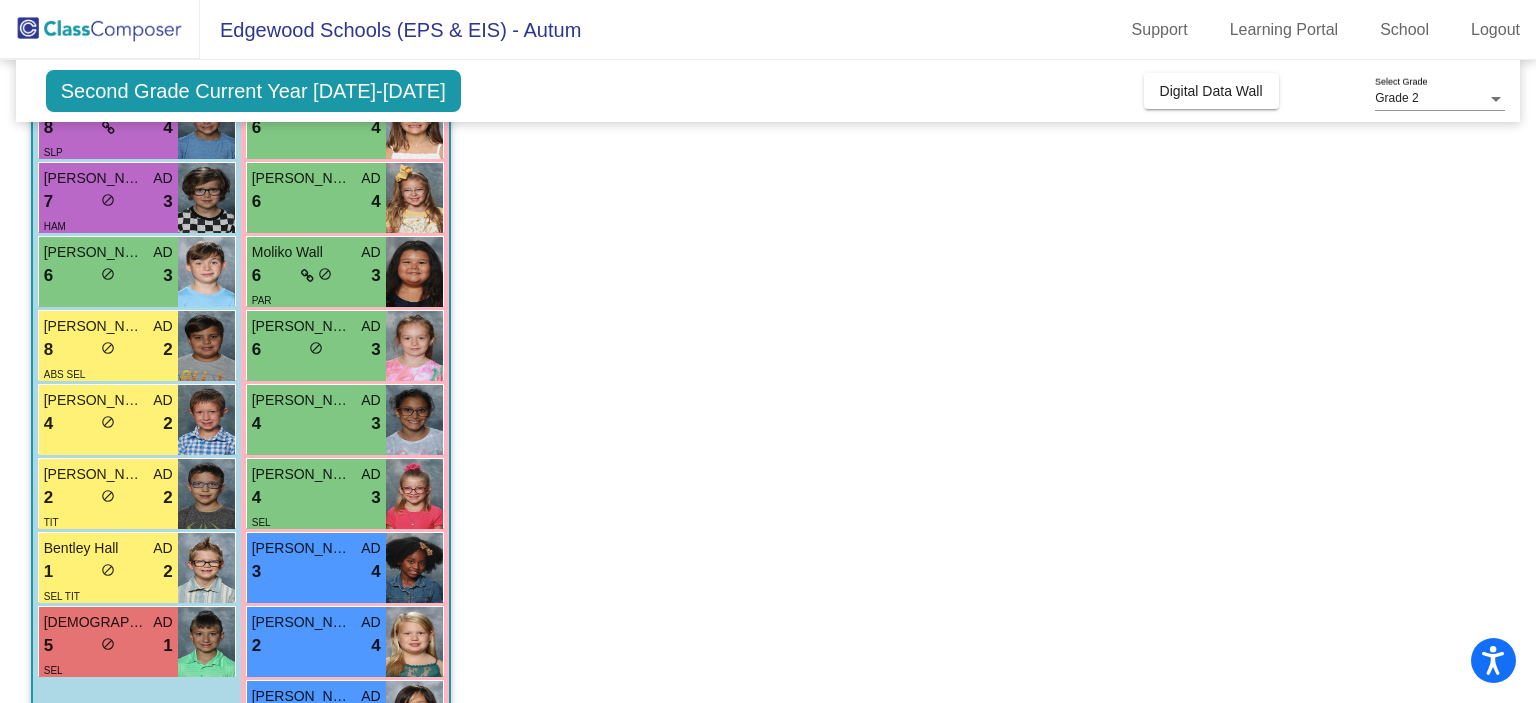 scroll, scrollTop: 536, scrollLeft: 0, axis: vertical 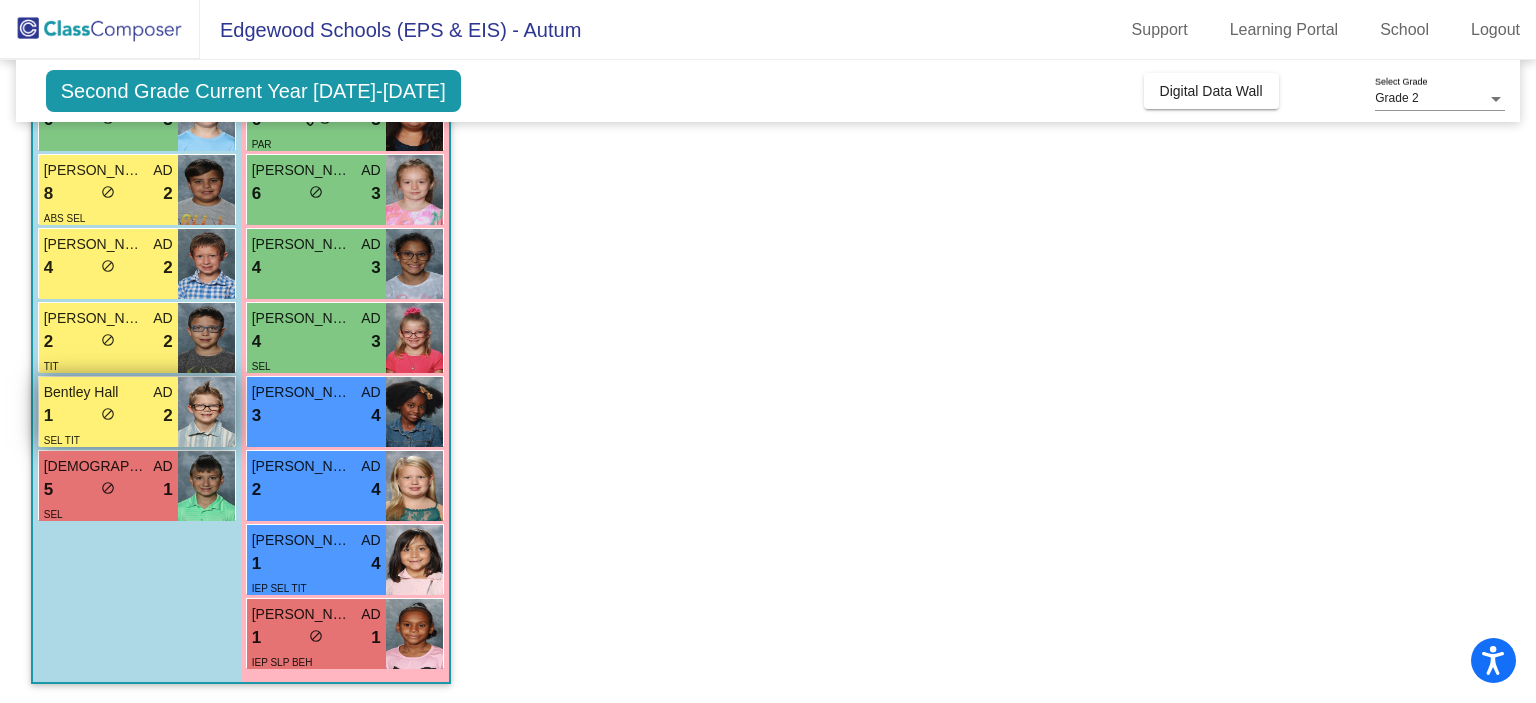 click on "1 lock do_not_disturb_alt 2" at bounding box center (108, 416) 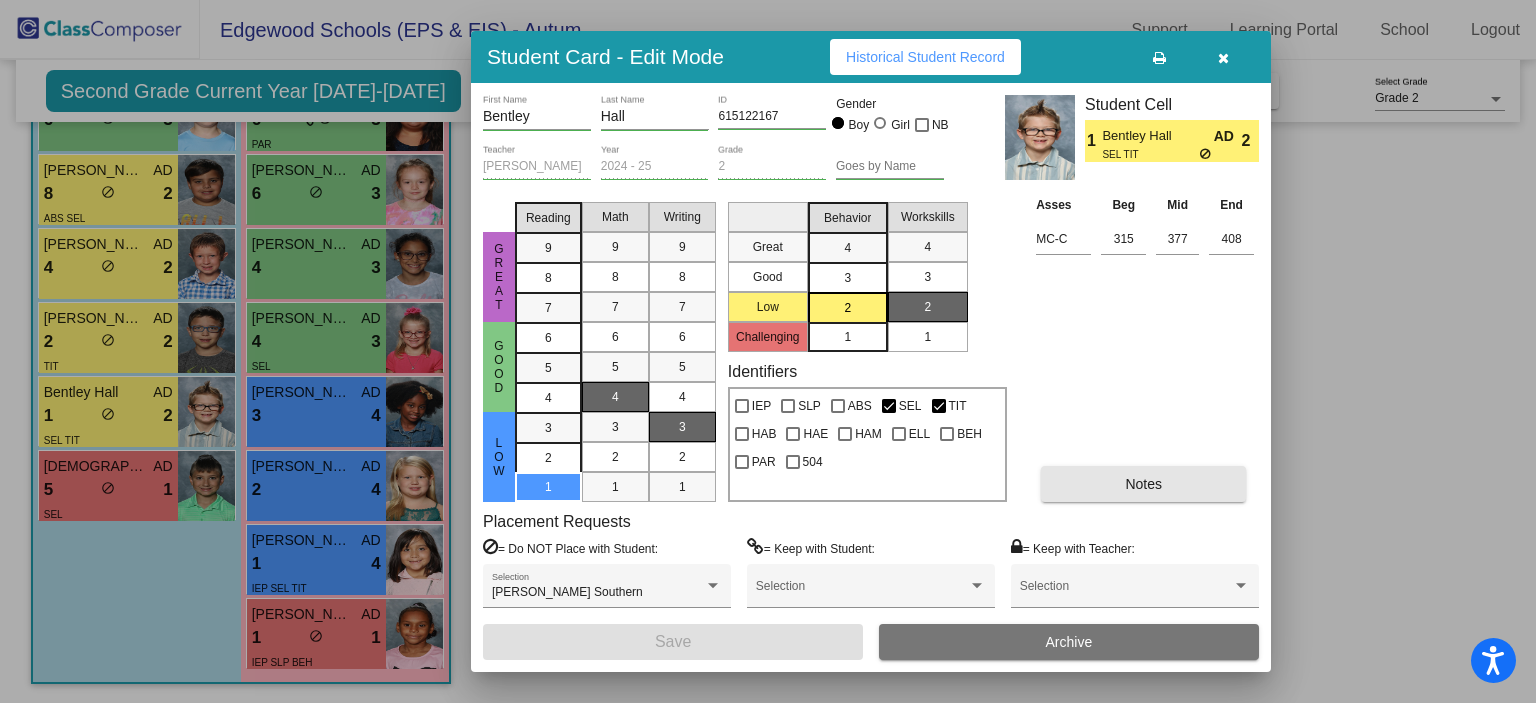 click on "Notes" at bounding box center (1143, 484) 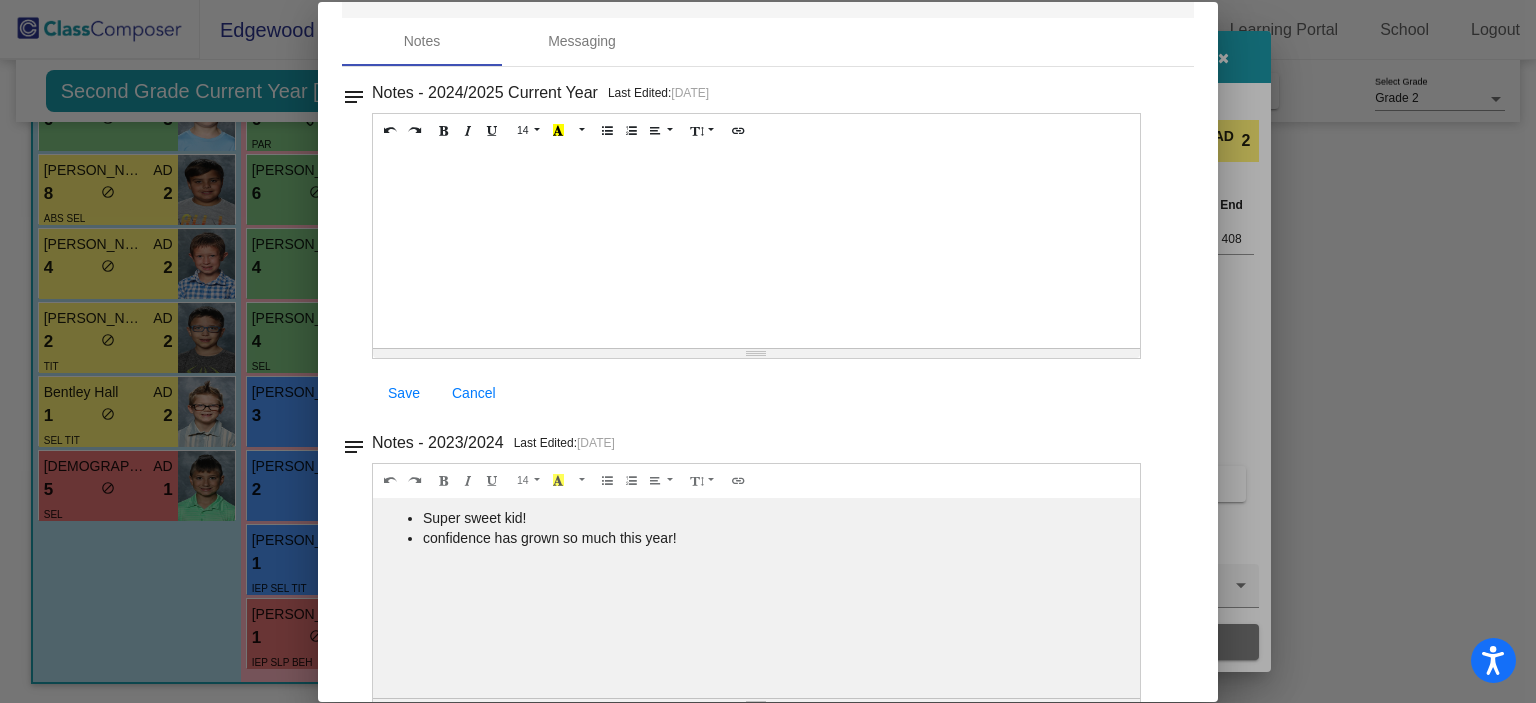 scroll, scrollTop: 0, scrollLeft: 0, axis: both 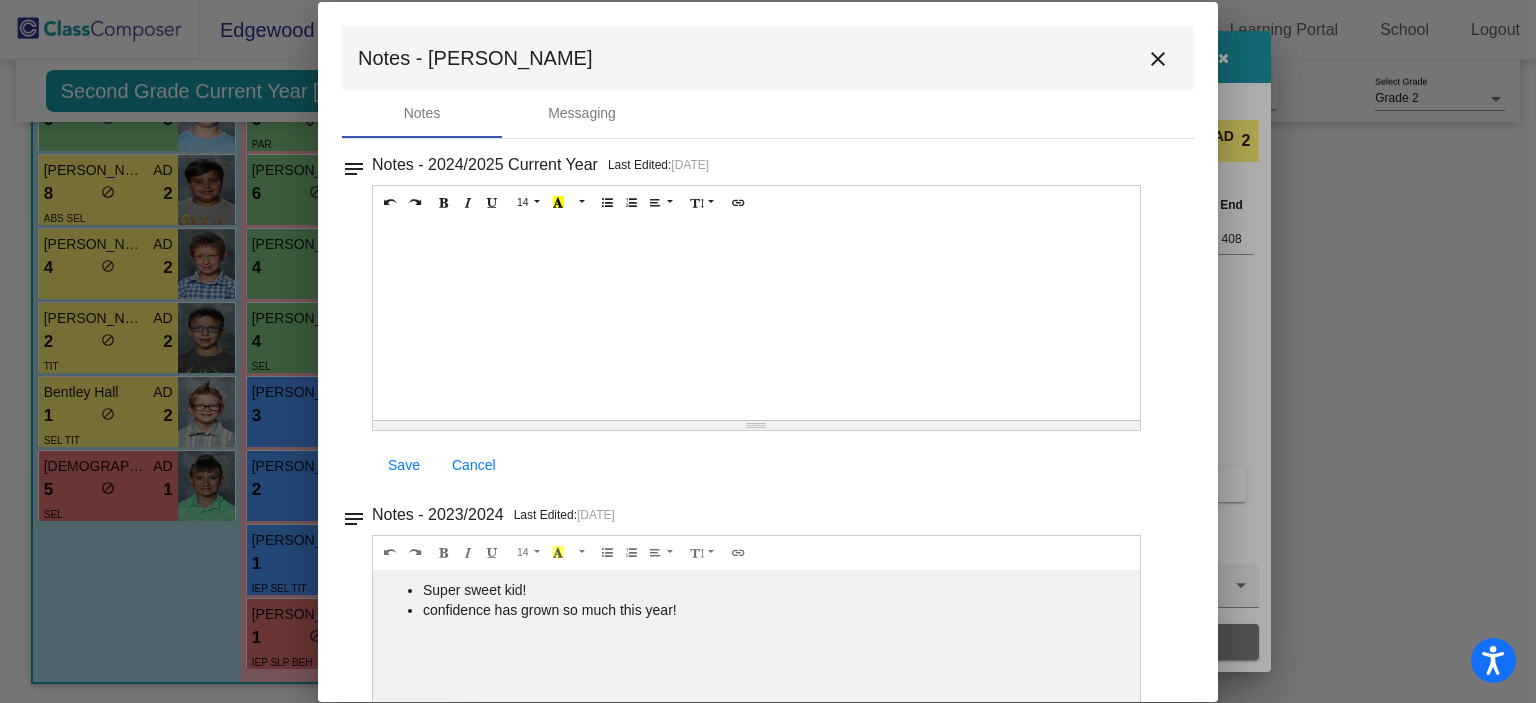 click on "close" at bounding box center (1158, 58) 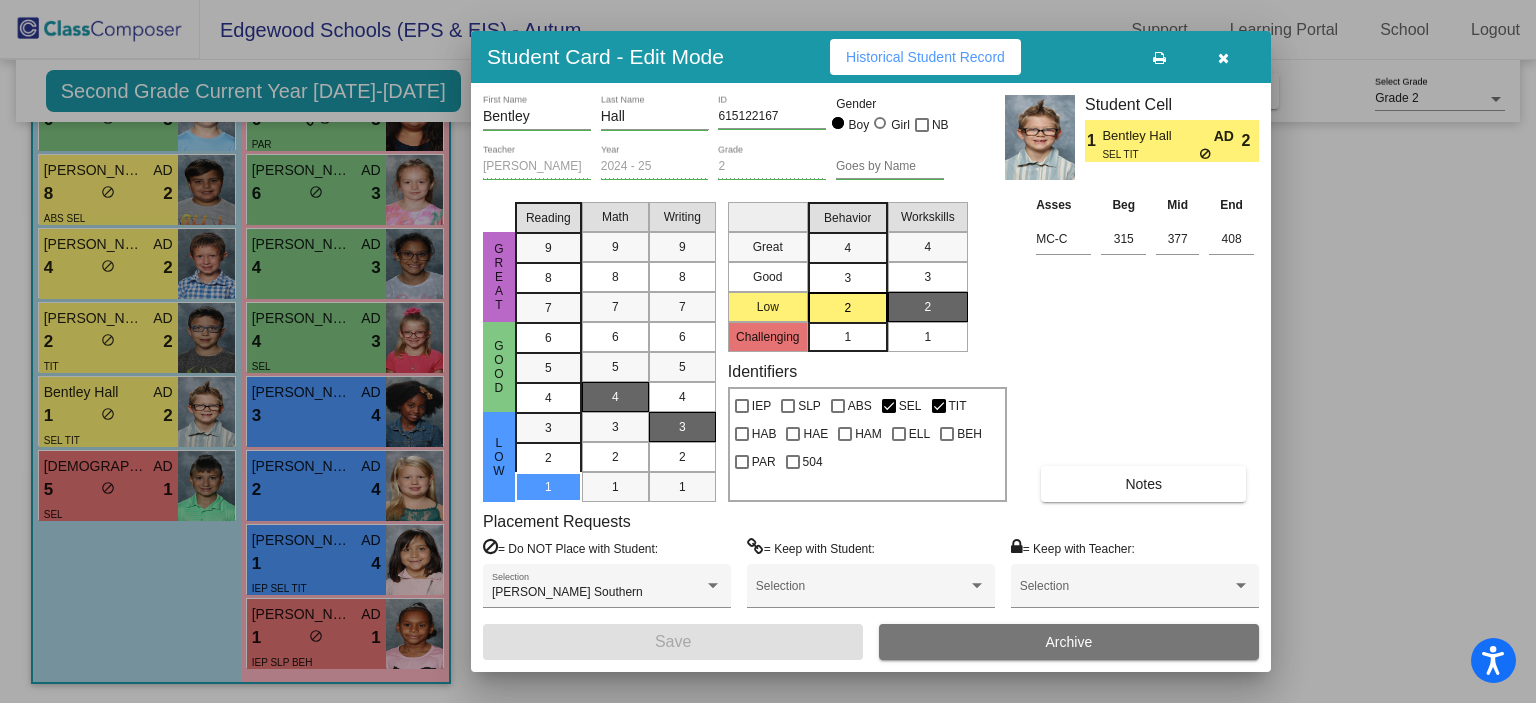 click at bounding box center [1223, 58] 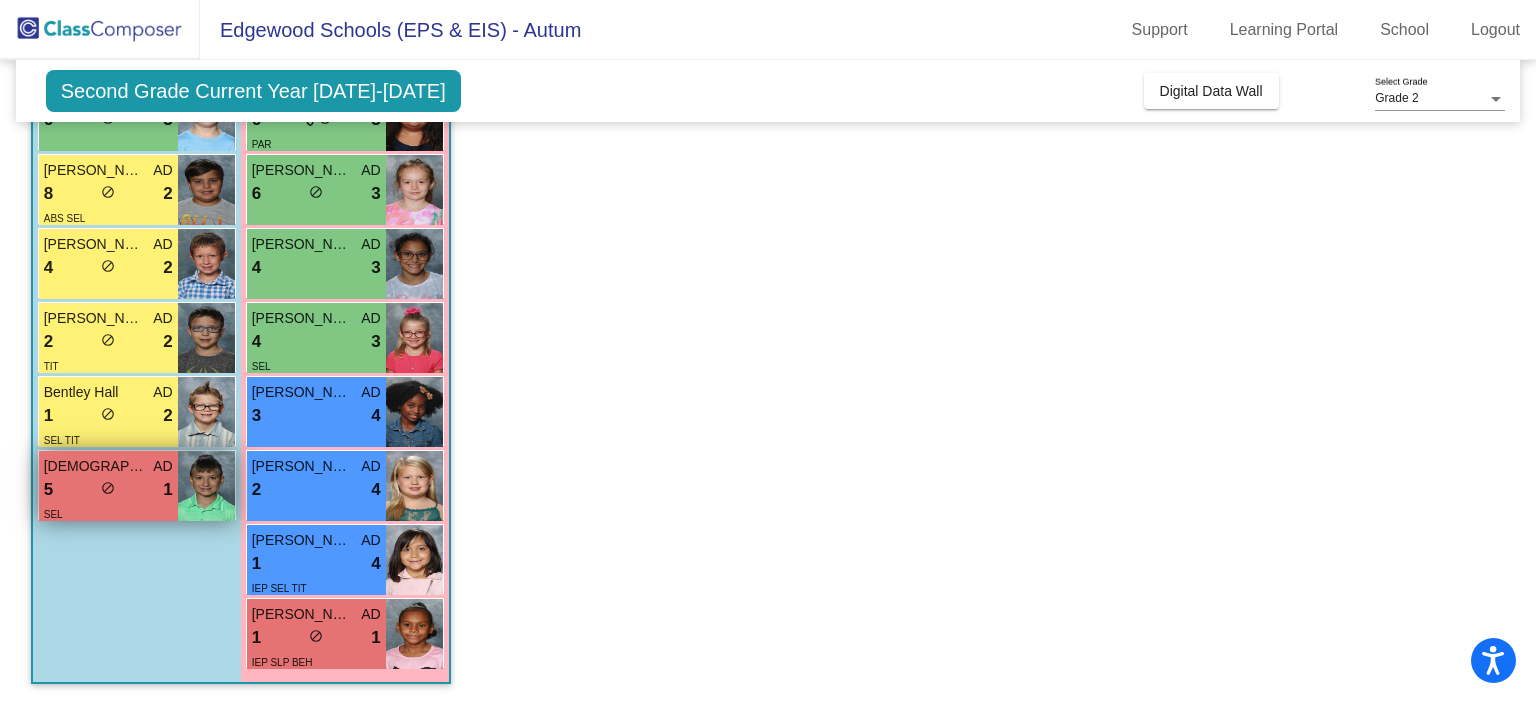 click on "[DEMOGRAPHIC_DATA][PERSON_NAME] AD" at bounding box center [108, 466] 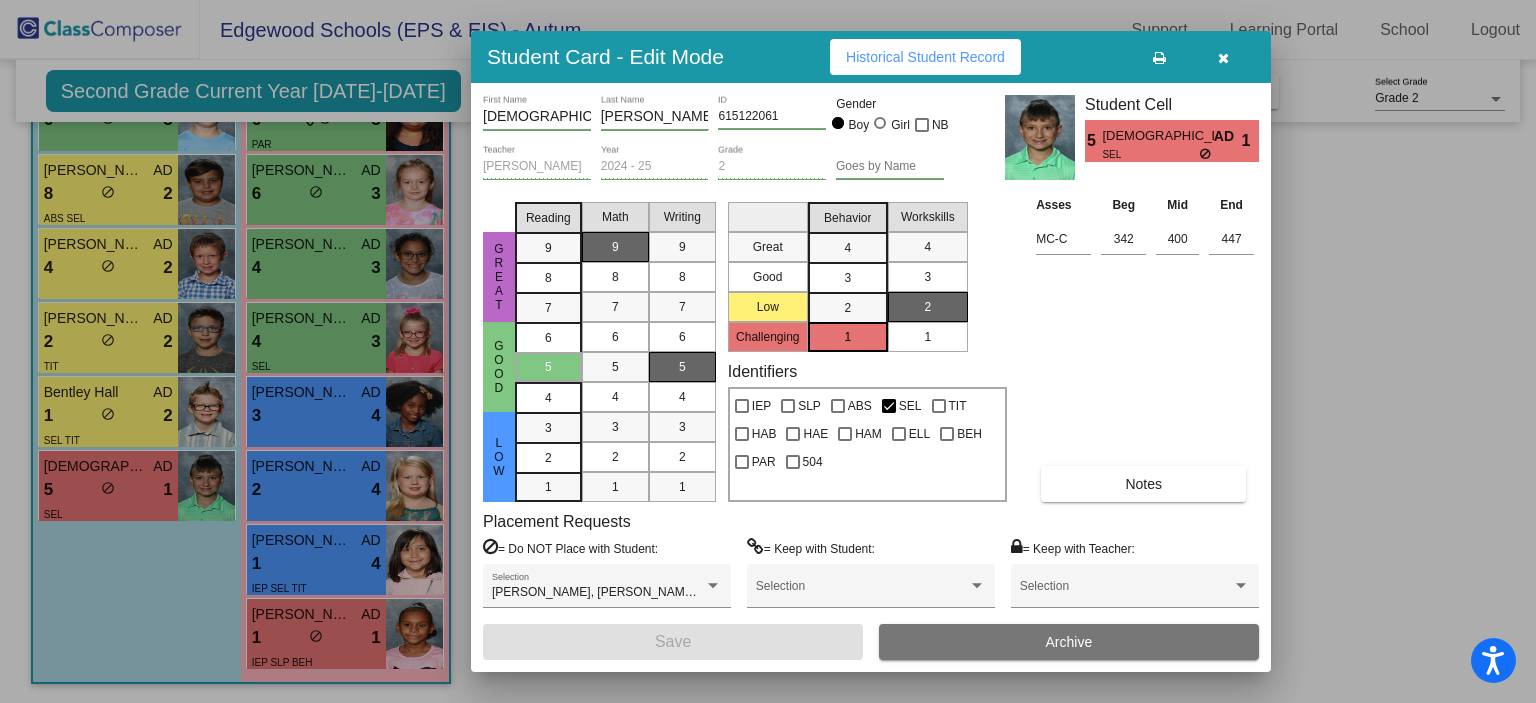 click on "Notes" at bounding box center (1143, 484) 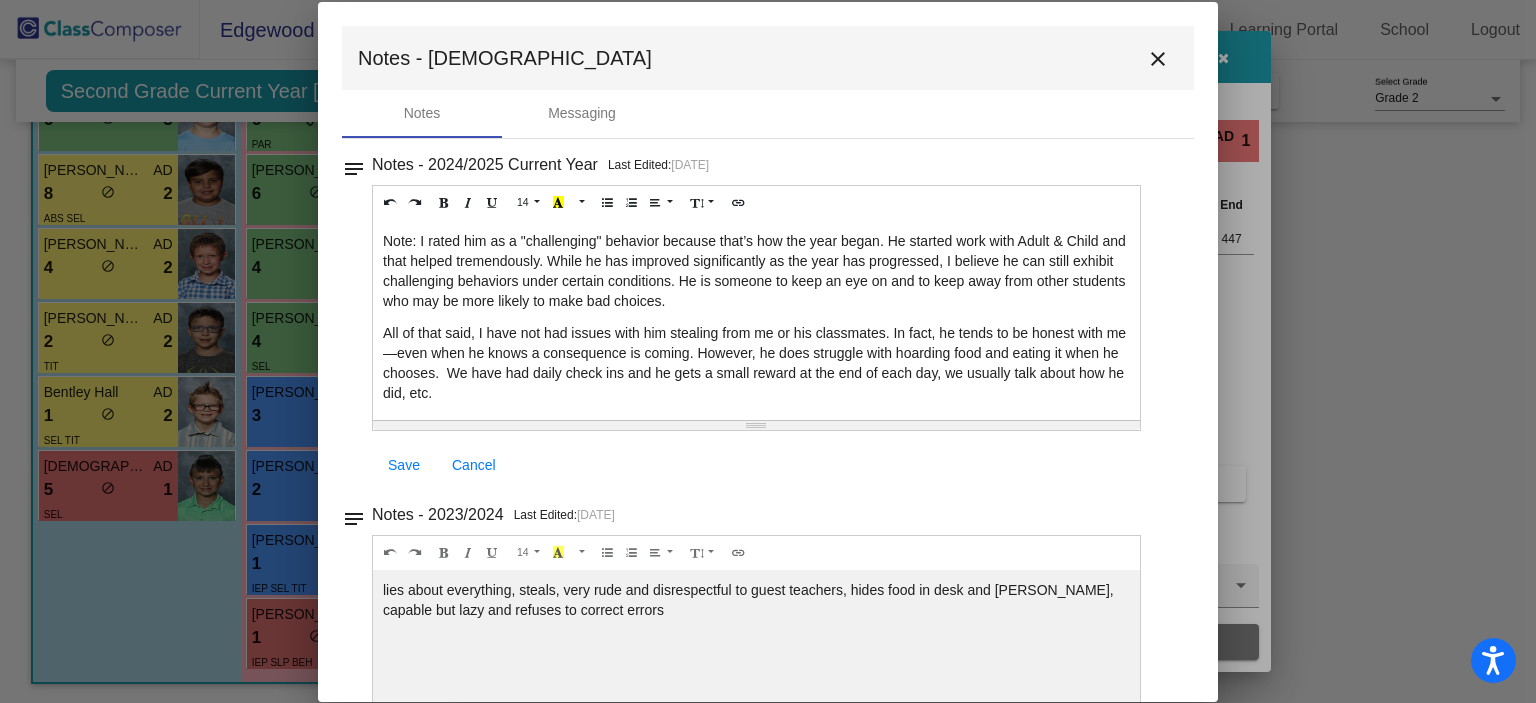 scroll, scrollTop: 128, scrollLeft: 0, axis: vertical 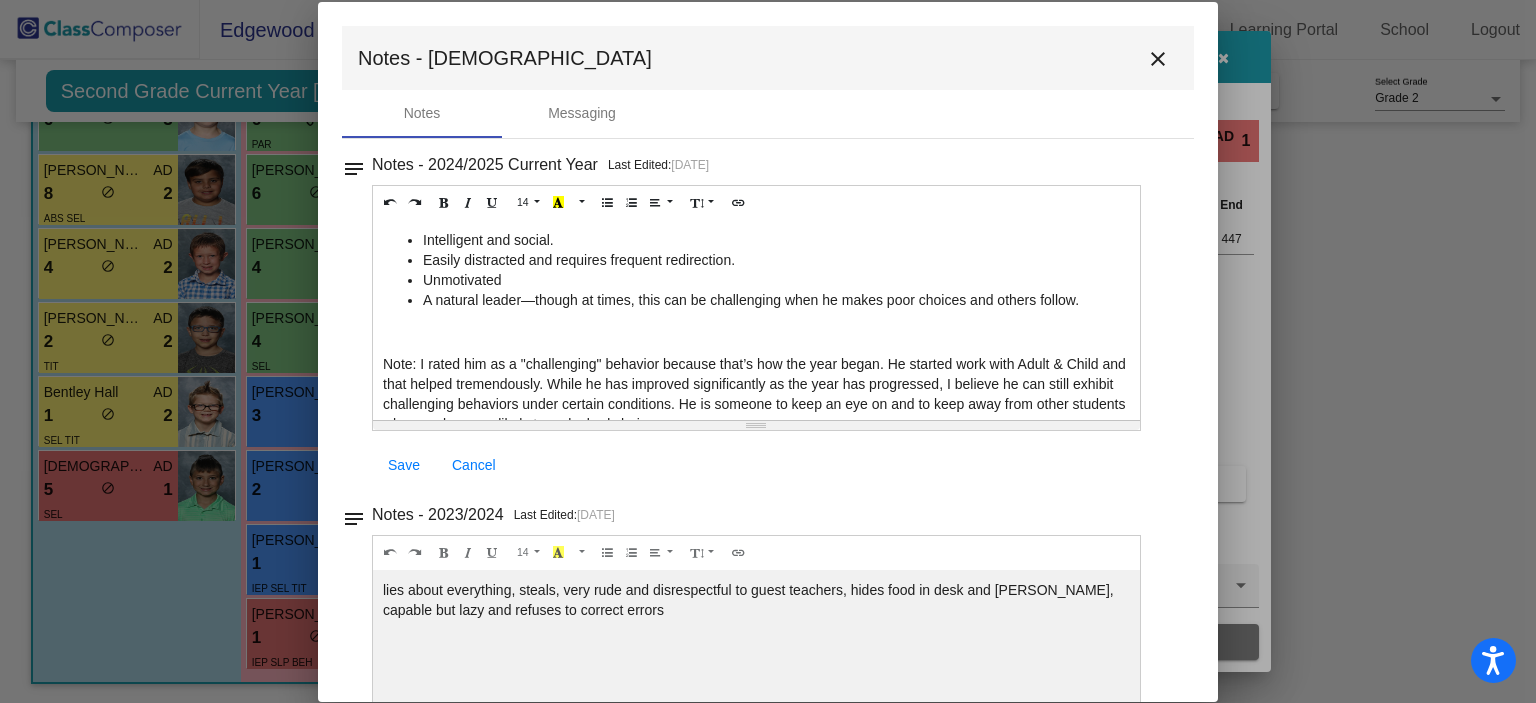 click on "close" at bounding box center (1158, 59) 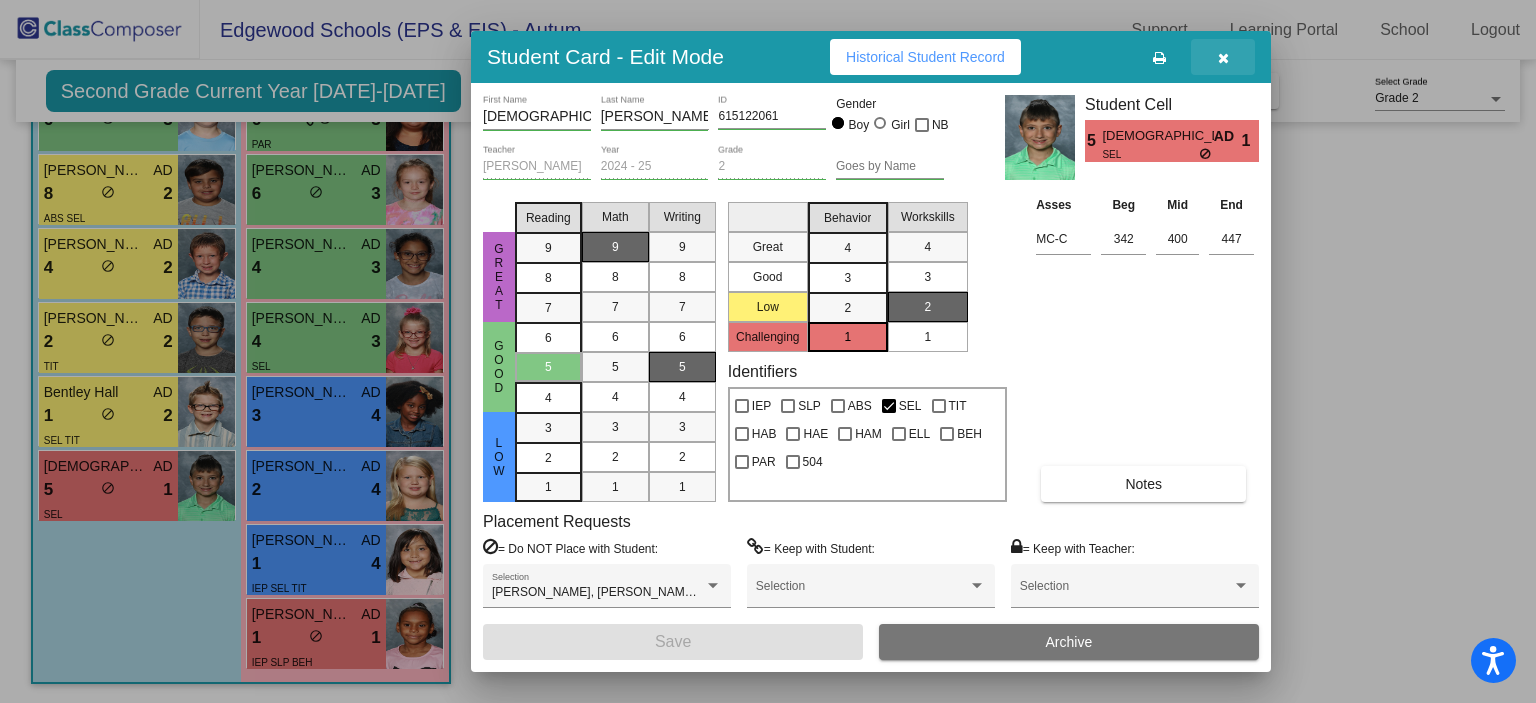 click at bounding box center (1223, 57) 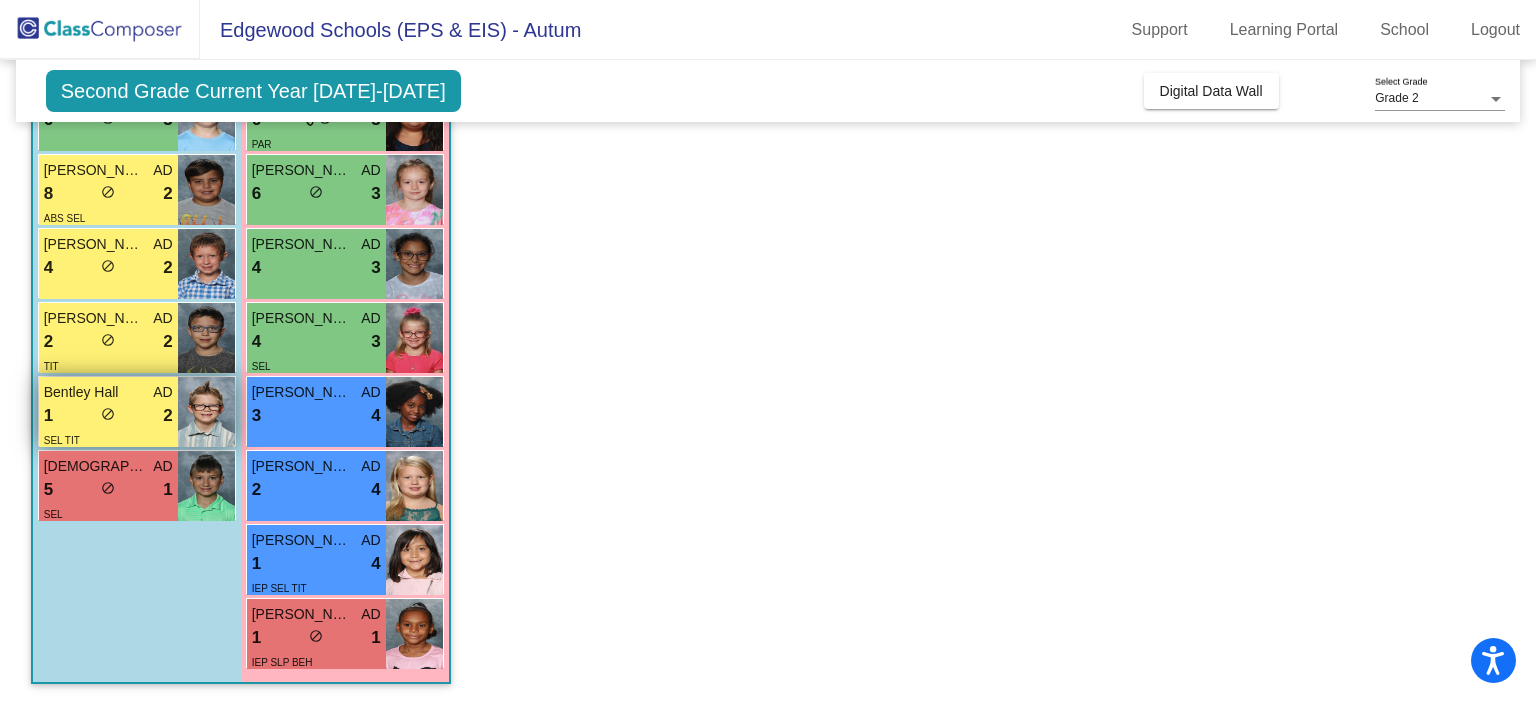 click on "1 lock do_not_disturb_alt 2" at bounding box center (108, 416) 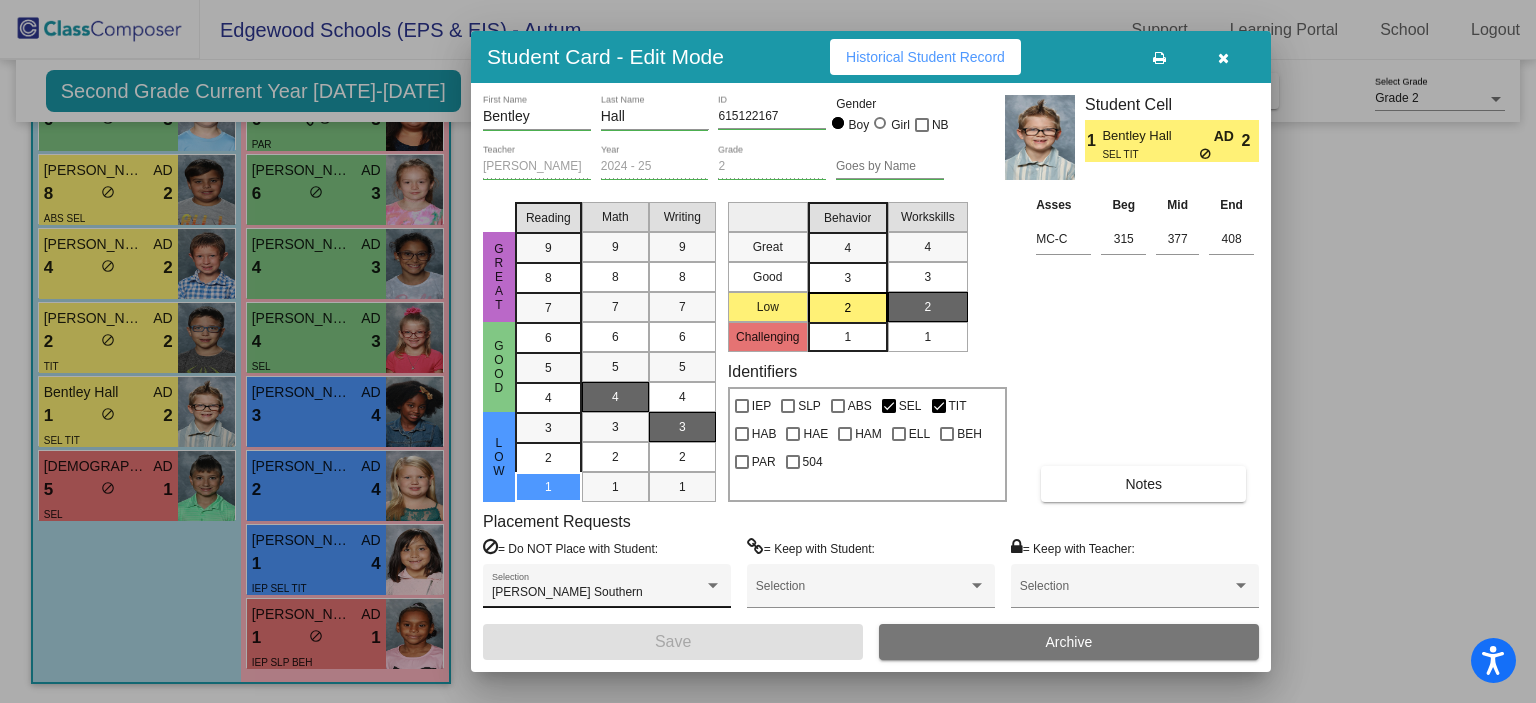 click on "[PERSON_NAME] Southern Selection" at bounding box center [607, 591] 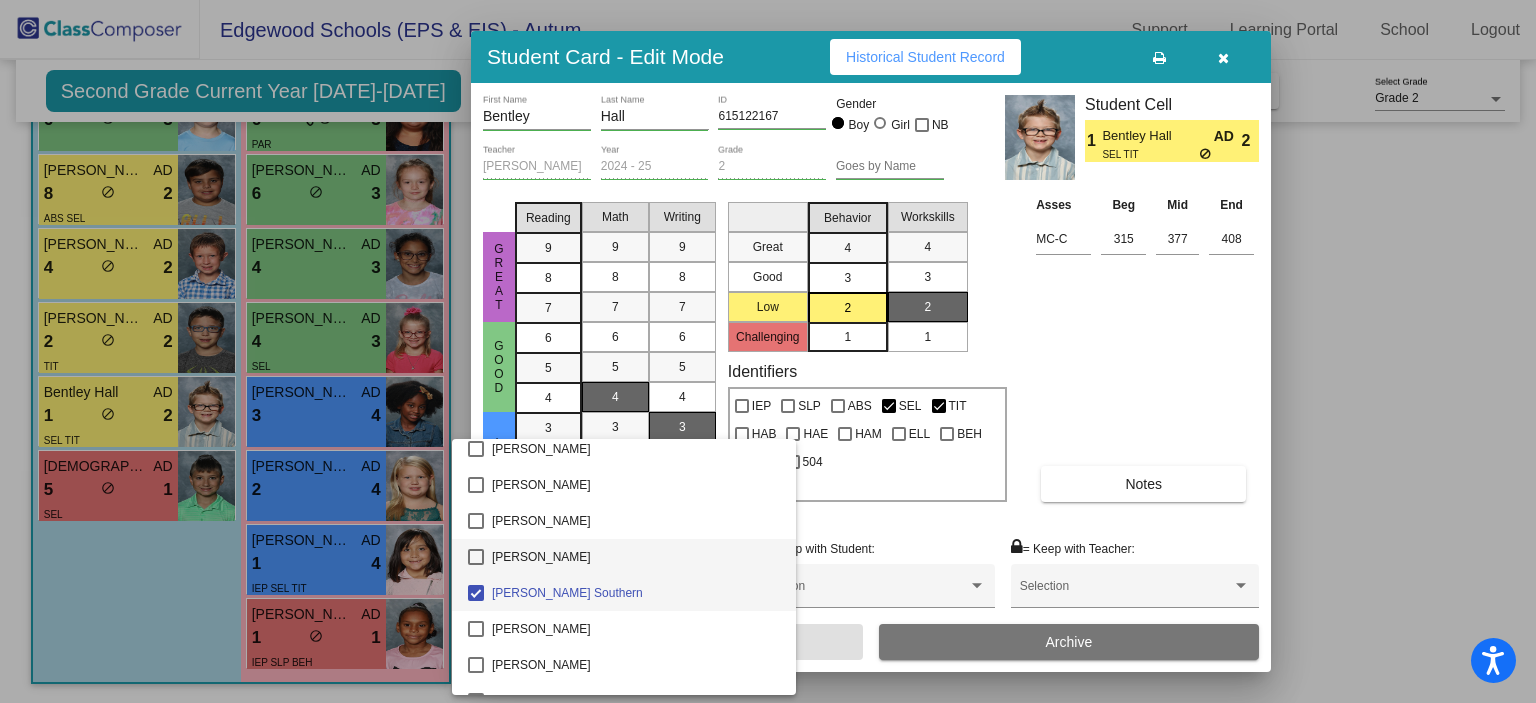 scroll, scrollTop: 7052, scrollLeft: 0, axis: vertical 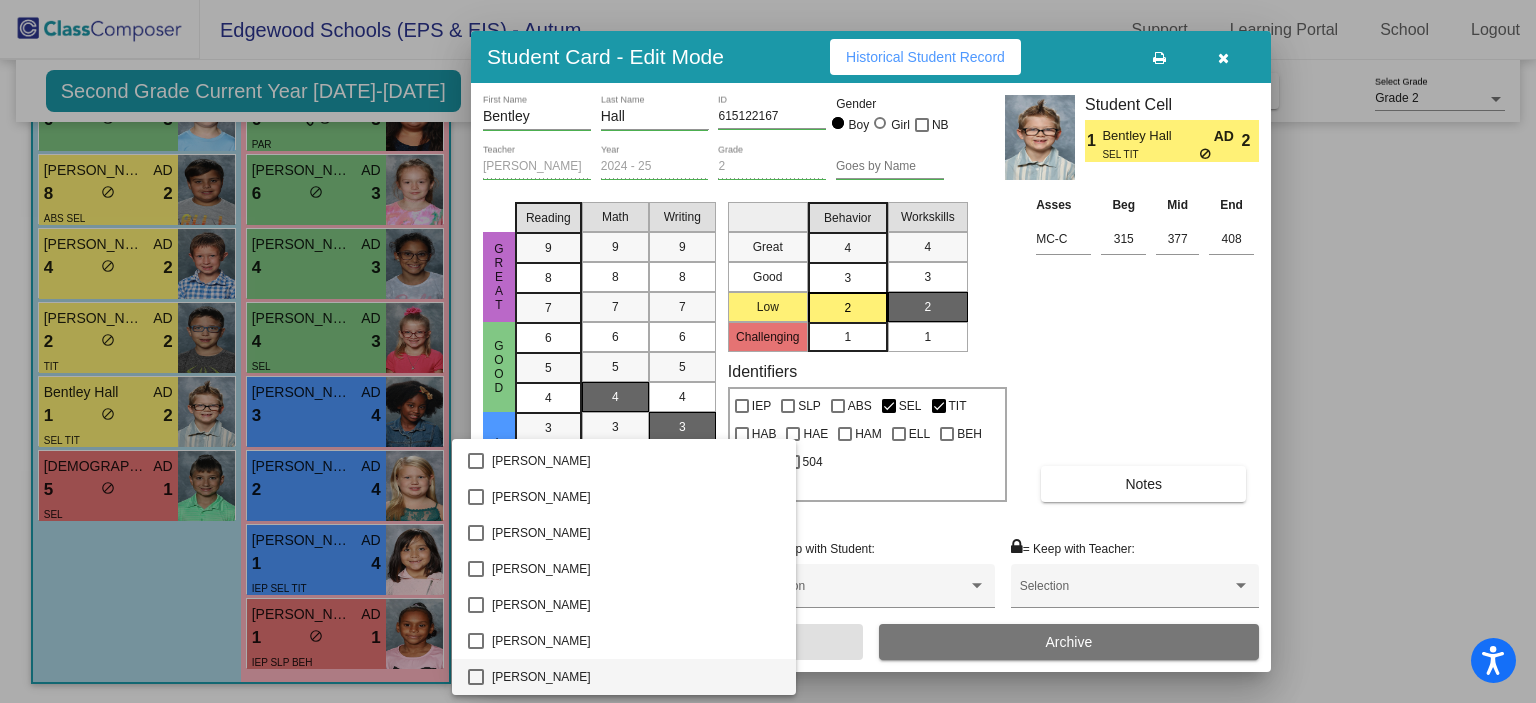 click on "[PERSON_NAME]" at bounding box center (636, 677) 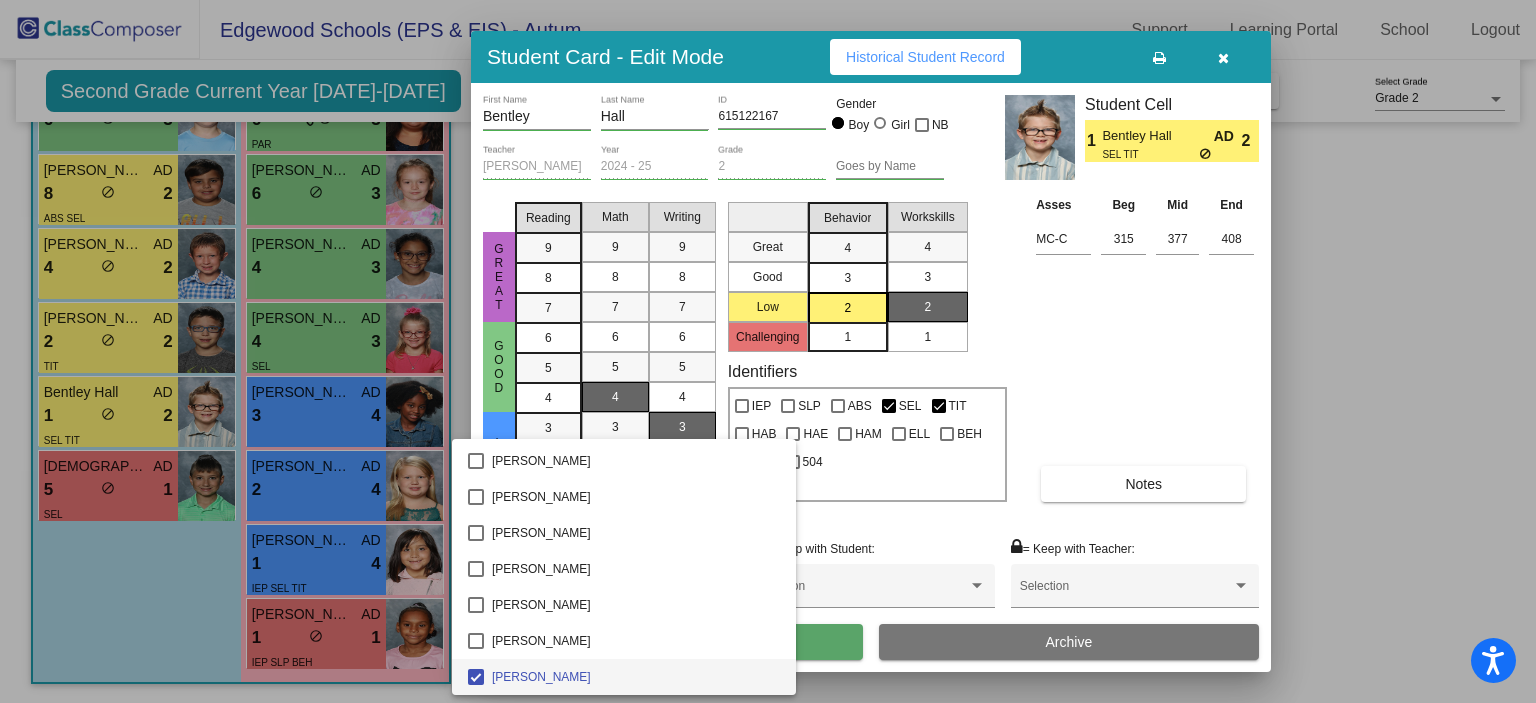 click at bounding box center (768, 351) 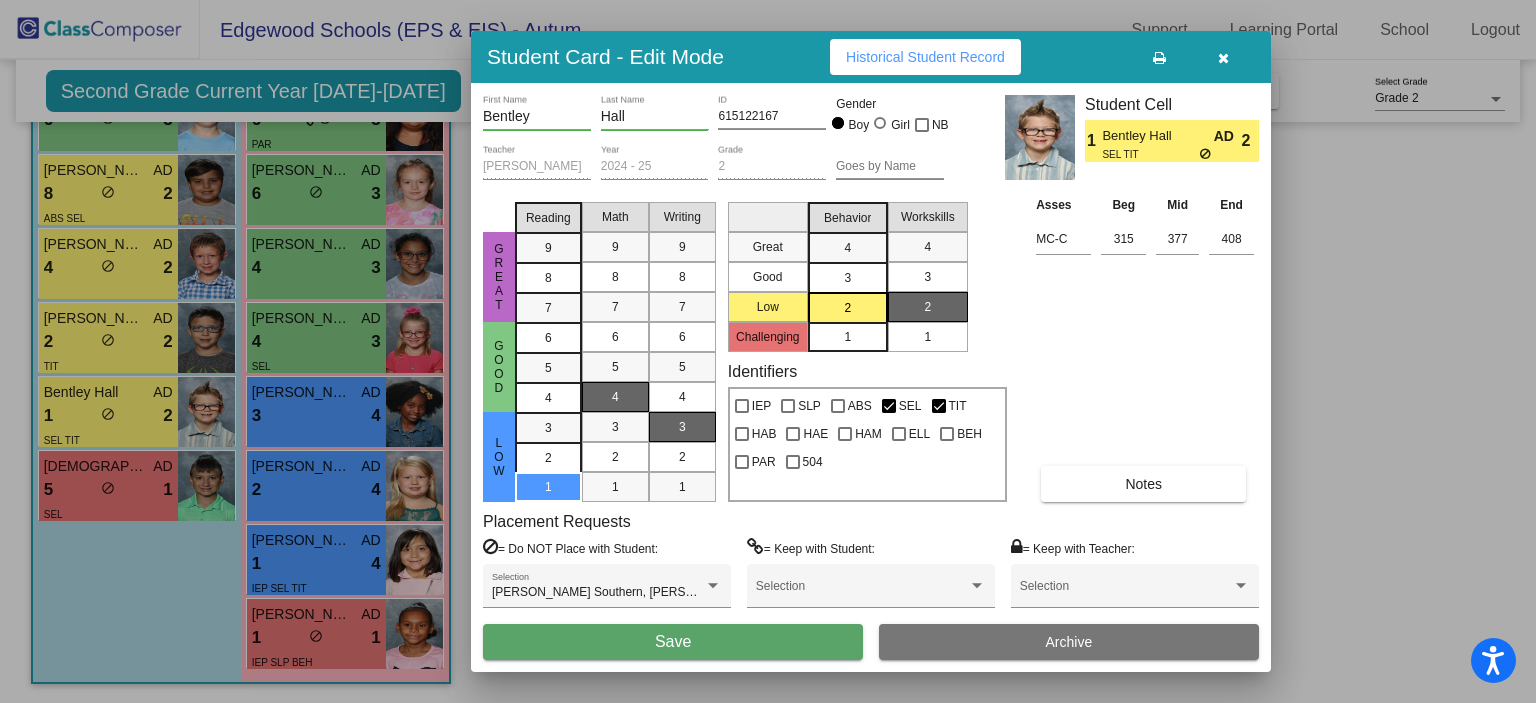 click on "Save" at bounding box center [673, 642] 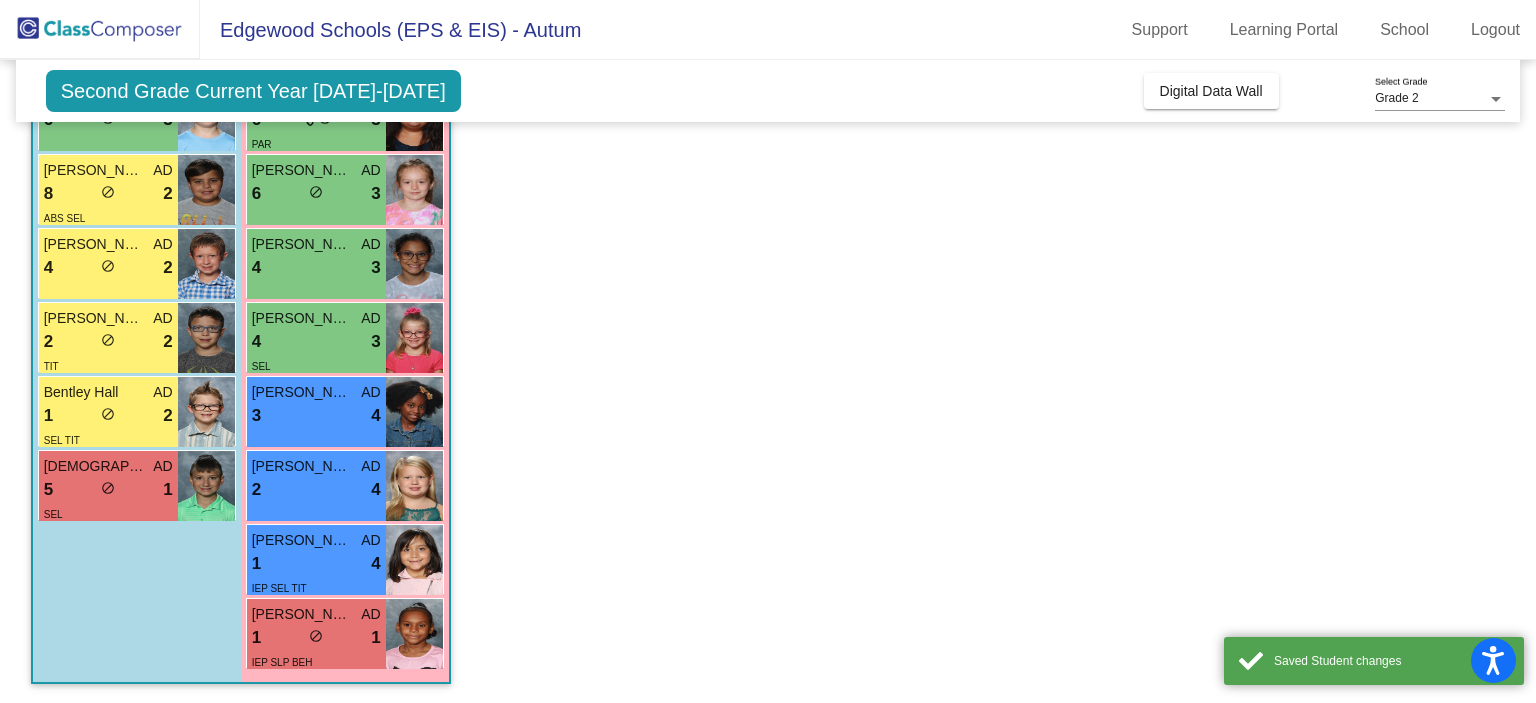 click on "Class 8   - 2nd  picture_as_pdf [PERSON_NAME]  Add Student  First Name Last Name Student Id  (Recommended)   Boy   Girl   [DEMOGRAPHIC_DATA] Add Close  Boys : 10  [PERSON_NAME] AD 9 lock do_not_disturb_alt 4 [PERSON_NAME] Sites AD 9 lock do_not_disturb_alt 3 IEP SLP PAR [PERSON_NAME] AD 8 lock do_not_disturb_alt 4 SLP [PERSON_NAME] AD 7 lock do_not_disturb_alt 3 HAM [PERSON_NAME] AD 6 lock do_not_disturb_alt 3 Carter Miles AD 8 lock do_not_disturb_alt 2 ABS SEL [PERSON_NAME] AD 4 lock do_not_disturb_alt 2 [PERSON_NAME] Southern AD 2 lock do_not_disturb_alt 2 TIT Bentley Hall AD 1 lock do_not_disturb_alt 2 SEL TIT [PERSON_NAME] AD 5 lock do_not_disturb_alt 1 SEL Girls: 12 [PERSON_NAME] AD 9 lock do_not_disturb_alt 3 [PERSON_NAME] PAR [PERSON_NAME] AD 8 lock do_not_disturb_alt 3 [PERSON_NAME] AD 6 lock do_not_disturb_alt 4 [PERSON_NAME] AD 6 lock do_not_disturb_alt 4 Moliko Wall AD 6 lock do_not_disturb_alt 3 PAR [PERSON_NAME] AD 6 lock do_not_disturb_alt 3 [PERSON_NAME] AD 4 lock do_not_disturb_alt 3 [PERSON_NAME] AD 4 lock [DATE]" 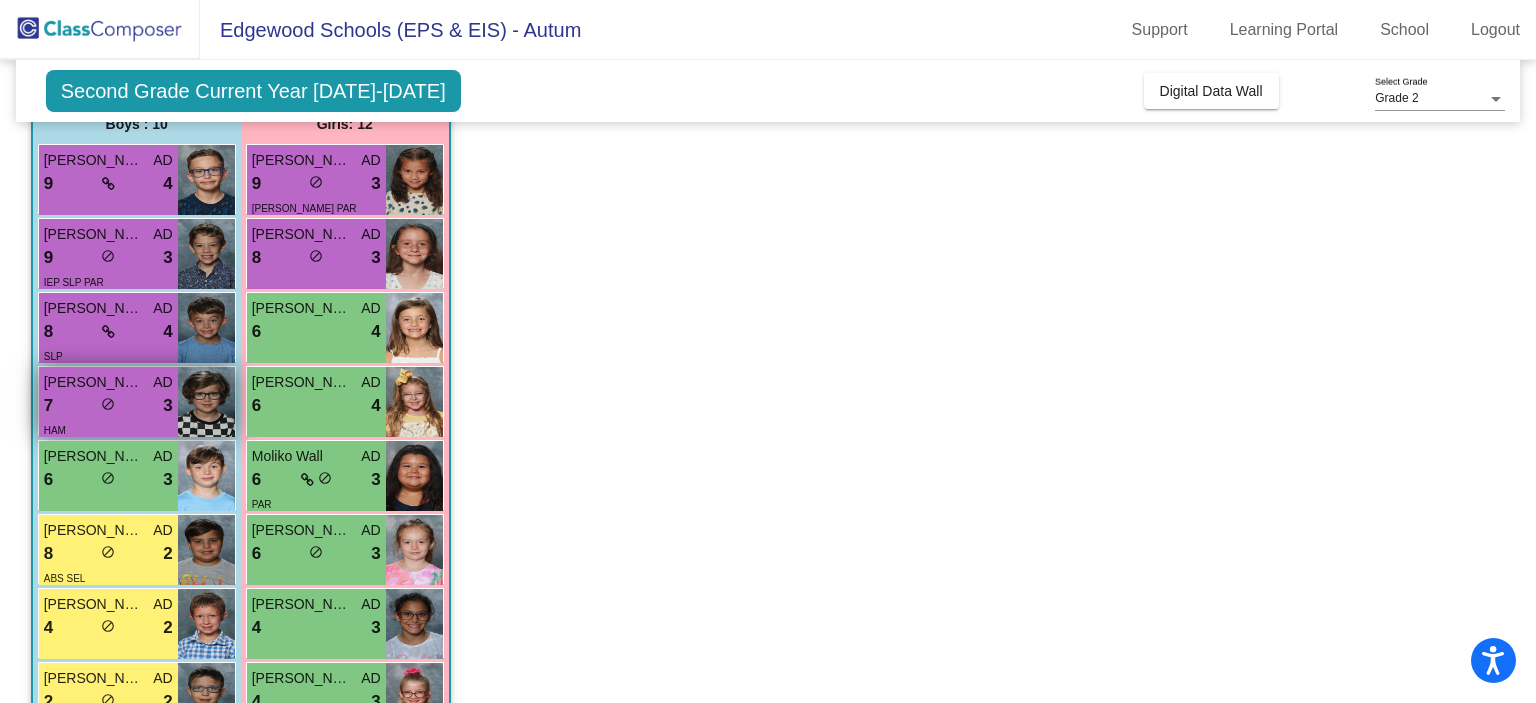 scroll, scrollTop: 175, scrollLeft: 0, axis: vertical 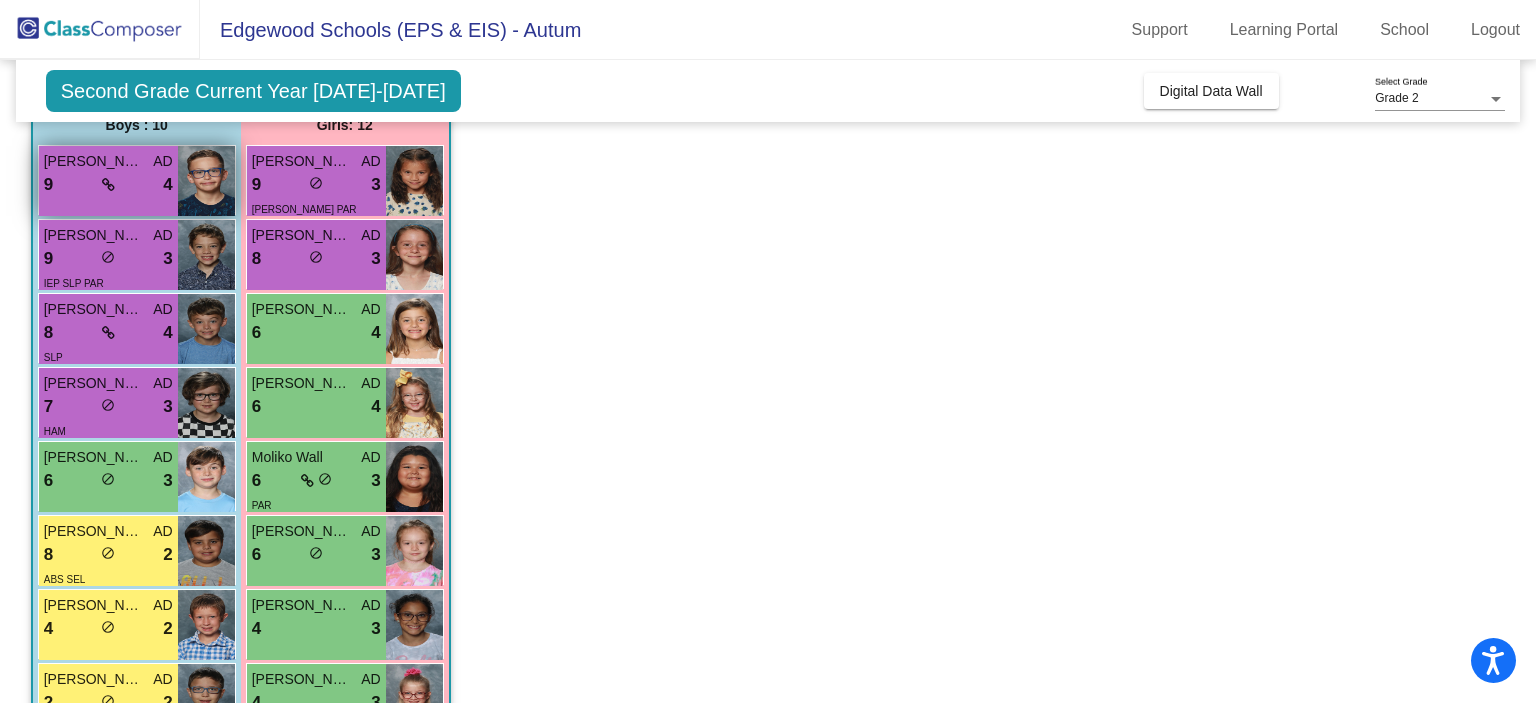 click on "9 lock do_not_disturb_alt 4" at bounding box center [108, 185] 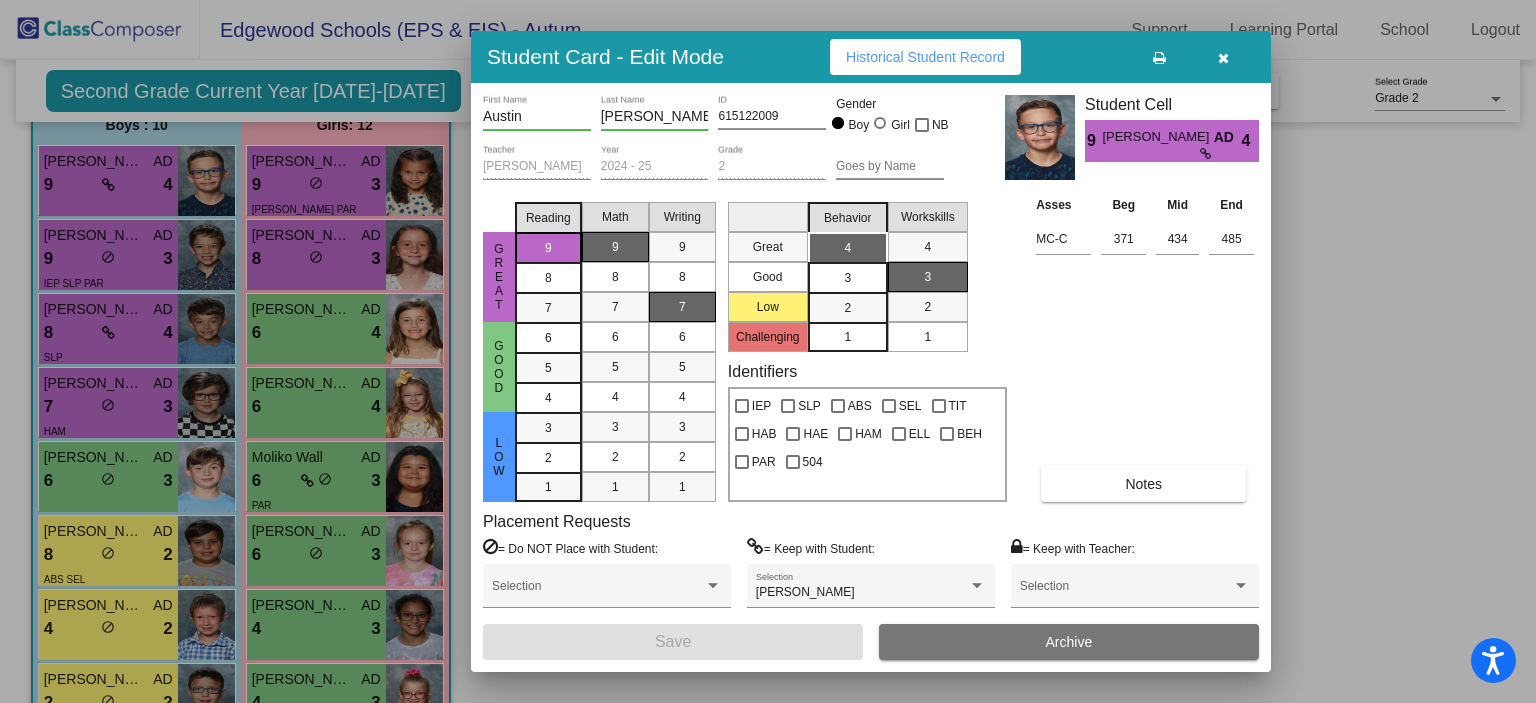 click on "Notes" at bounding box center [1143, 484] 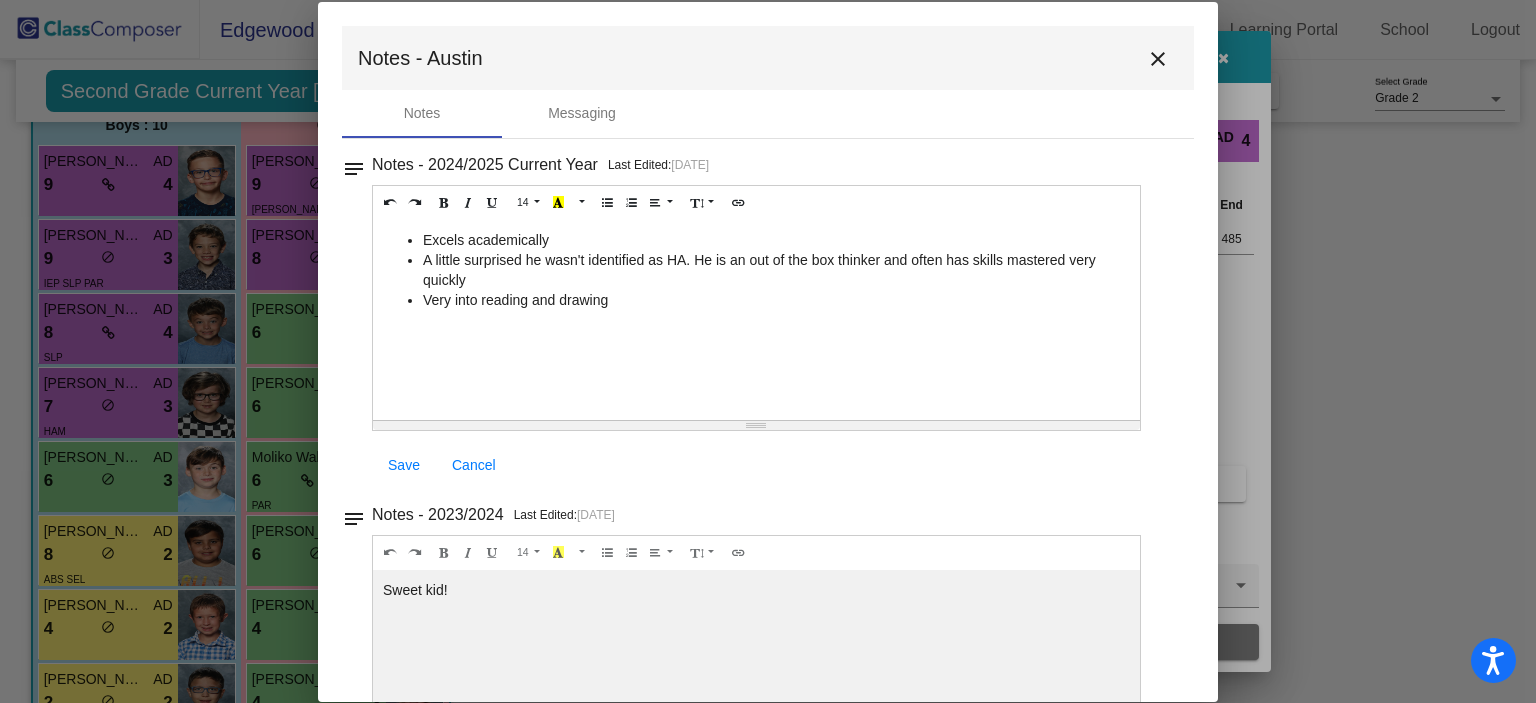 click on "close" at bounding box center (1158, 59) 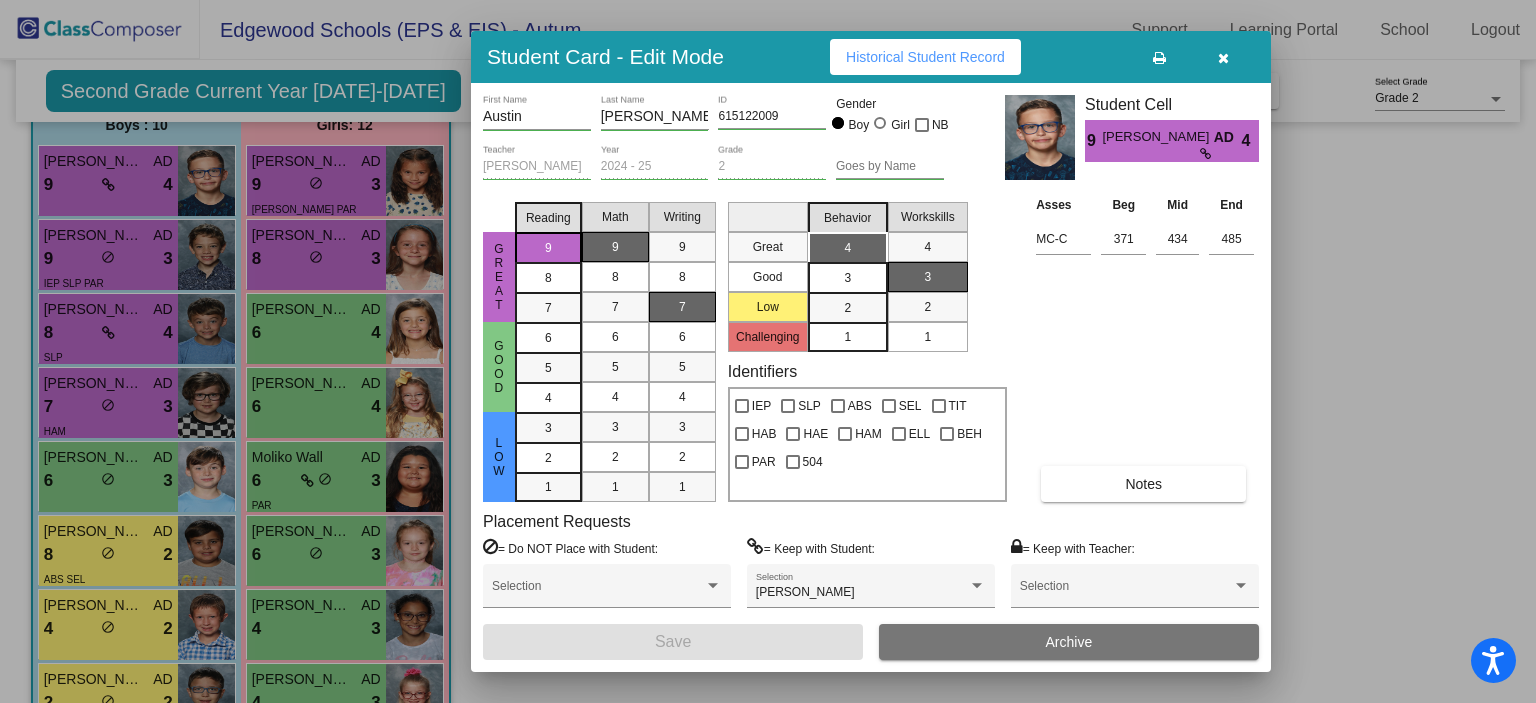 click at bounding box center [1223, 58] 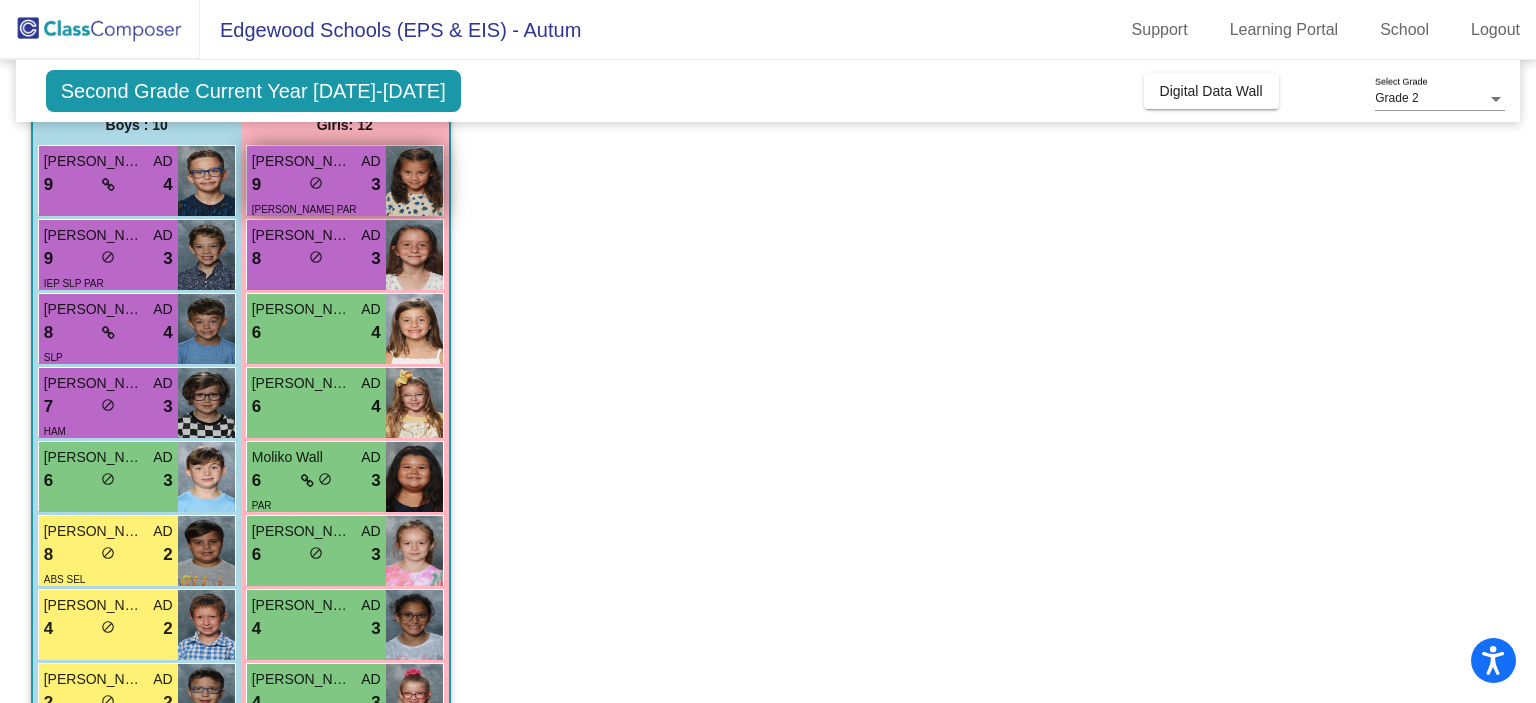 click at bounding box center [414, 181] 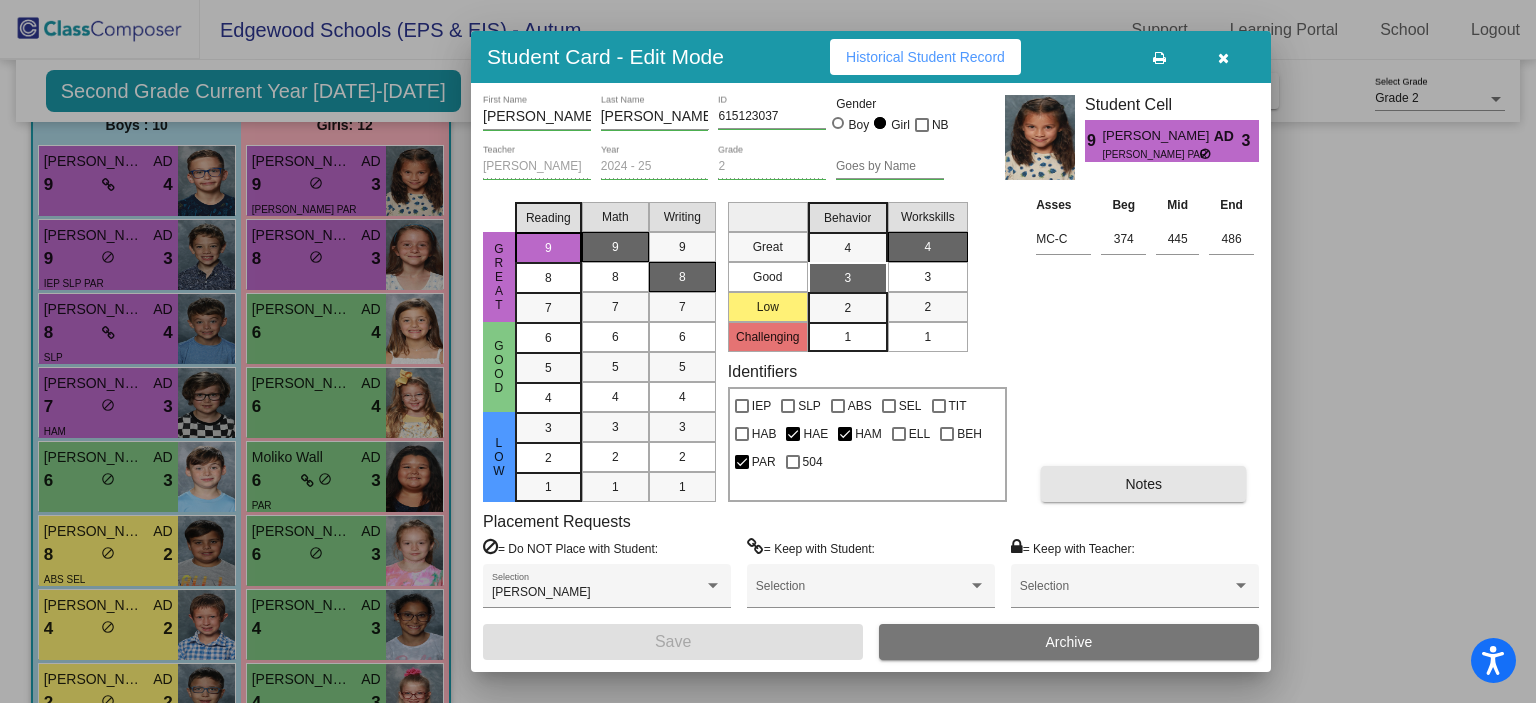 click on "Notes" at bounding box center [1143, 484] 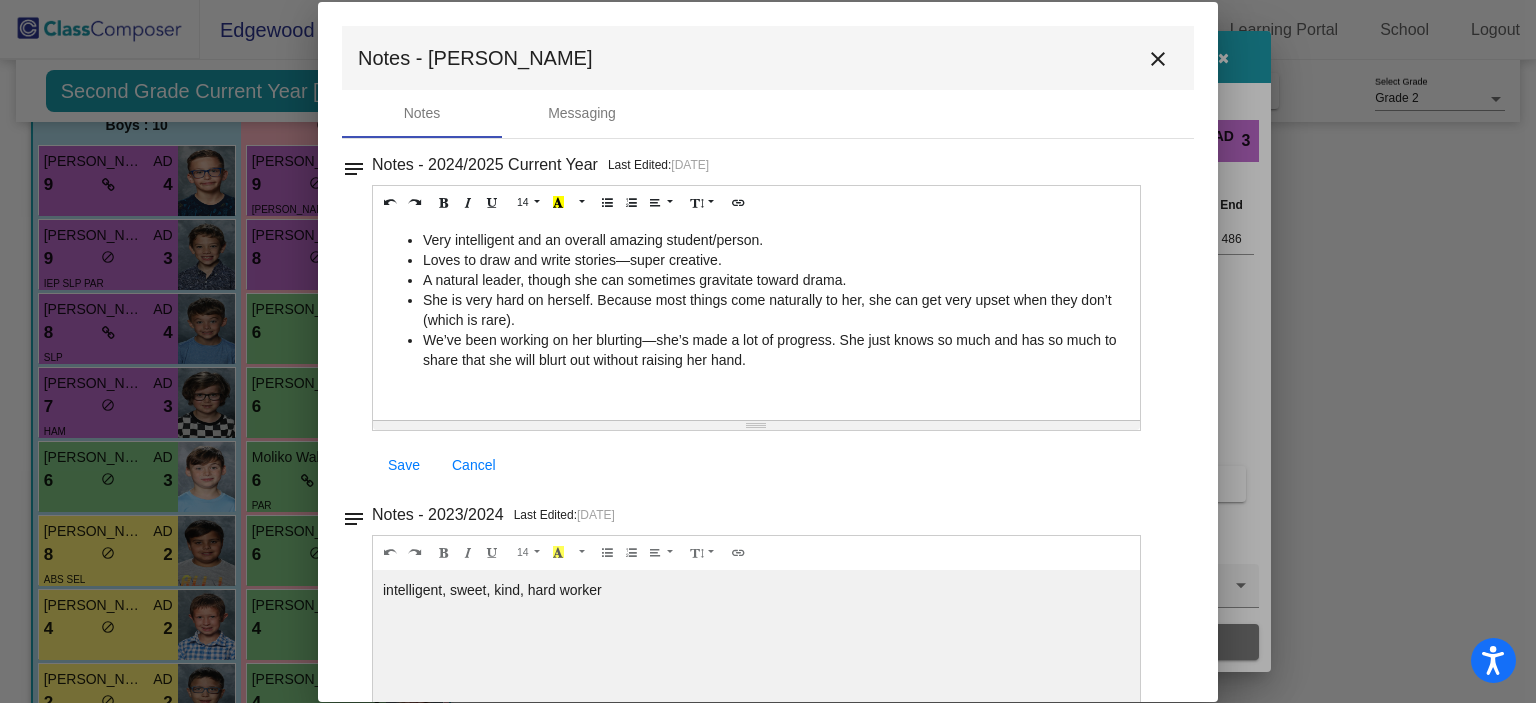 click on "close" at bounding box center [1158, 58] 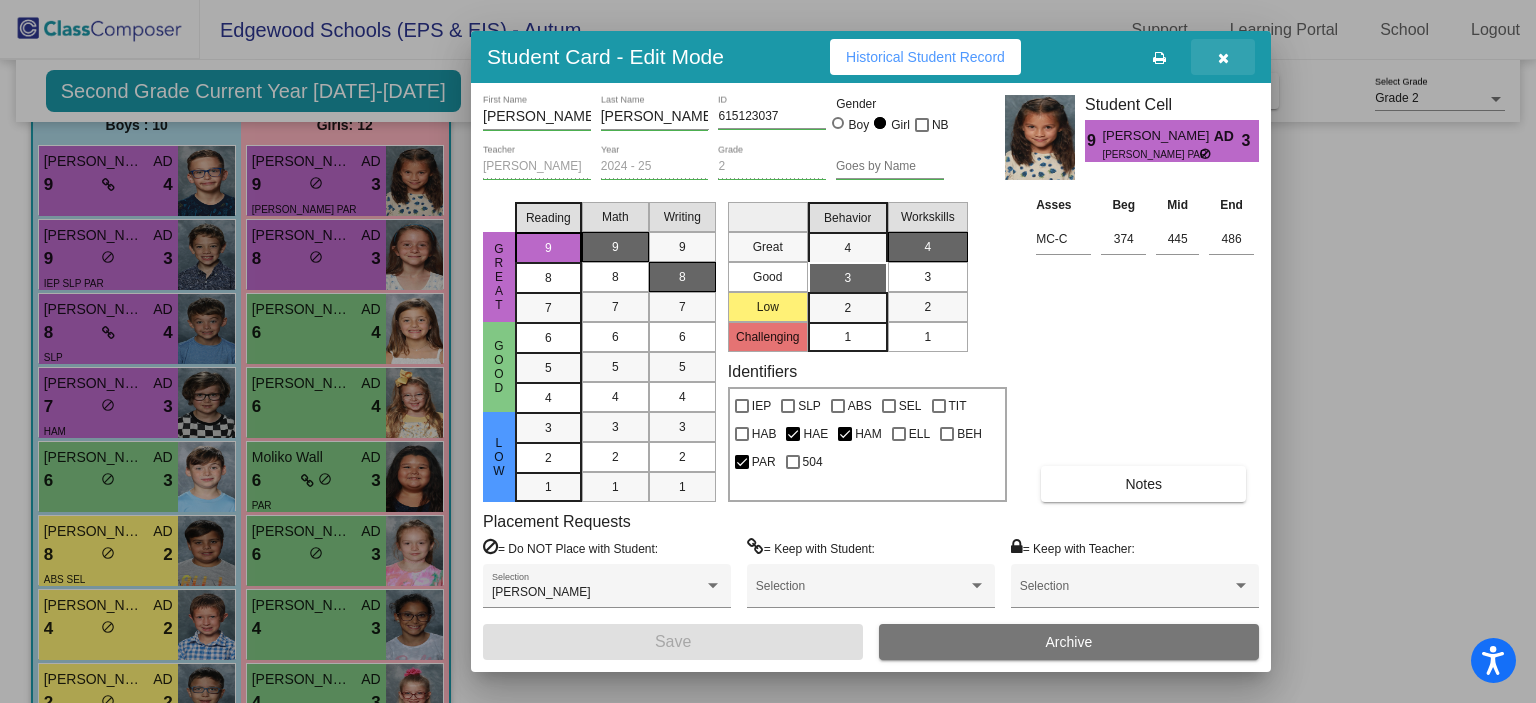 click at bounding box center [1223, 57] 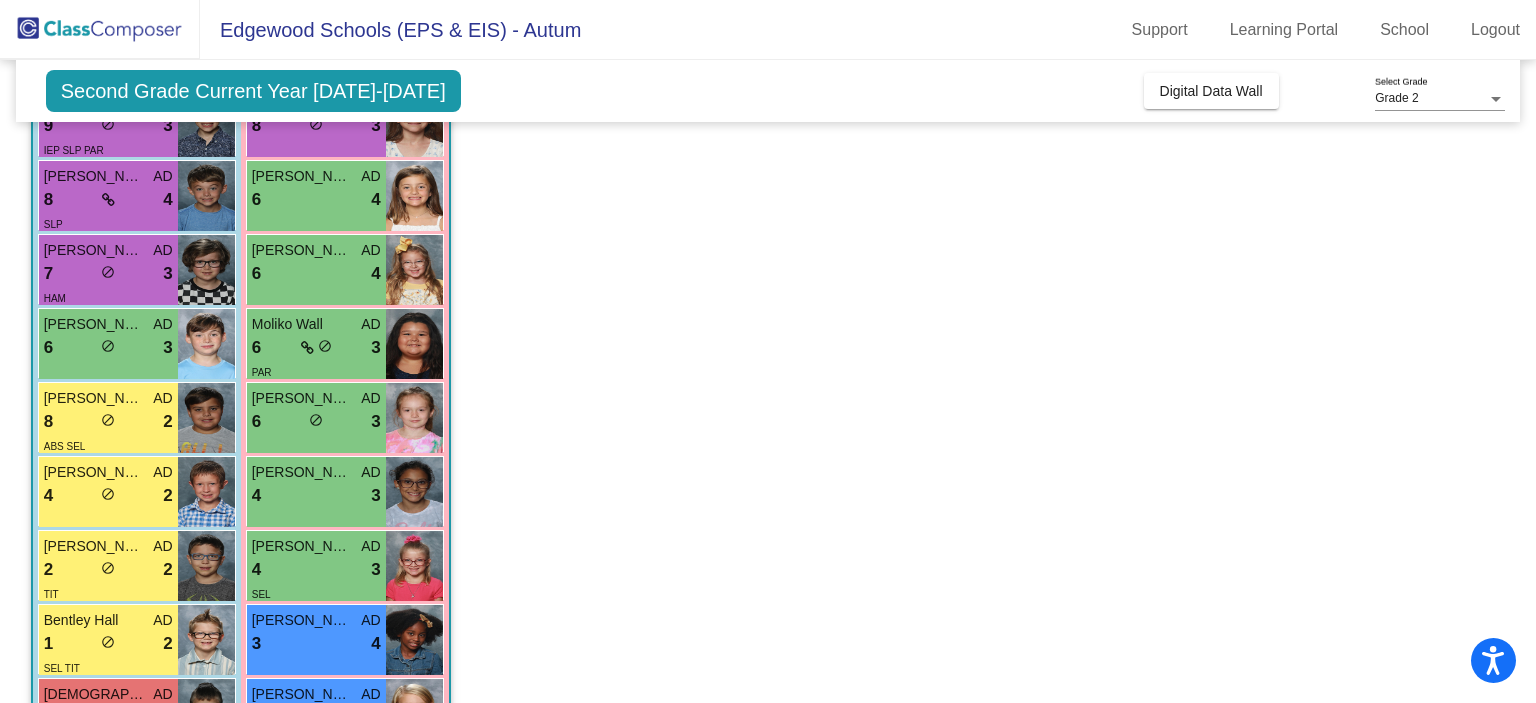 scroll, scrollTop: 402, scrollLeft: 0, axis: vertical 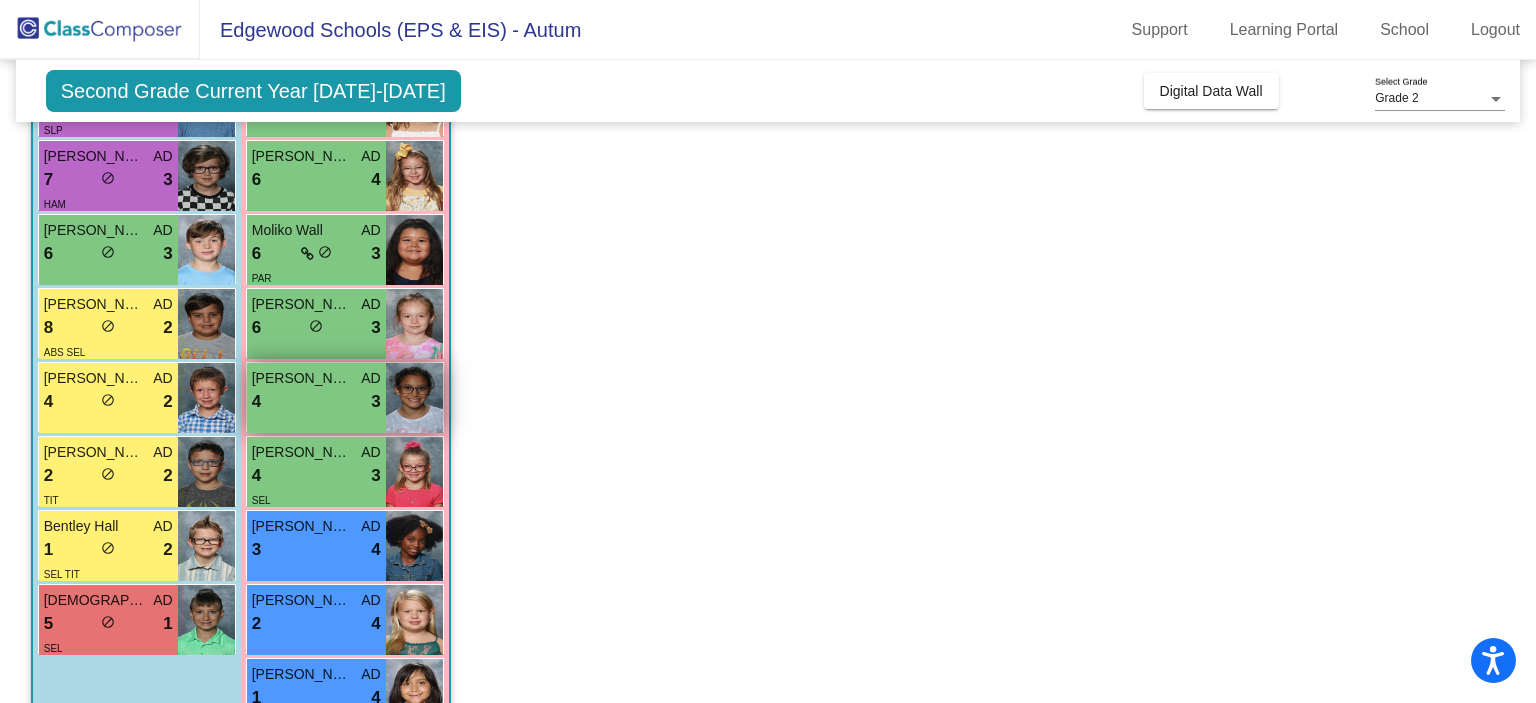 click on "3" at bounding box center (375, 402) 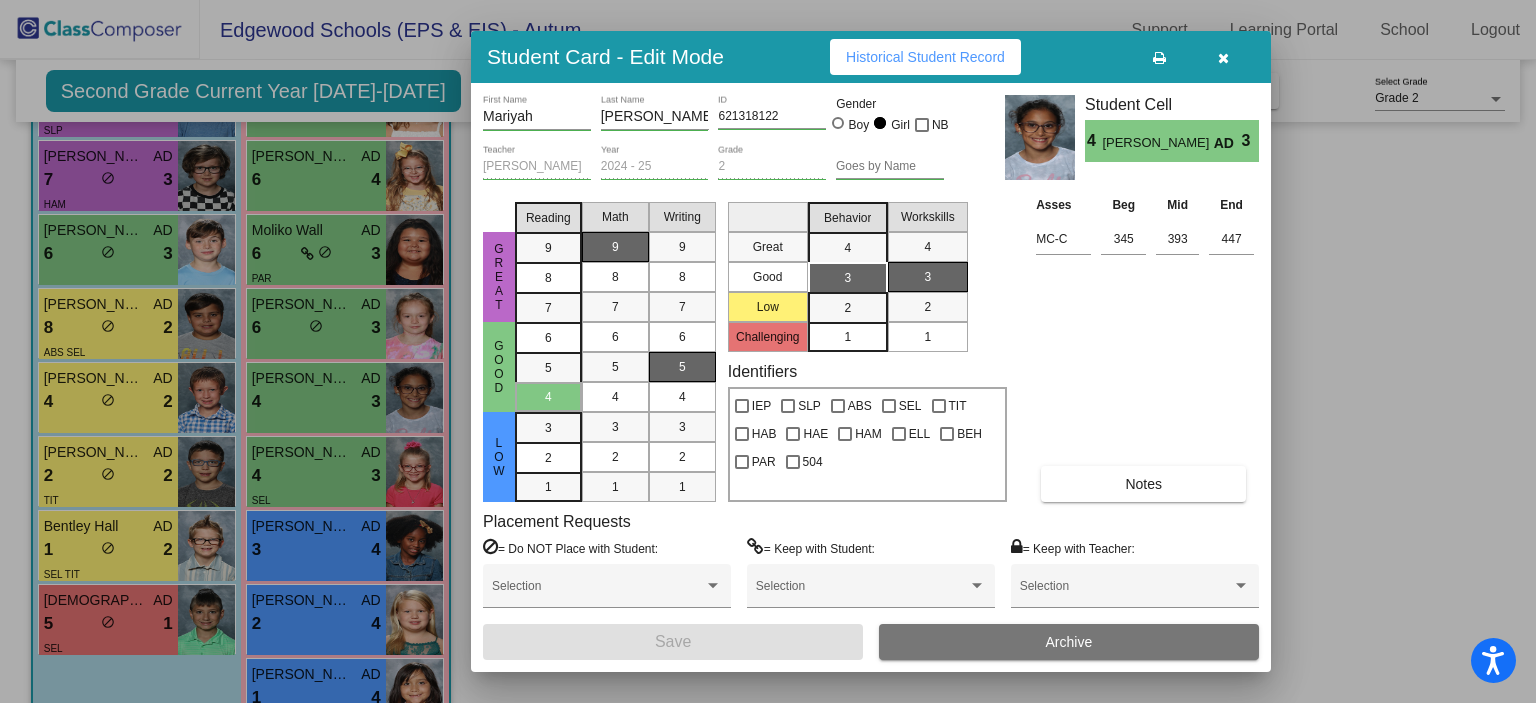 click at bounding box center [1223, 57] 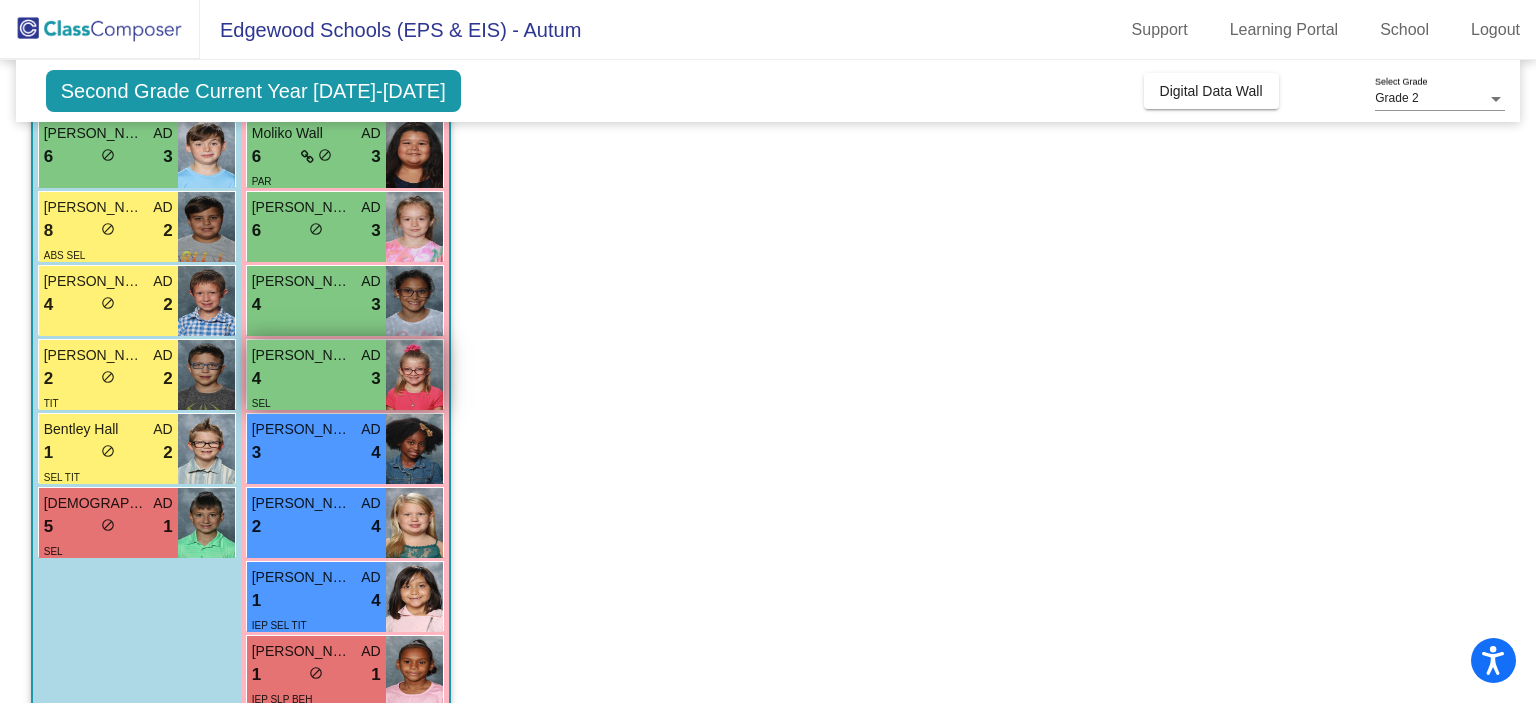 scroll, scrollTop: 506, scrollLeft: 0, axis: vertical 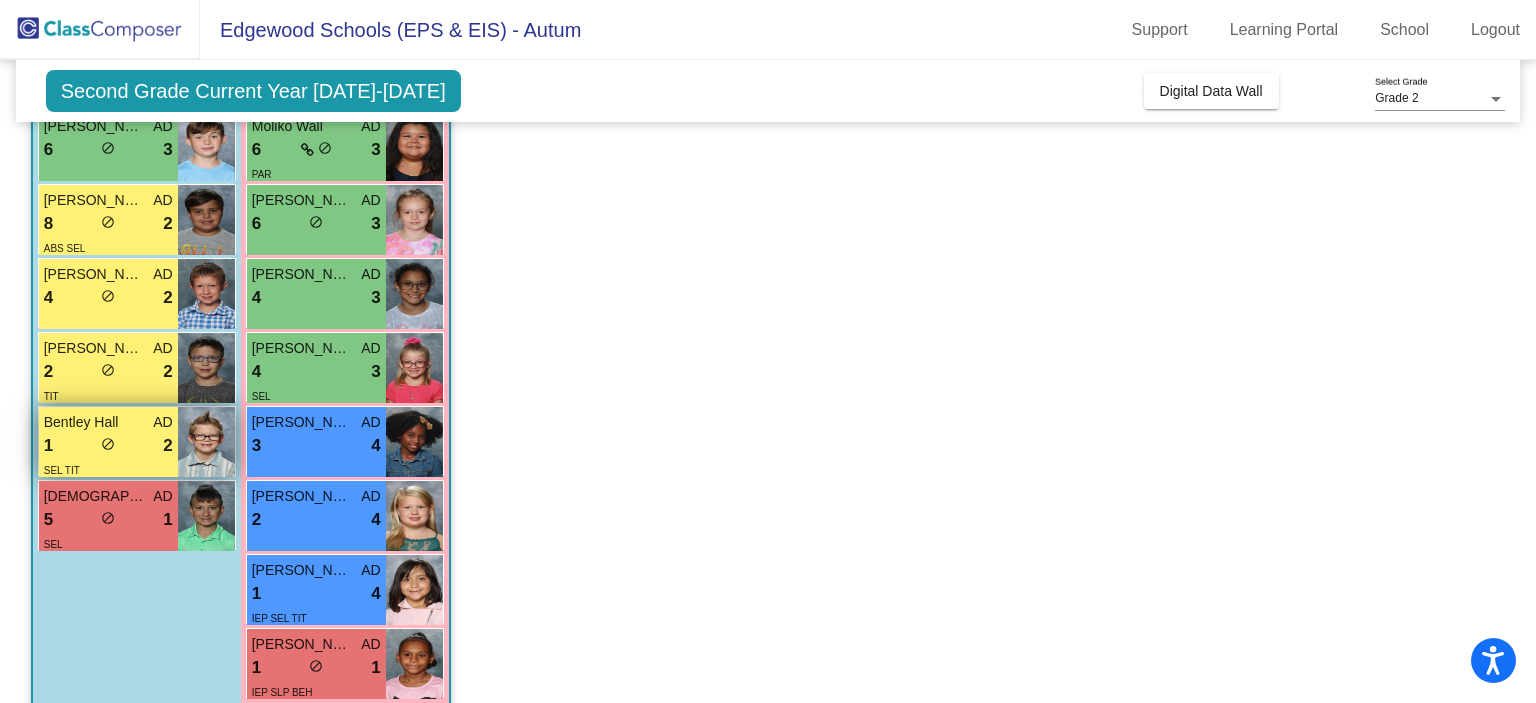 click on "2" at bounding box center [167, 446] 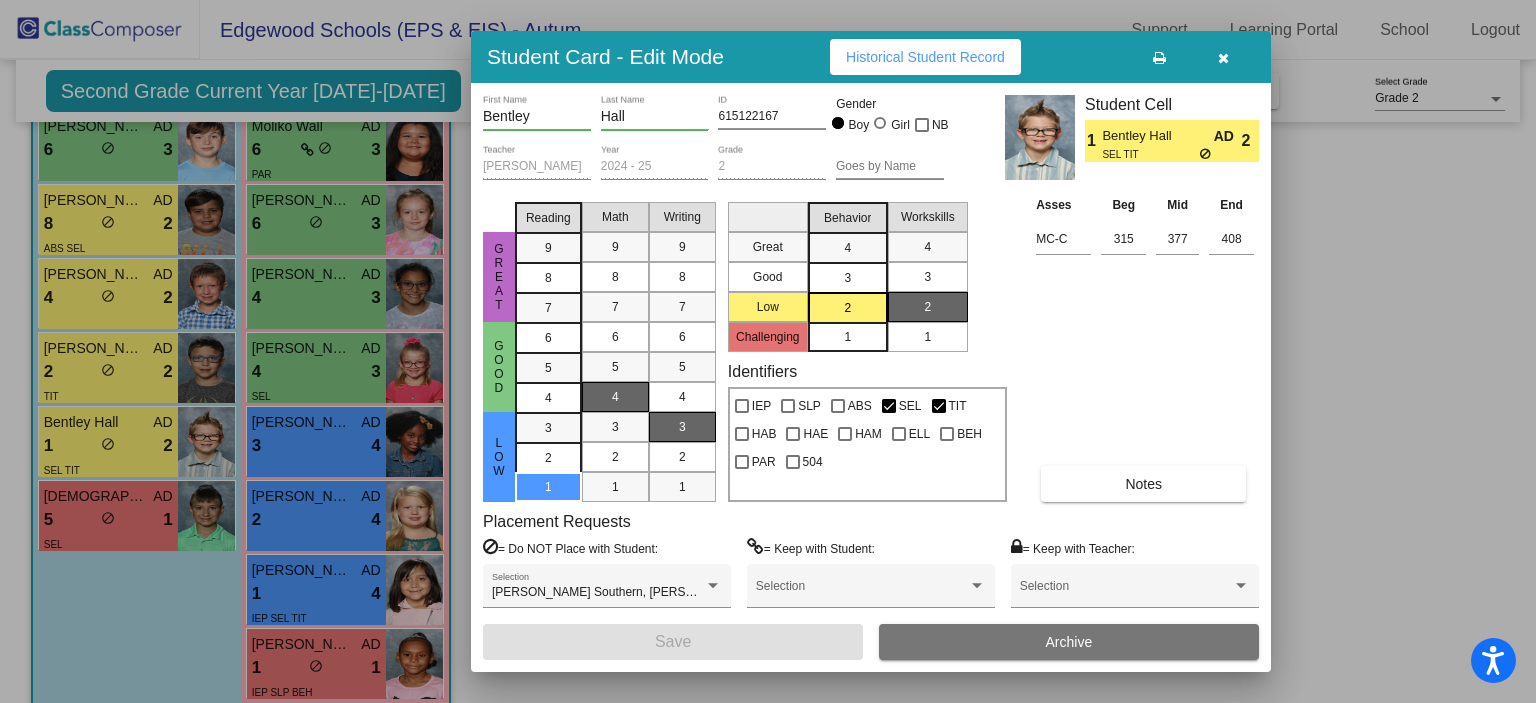click at bounding box center [1223, 57] 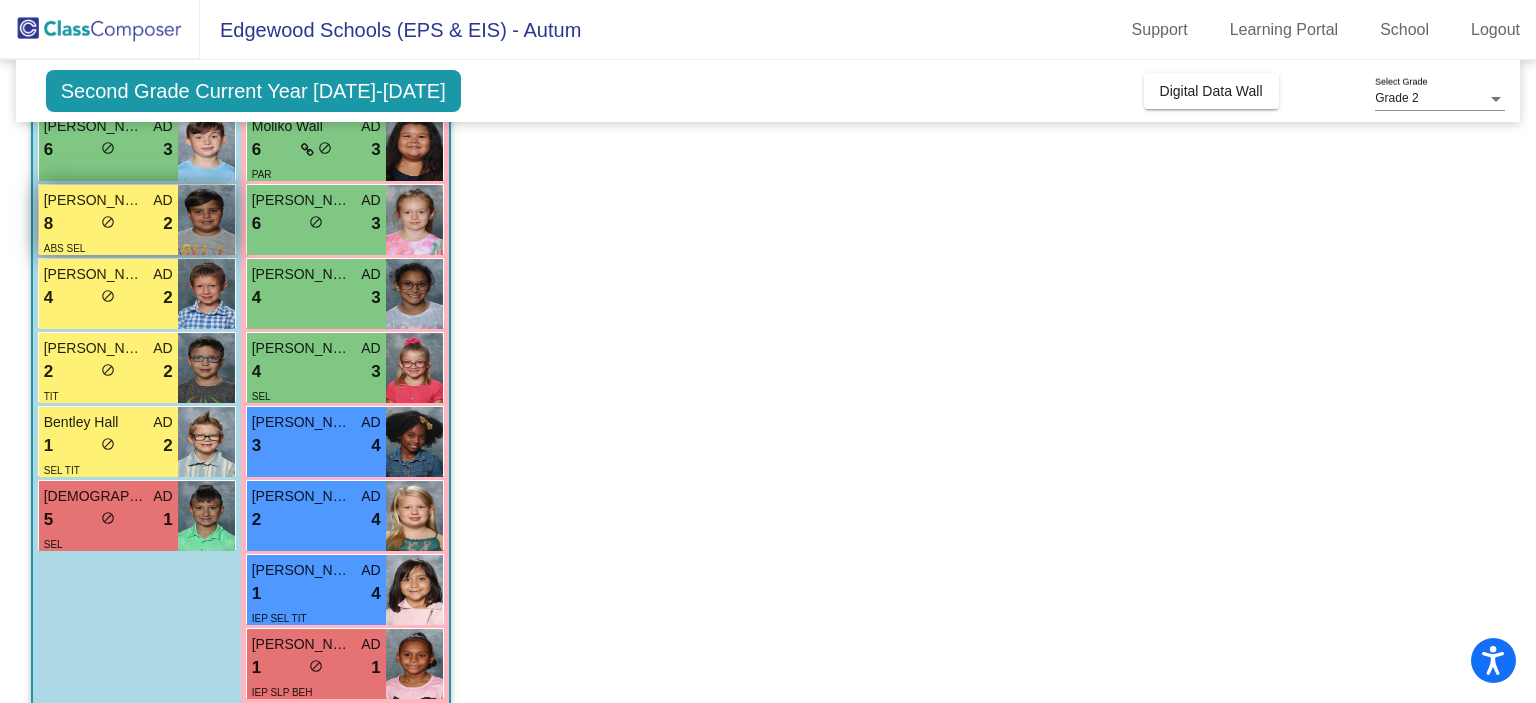 click on "8 lock do_not_disturb_alt 2" at bounding box center (108, 224) 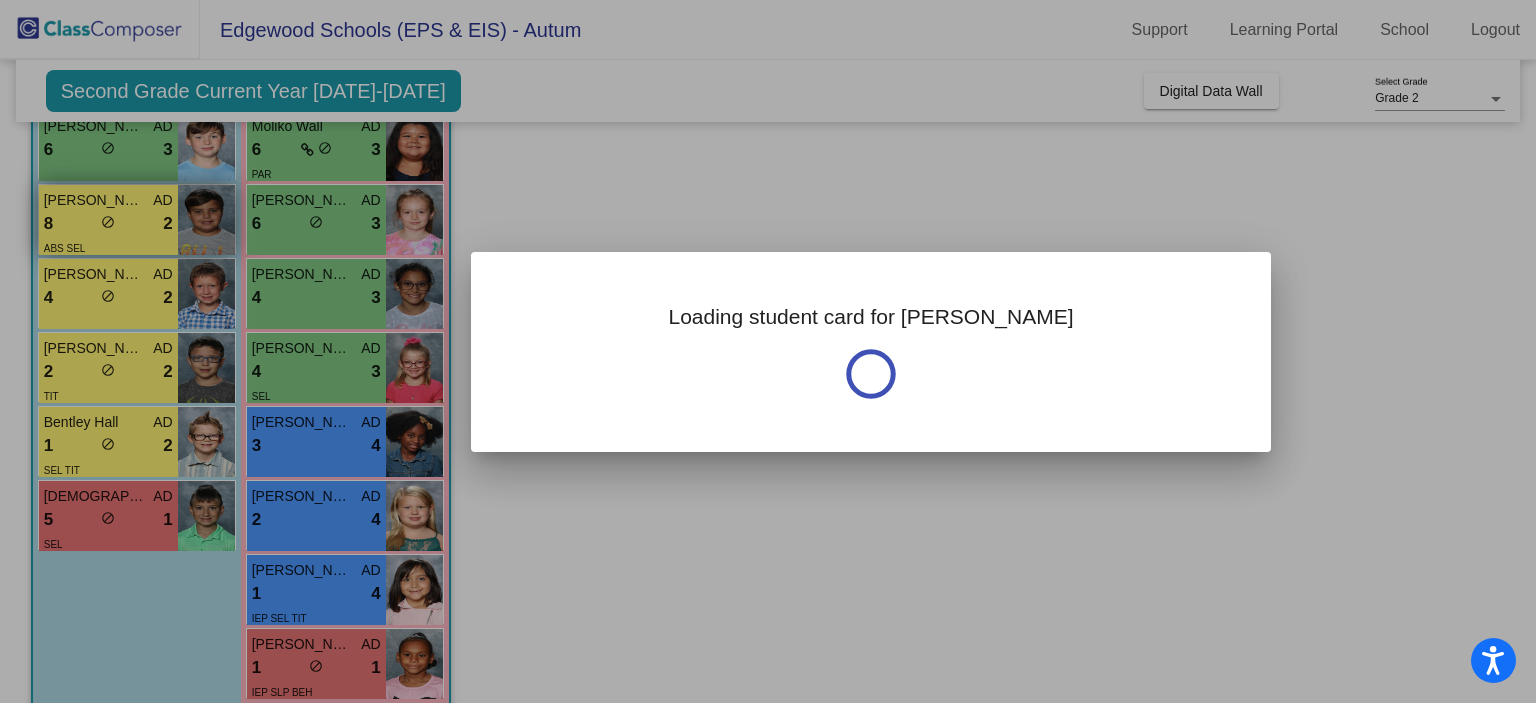 click at bounding box center (768, 351) 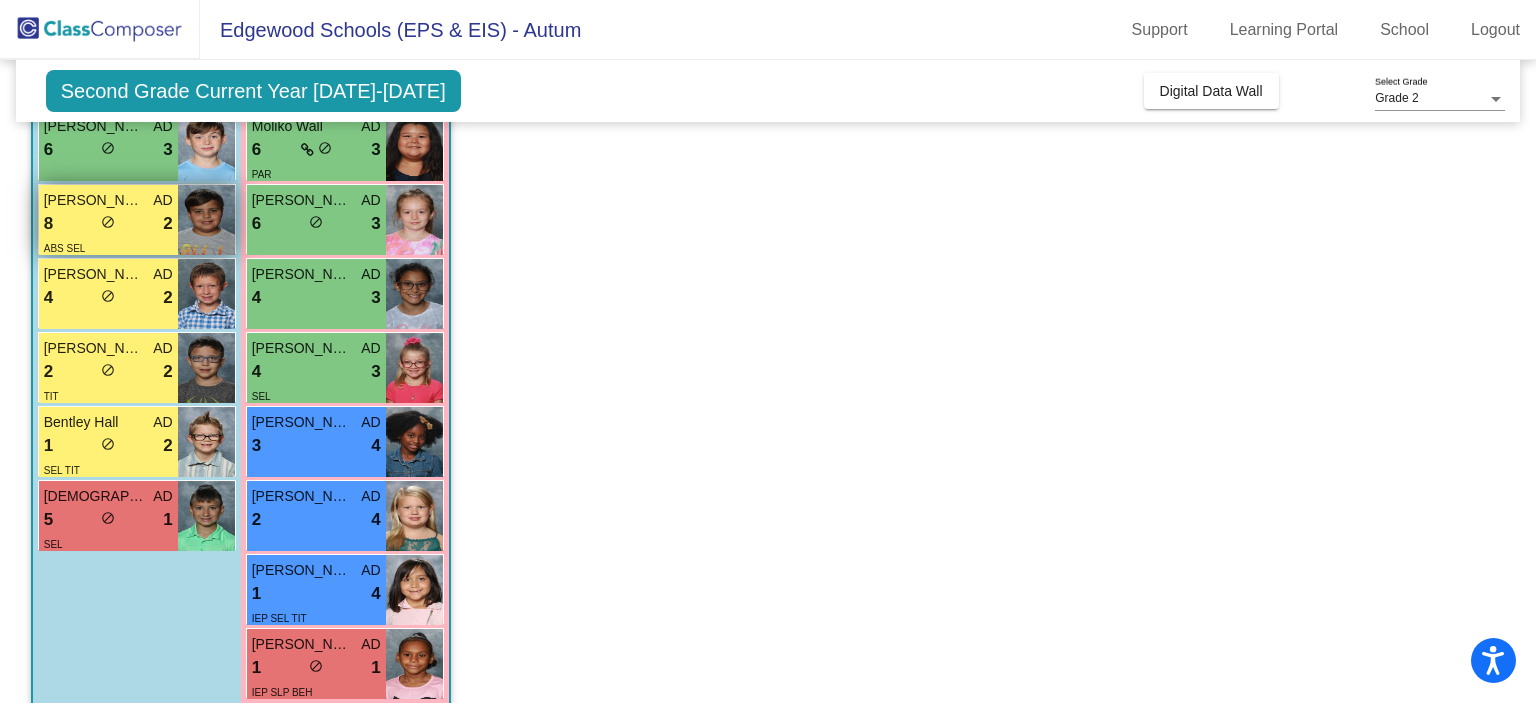 click on "8 lock do_not_disturb_alt 2" at bounding box center (108, 224) 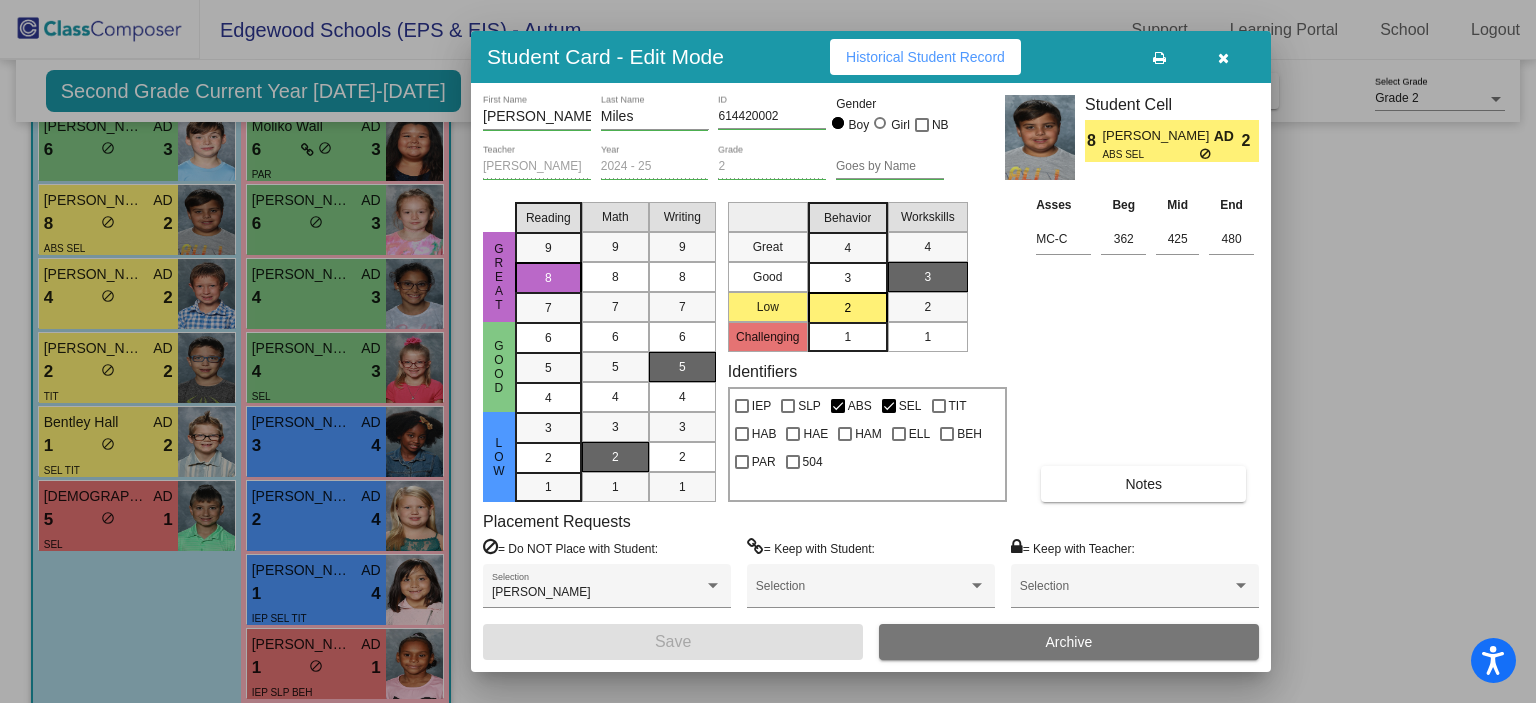 click on "Notes" at bounding box center [1143, 484] 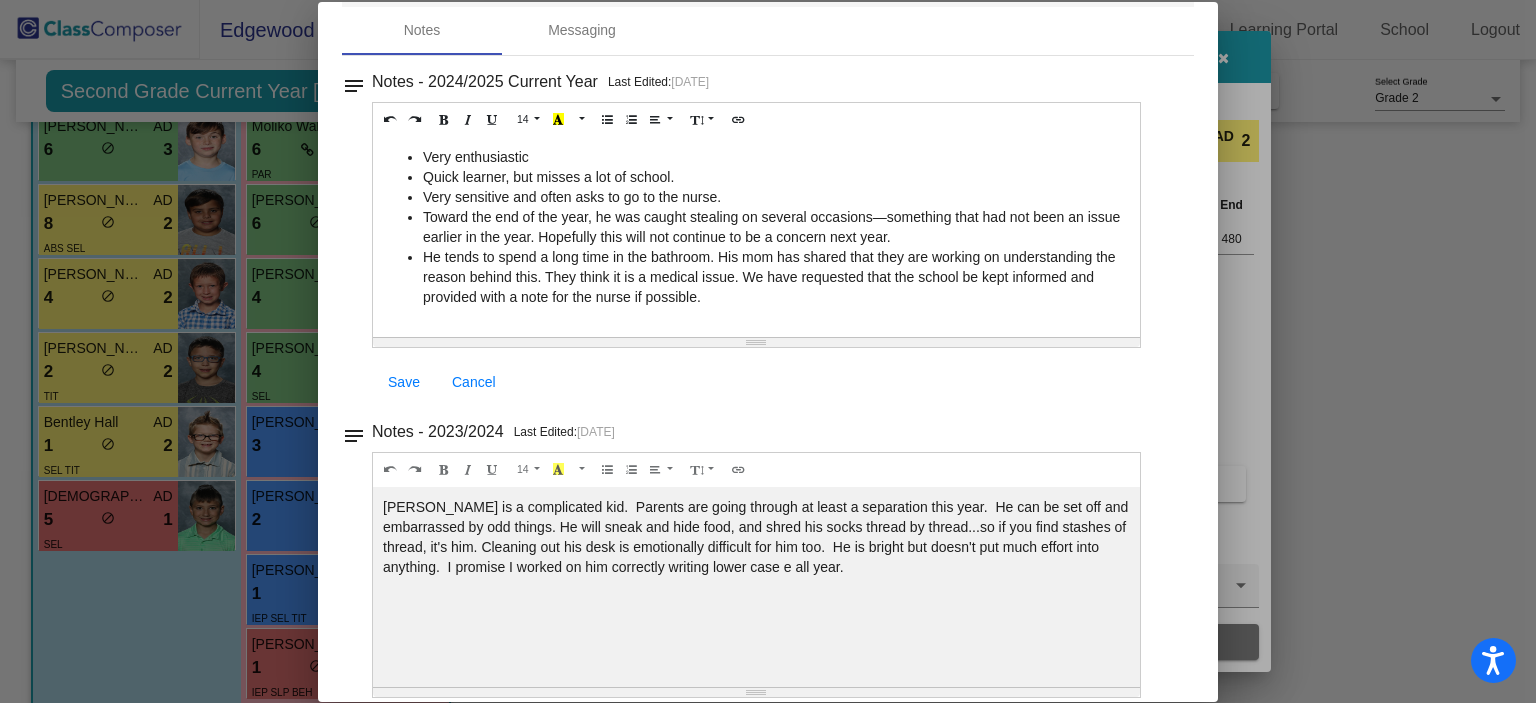 scroll, scrollTop: 0, scrollLeft: 0, axis: both 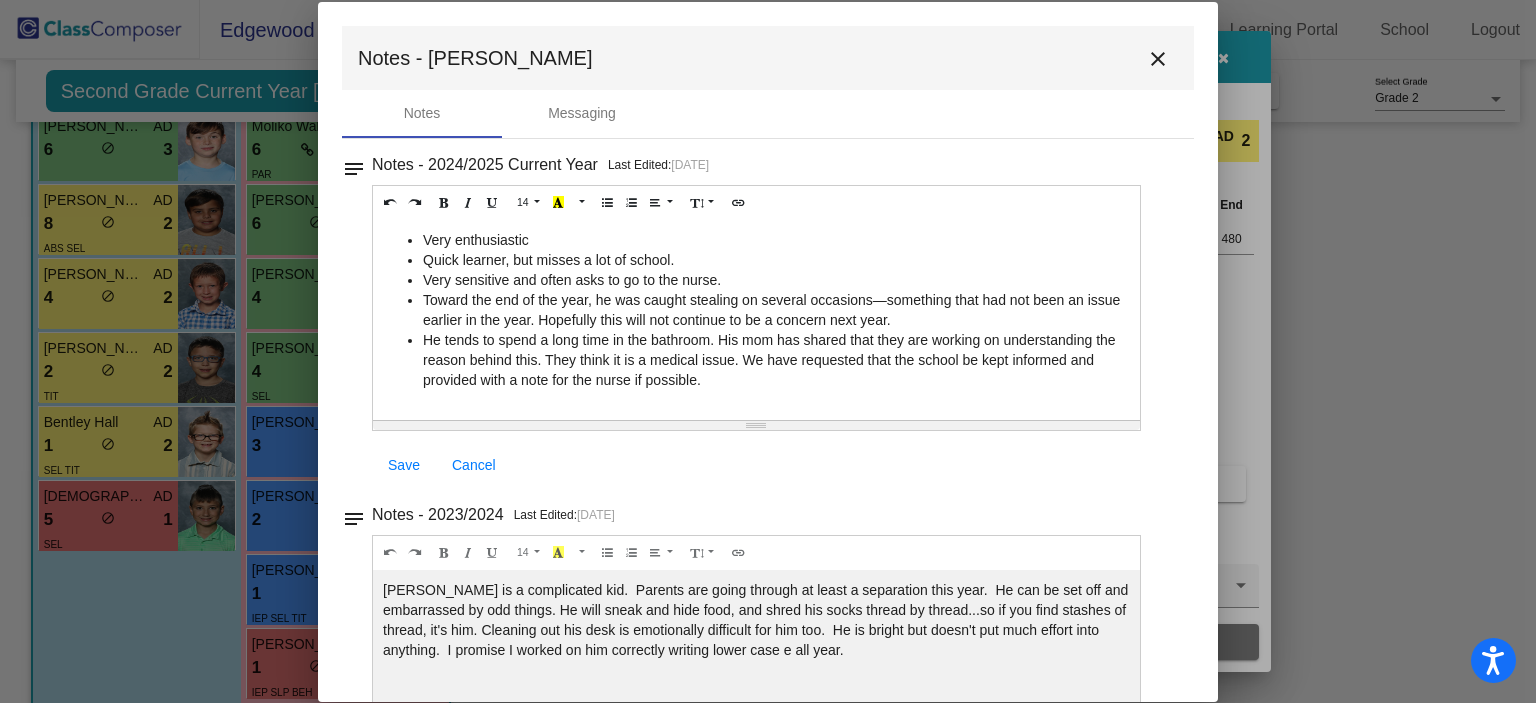 click on "close" at bounding box center (1158, 59) 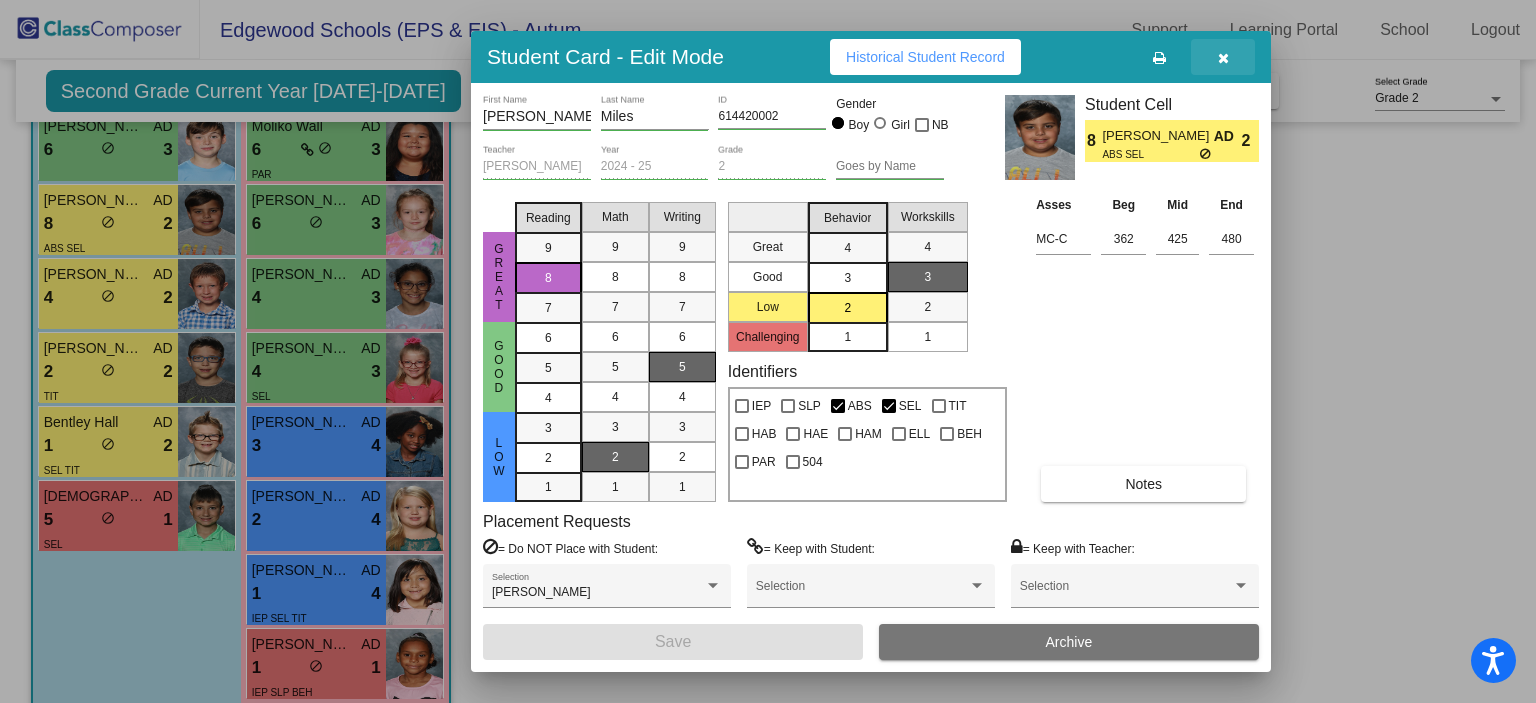 click at bounding box center (1223, 58) 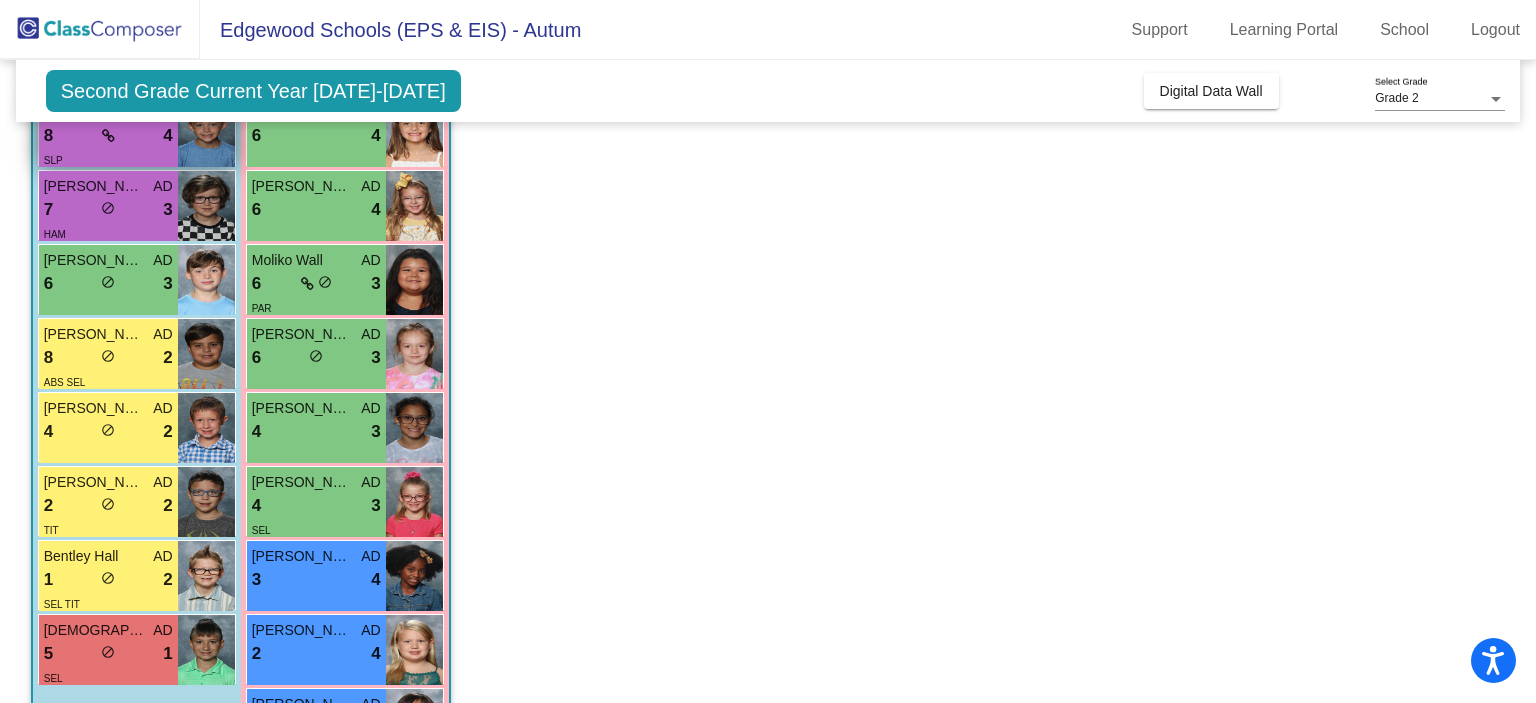 scroll, scrollTop: 374, scrollLeft: 0, axis: vertical 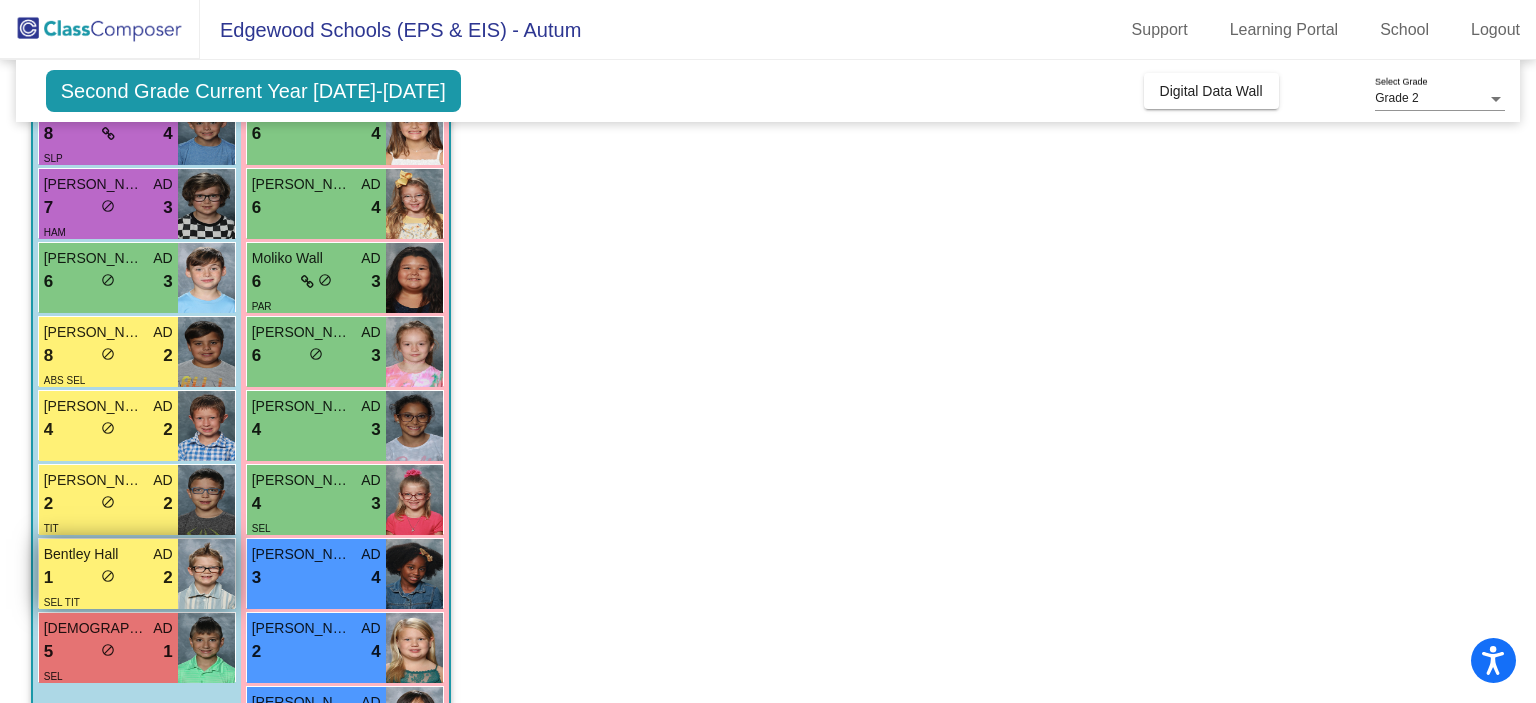 click on "AD" at bounding box center (162, 554) 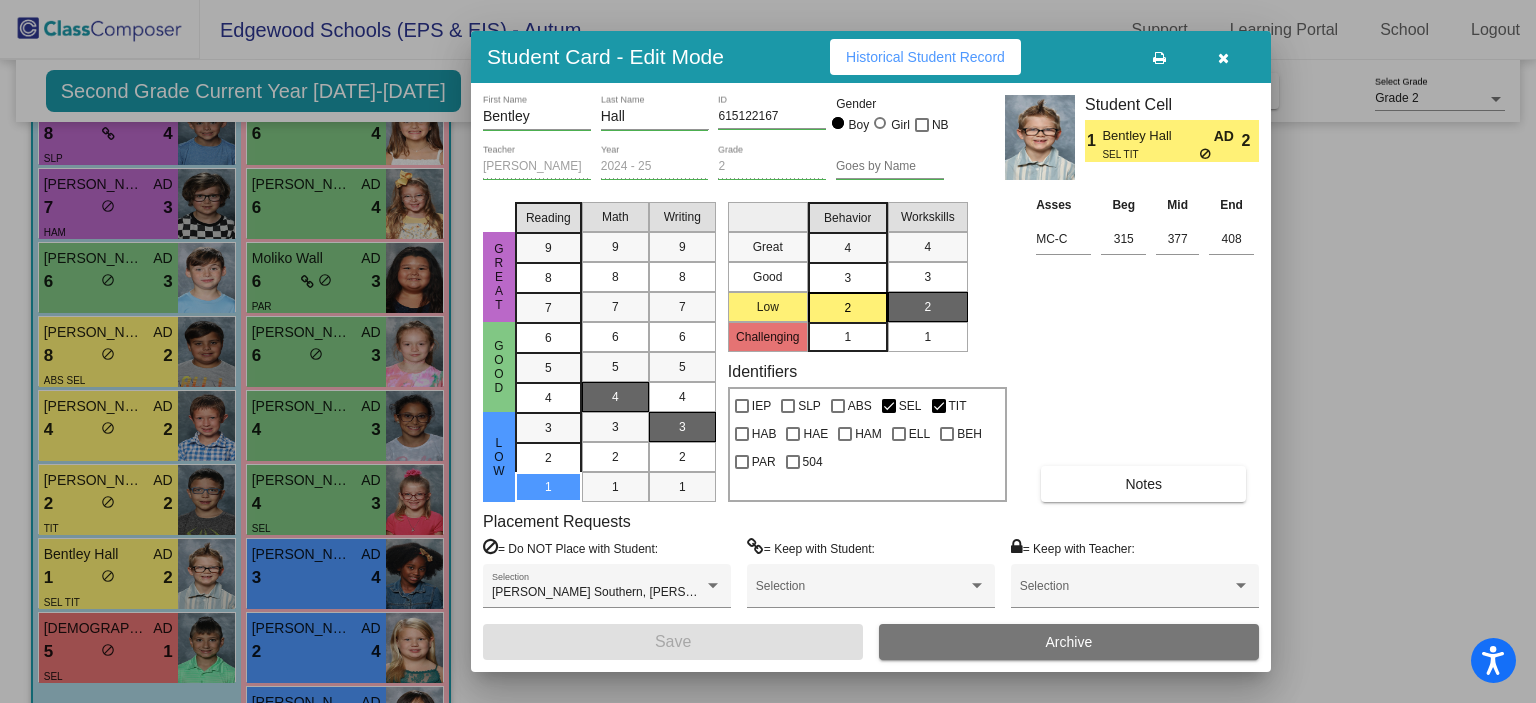 click on "Notes" at bounding box center [1143, 484] 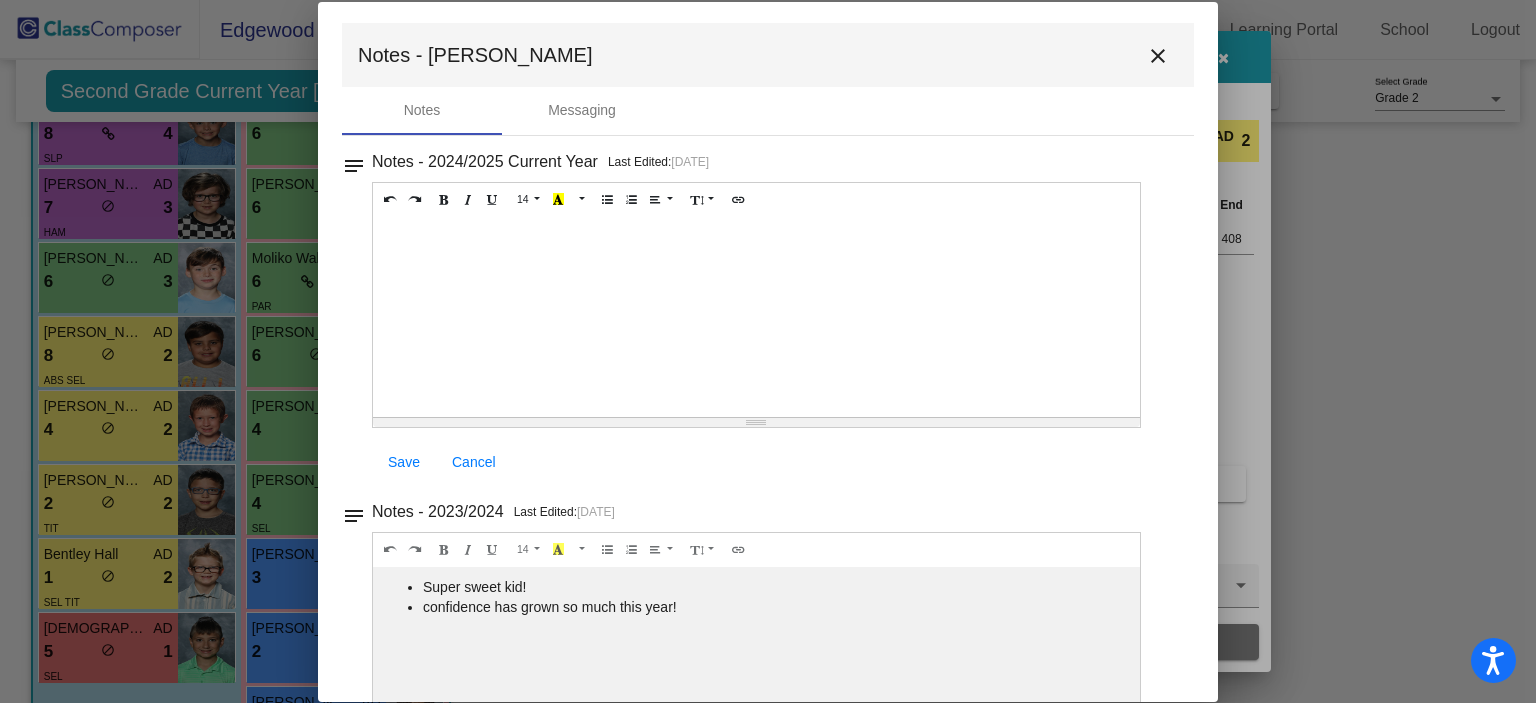 scroll, scrollTop: 0, scrollLeft: 0, axis: both 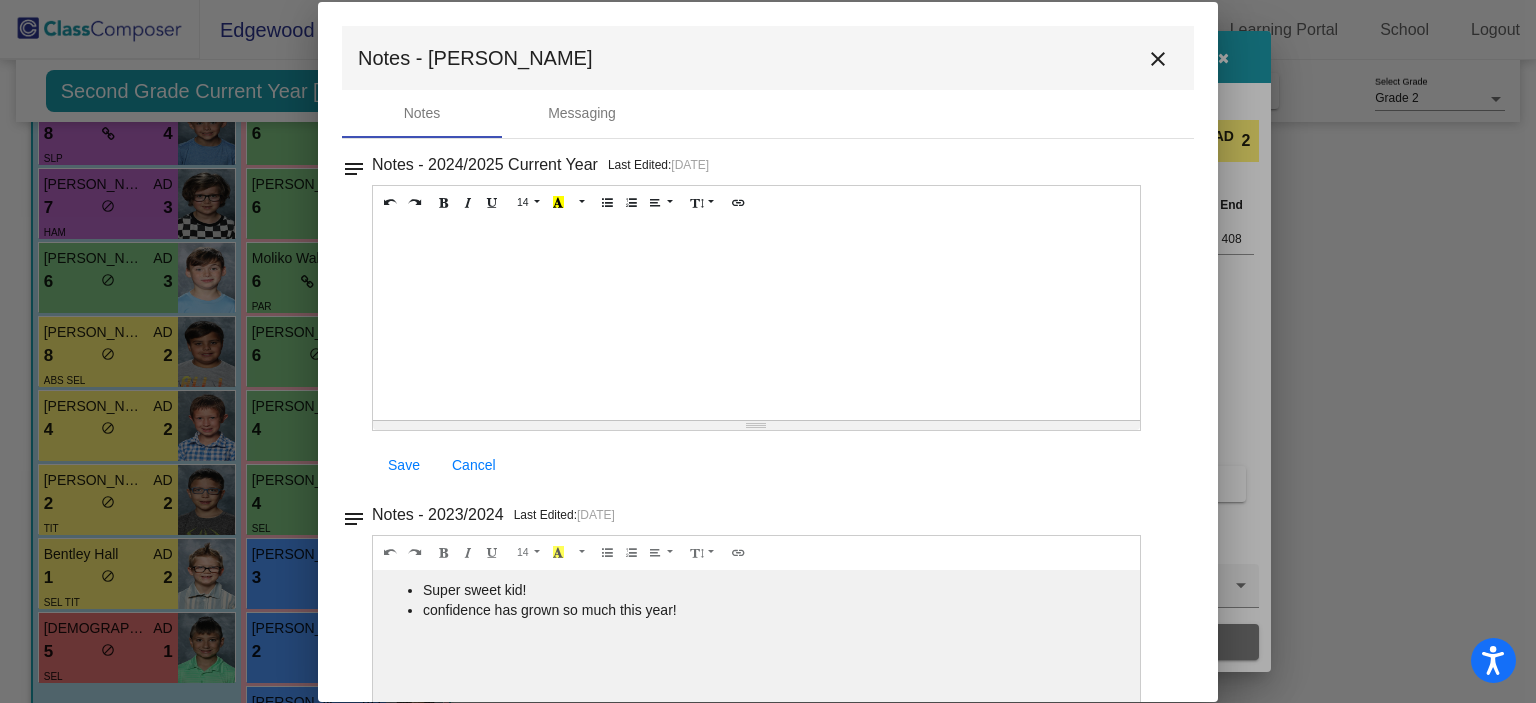click at bounding box center [756, 320] 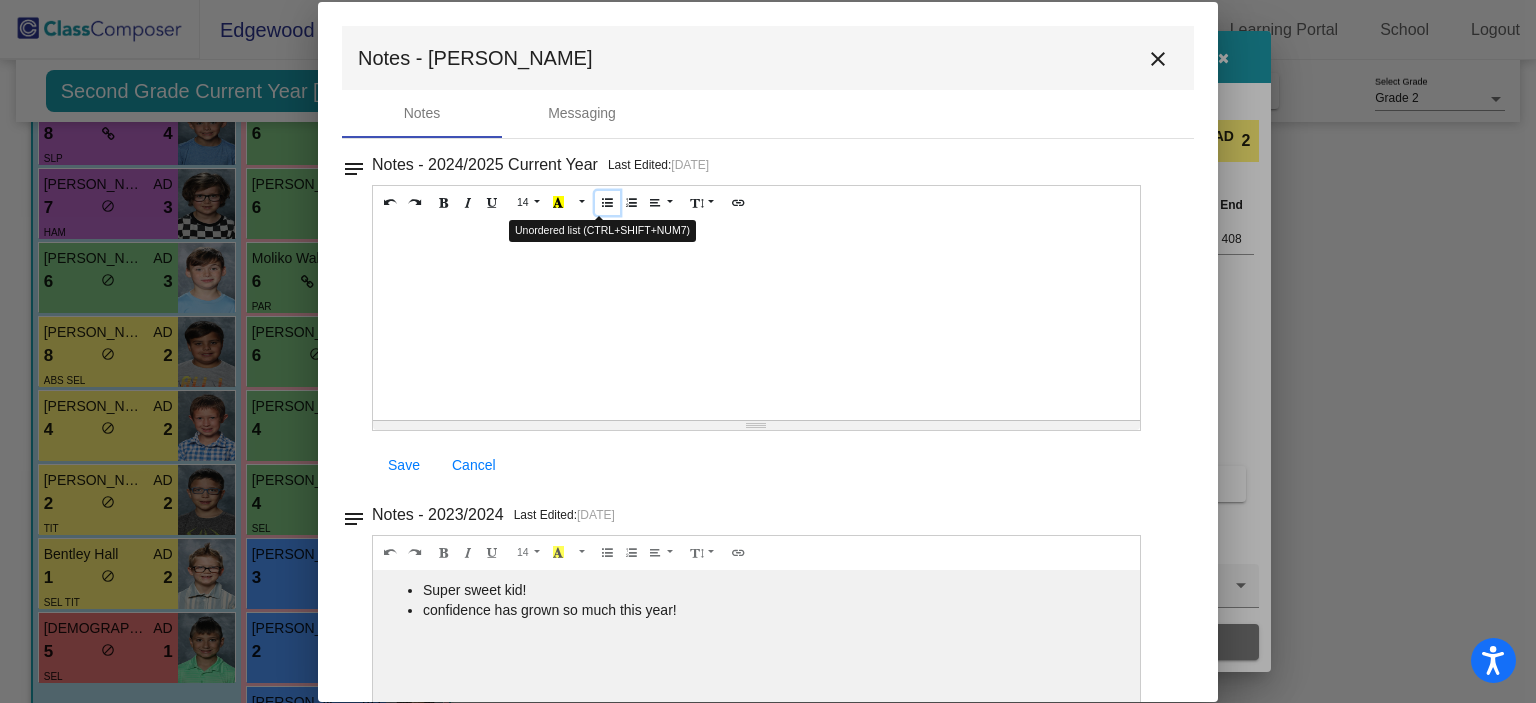 click at bounding box center [607, 202] 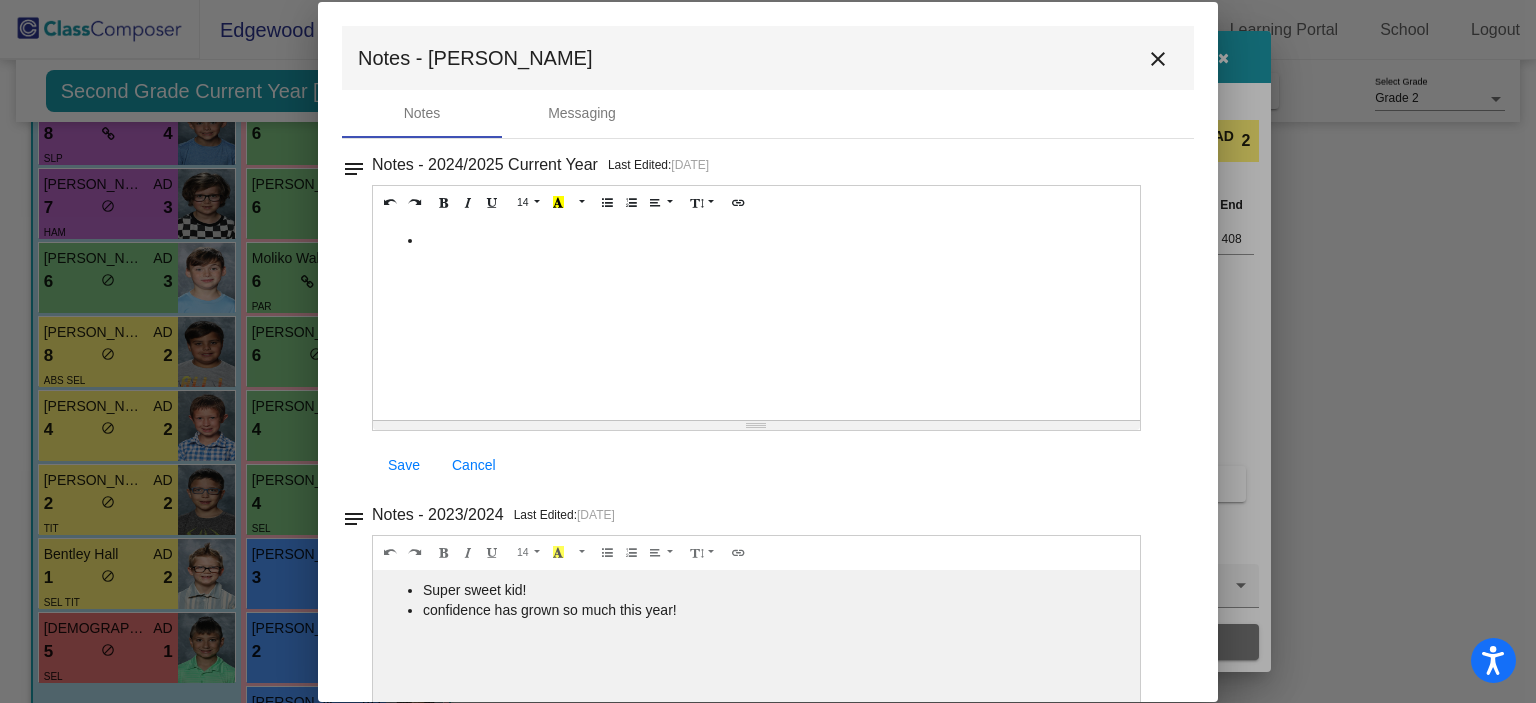 click at bounding box center (756, 320) 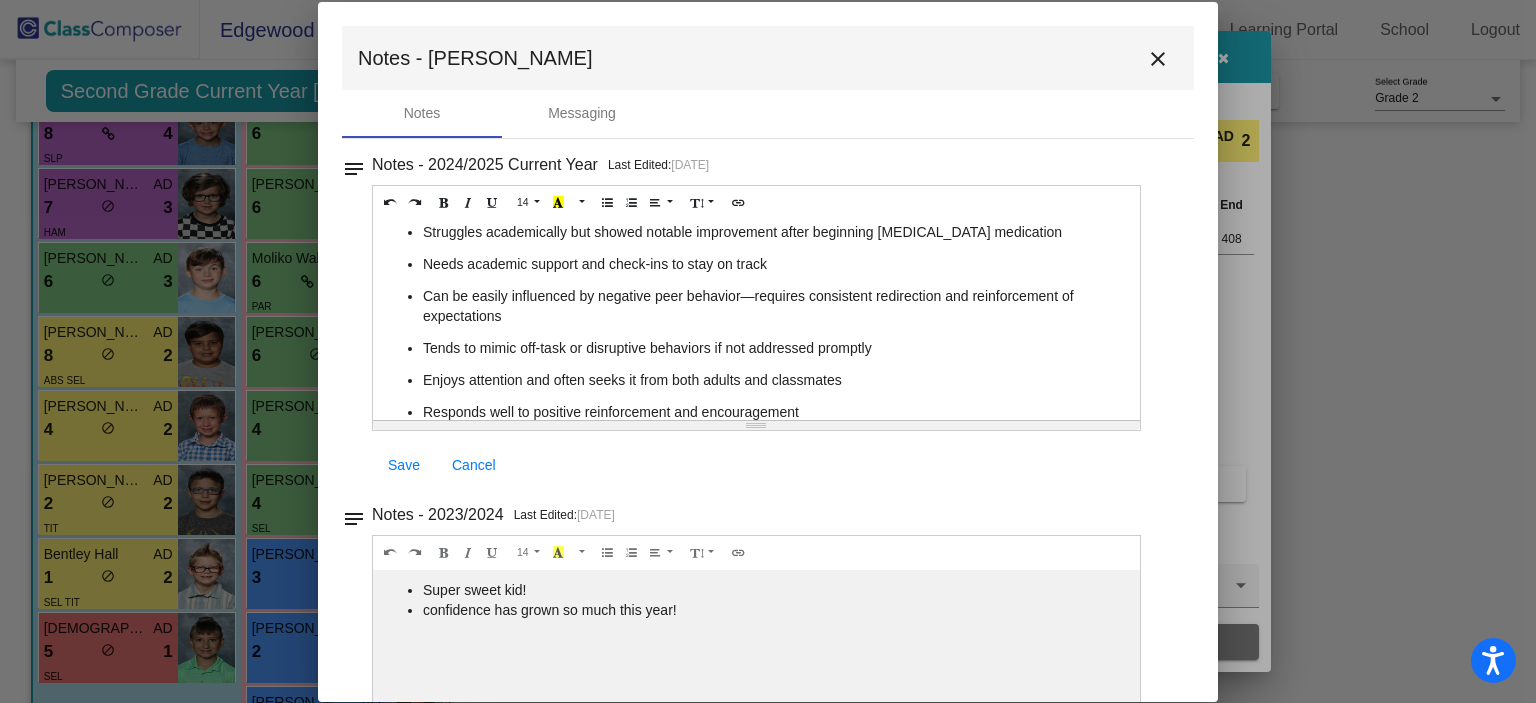 scroll, scrollTop: 0, scrollLeft: 0, axis: both 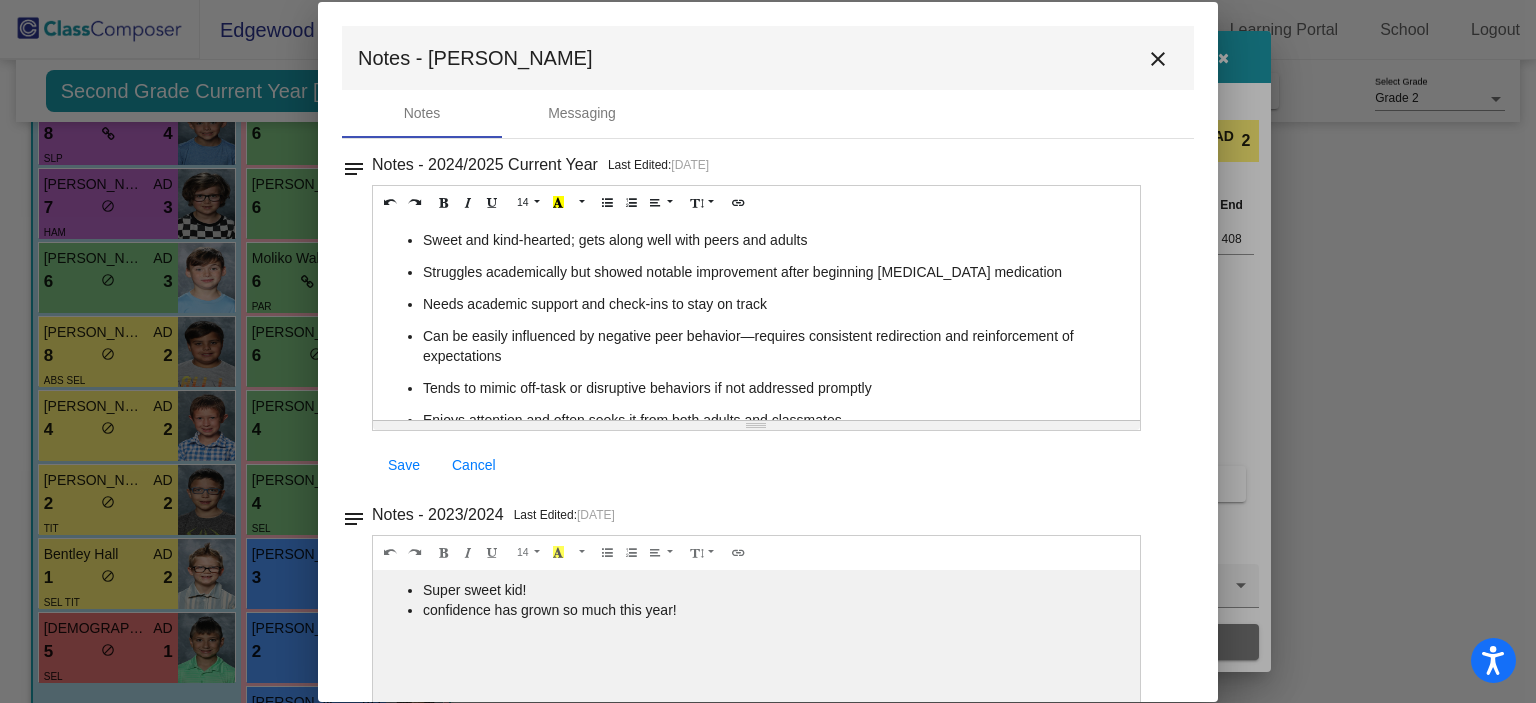 drag, startPoint x: 841, startPoint y: 229, endPoint x: 577, endPoint y: 235, distance: 264.06818 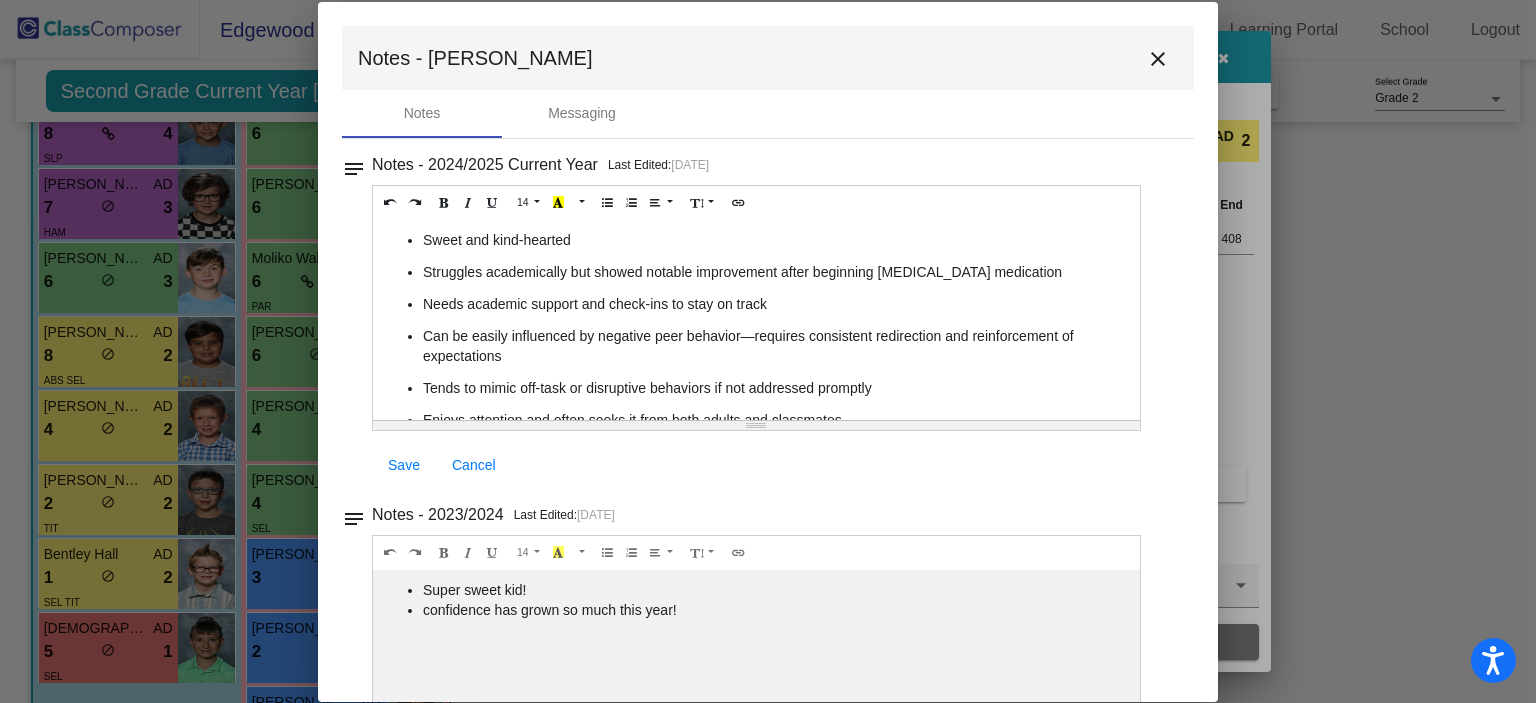 click on "Struggles academically but showed notable improvement after beginning [MEDICAL_DATA] medication" at bounding box center [776, 272] 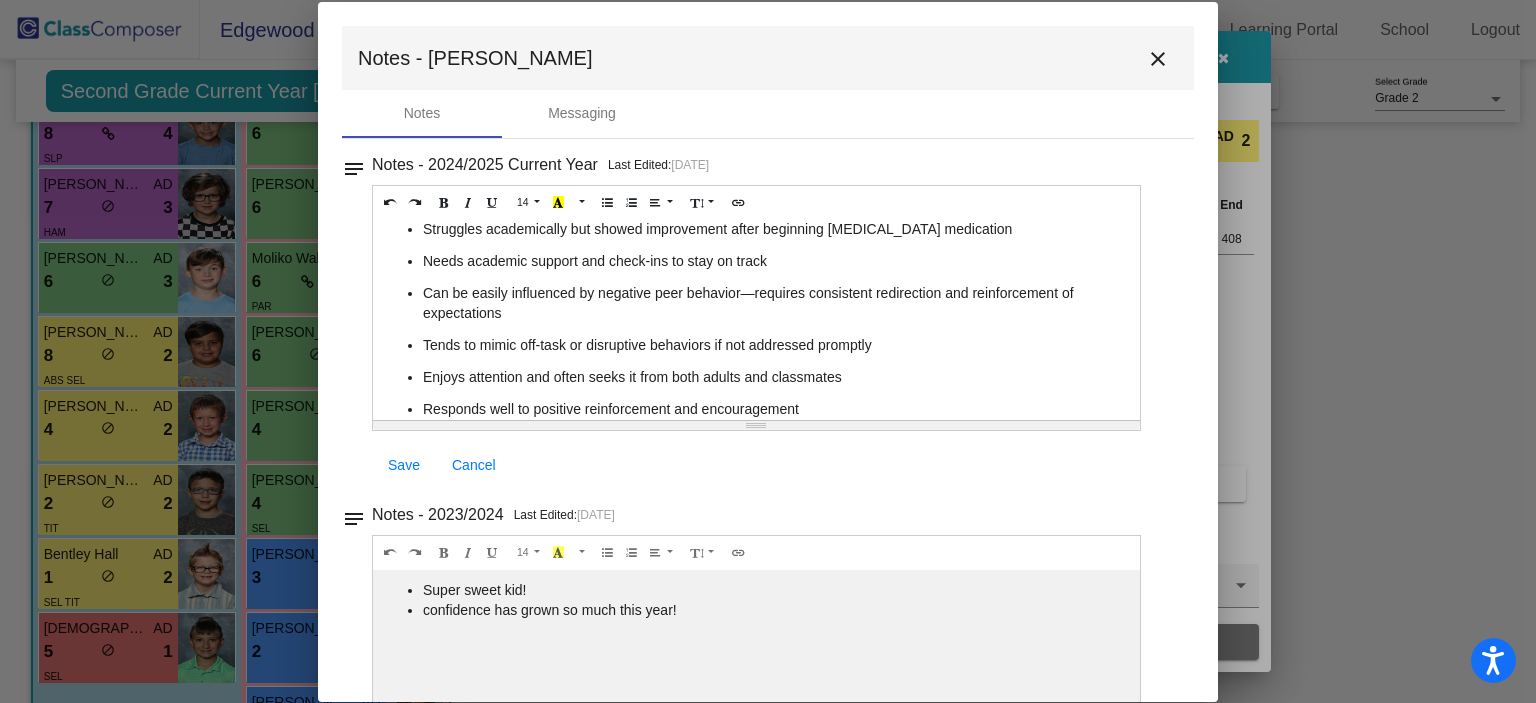 scroll, scrollTop: 44, scrollLeft: 0, axis: vertical 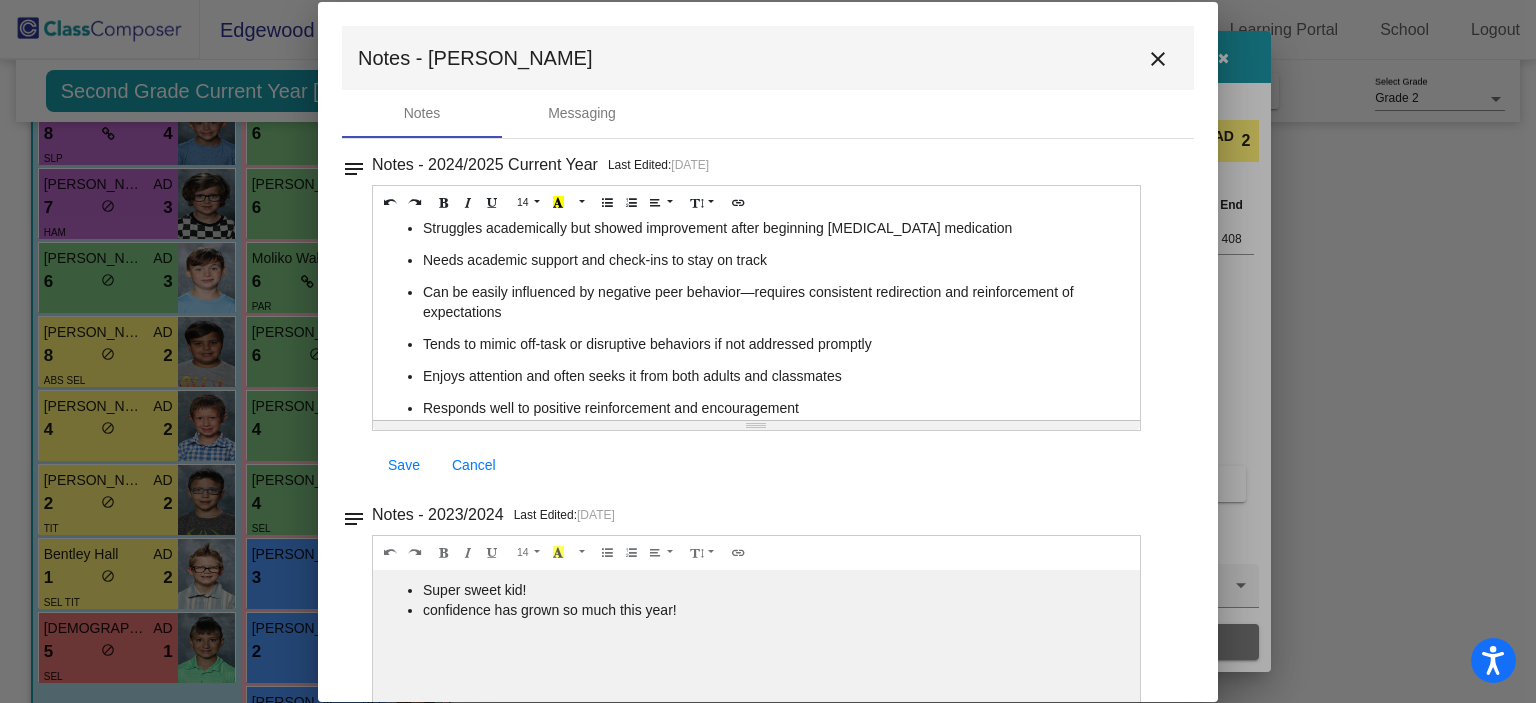 drag, startPoint x: 777, startPoint y: 256, endPoint x: 417, endPoint y: 261, distance: 360.03473 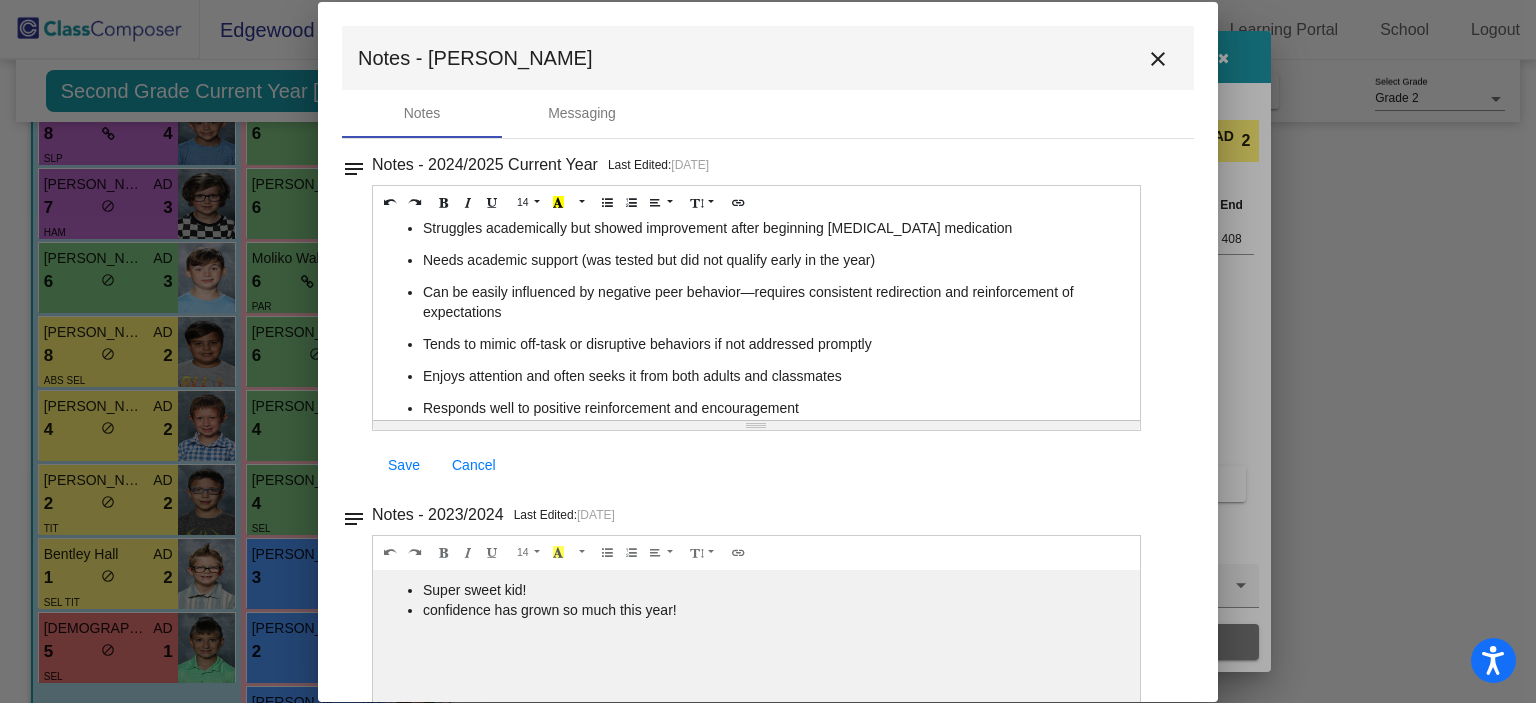 click on "Can be easily influenced by negative peer behavior—requires consistent redirection and reinforcement of expectations" at bounding box center (776, 302) 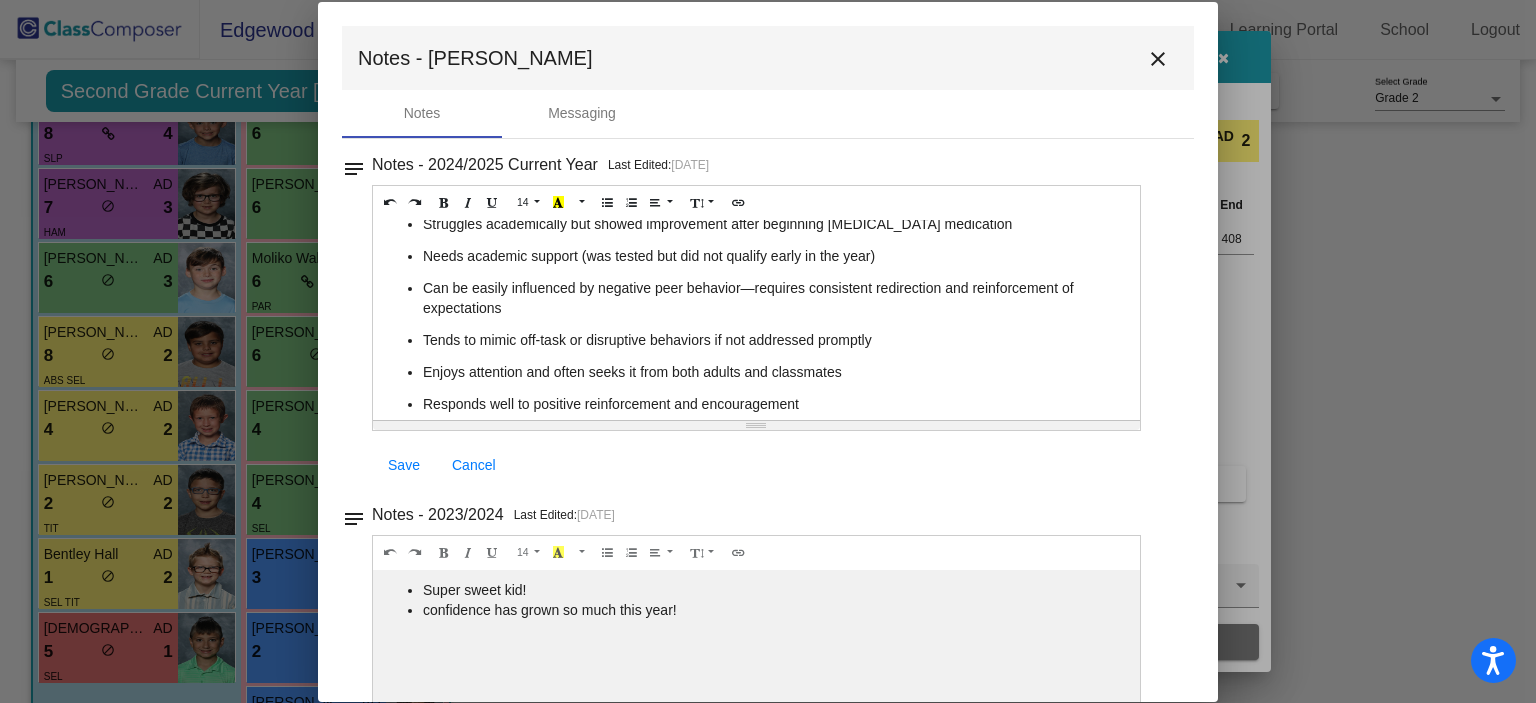 drag, startPoint x: 776, startPoint y: 305, endPoint x: 763, endPoint y: 286, distance: 23.021729 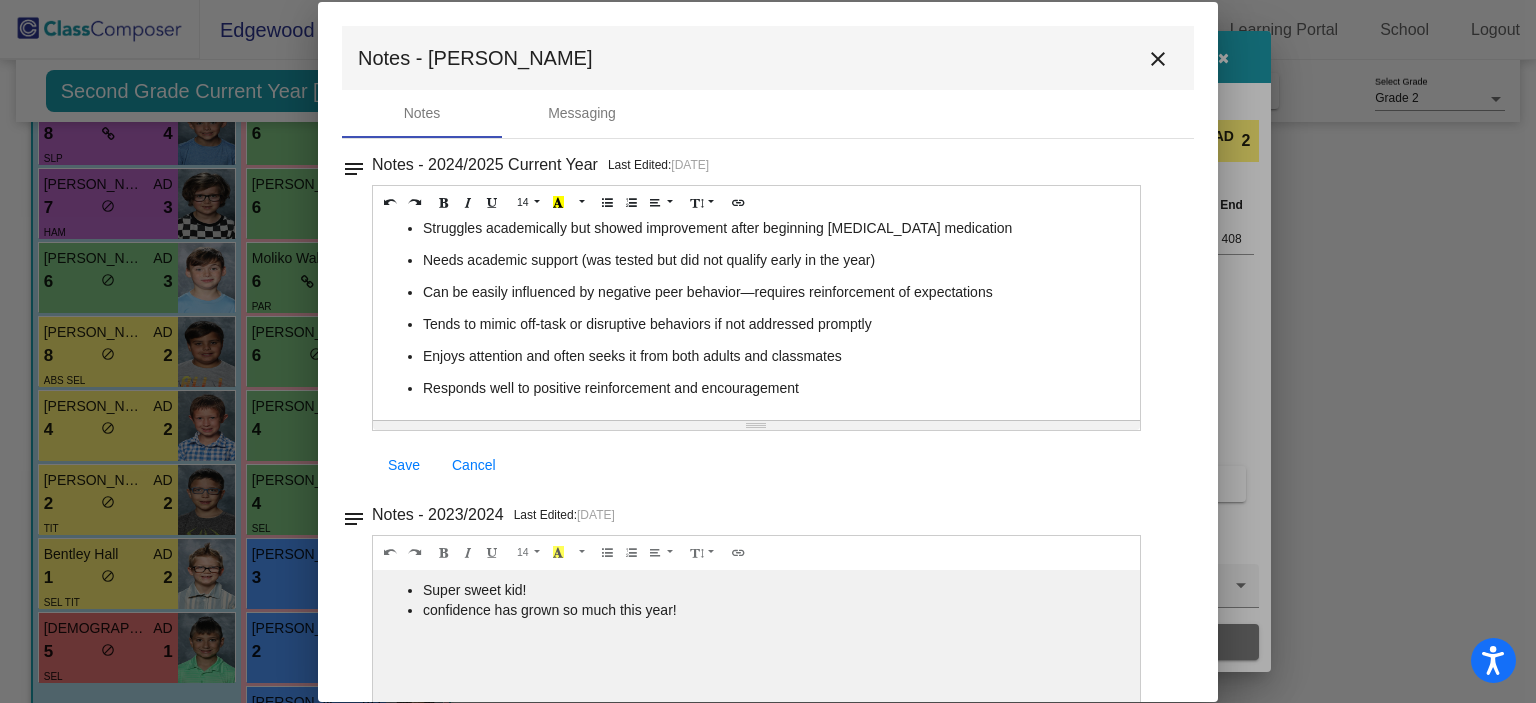 drag, startPoint x: 1022, startPoint y: 302, endPoint x: 782, endPoint y: 286, distance: 240.53275 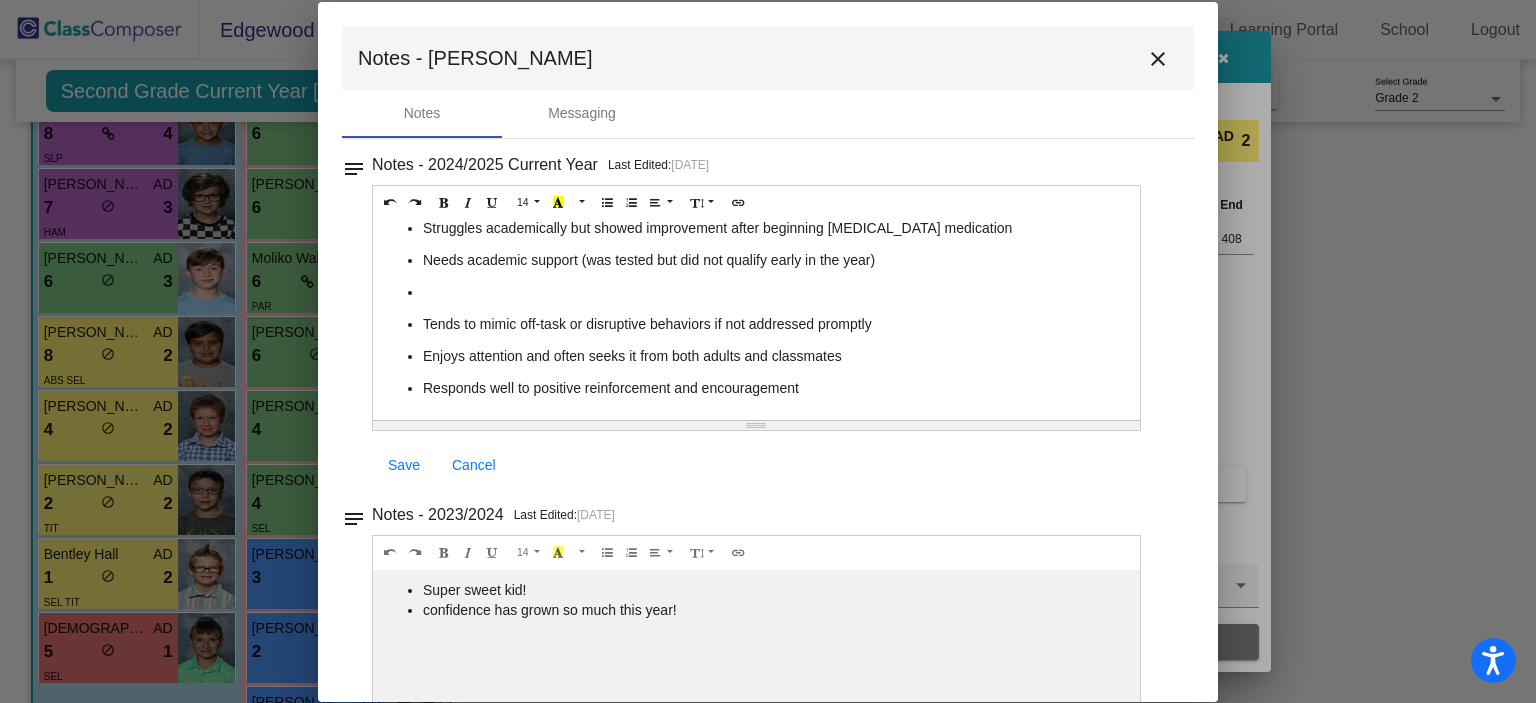 scroll, scrollTop: 12, scrollLeft: 0, axis: vertical 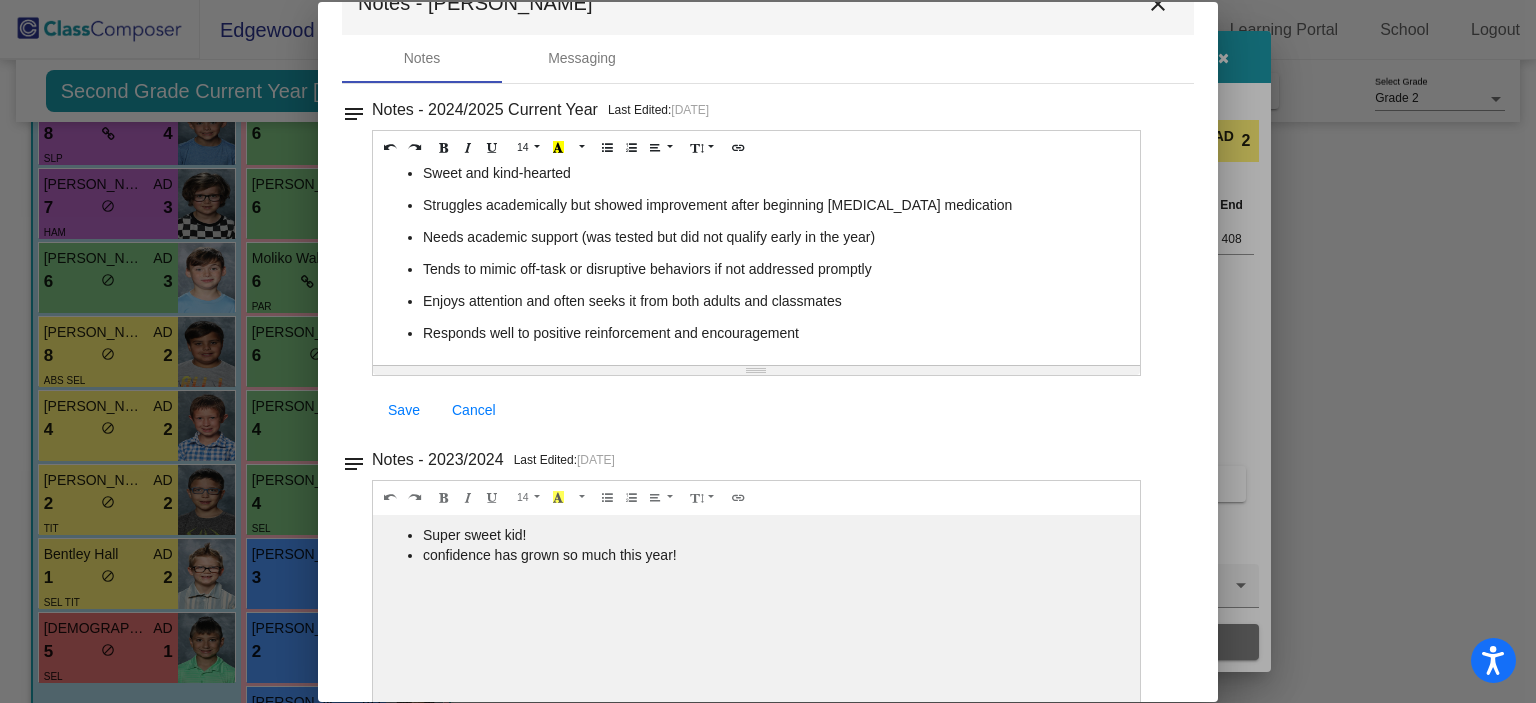 click on "Enjoys attention and often seeks it from both adults and classmates" at bounding box center [776, 301] 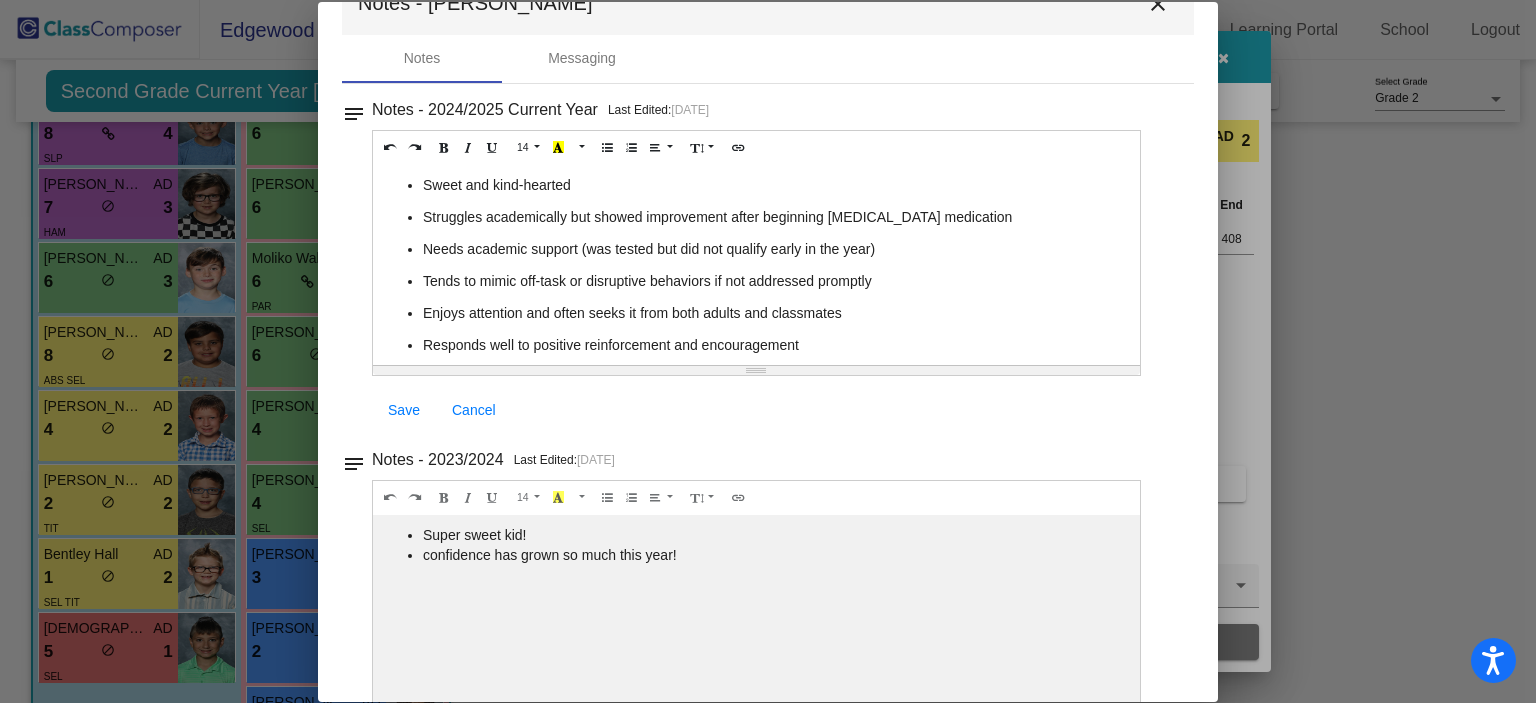 drag, startPoint x: 872, startPoint y: 344, endPoint x: 401, endPoint y: 111, distance: 525.4807 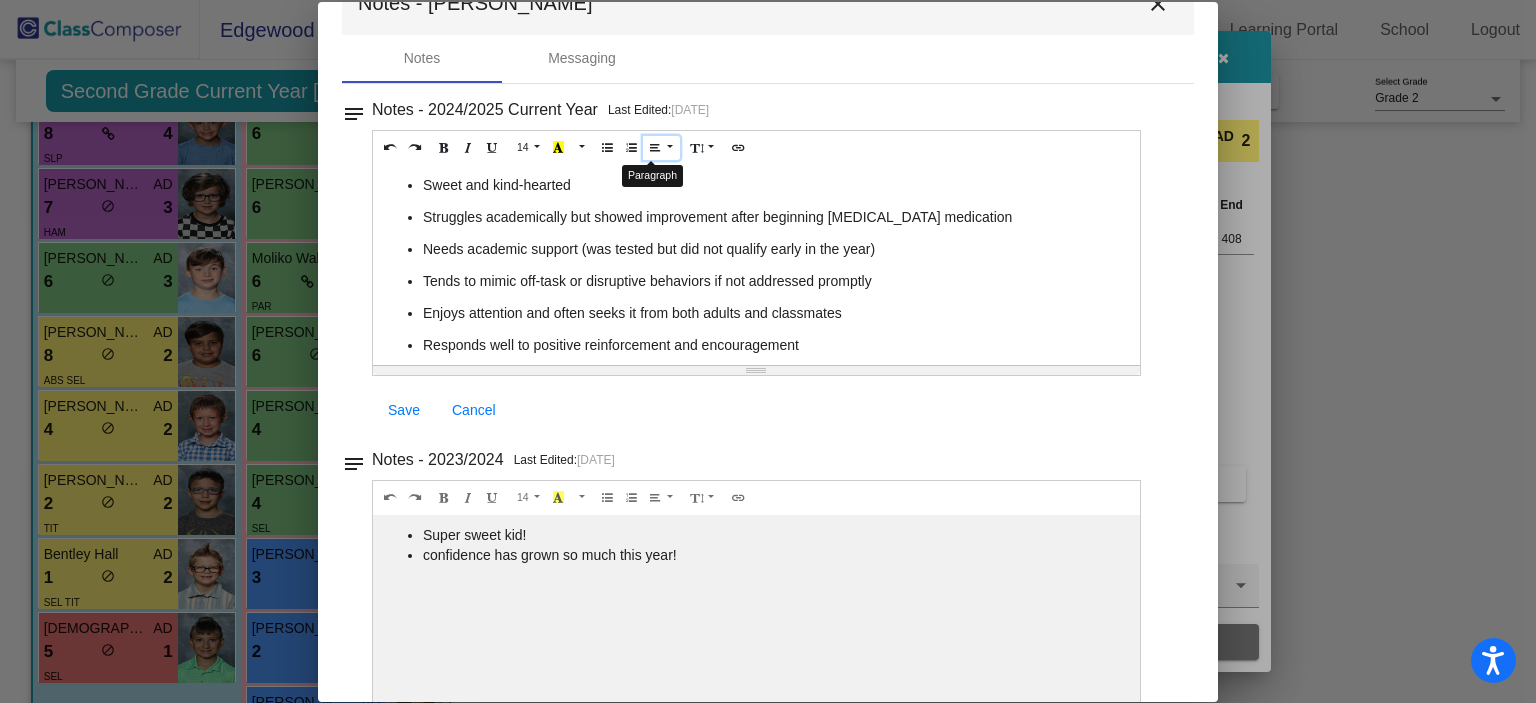 click at bounding box center (661, 148) 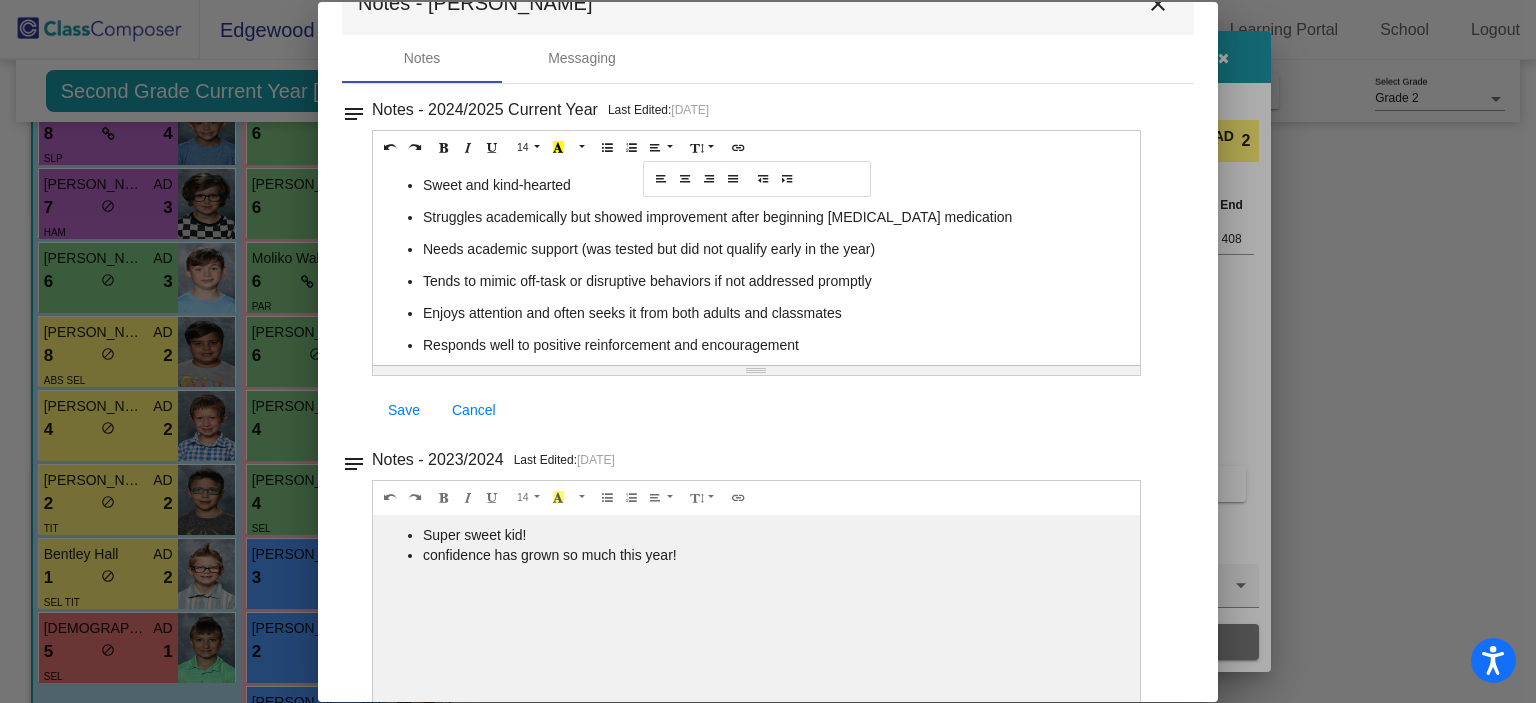 click on "Tends to mimic off-task or disruptive behaviors if not addressed promptly" at bounding box center (776, 281) 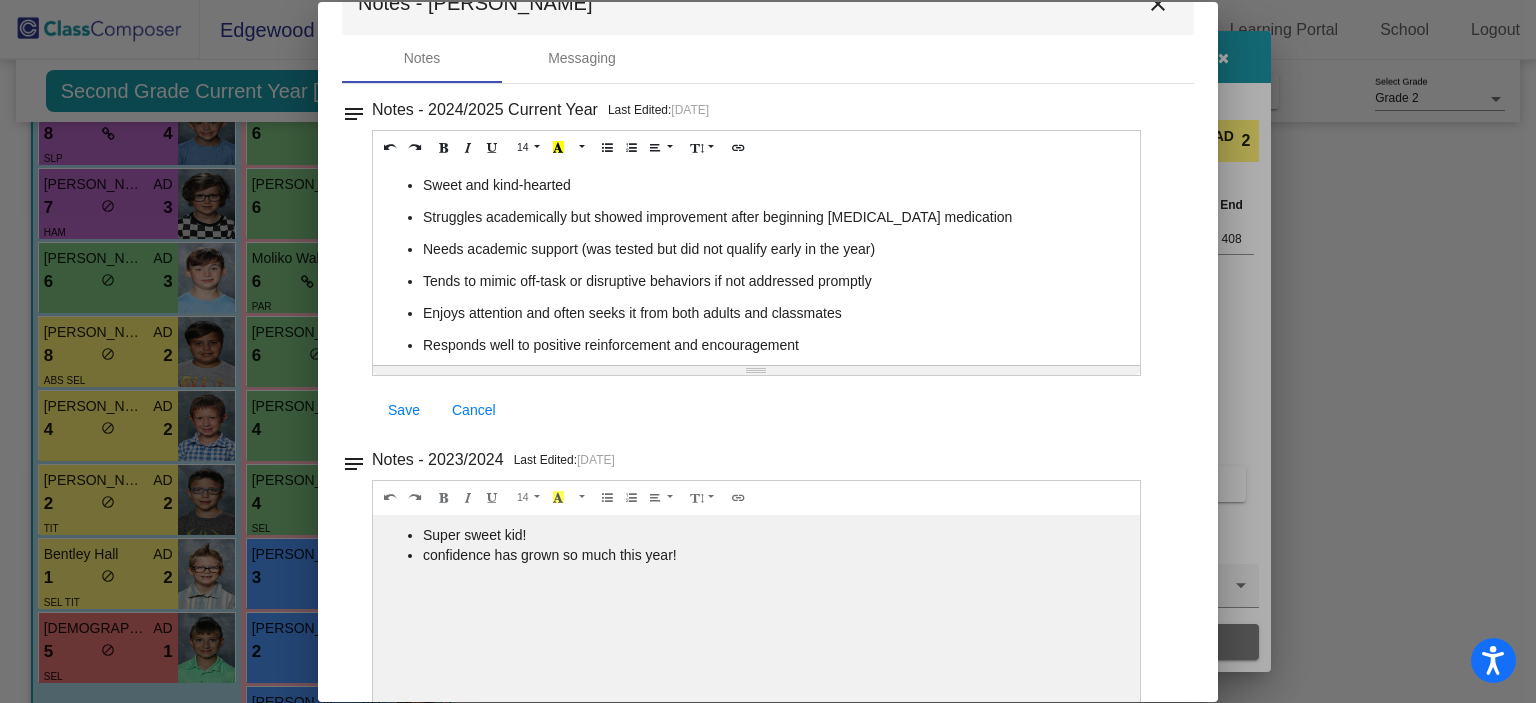 click on "Tends to mimic off-task or disruptive behaviors if not addressed promptly" at bounding box center [776, 281] 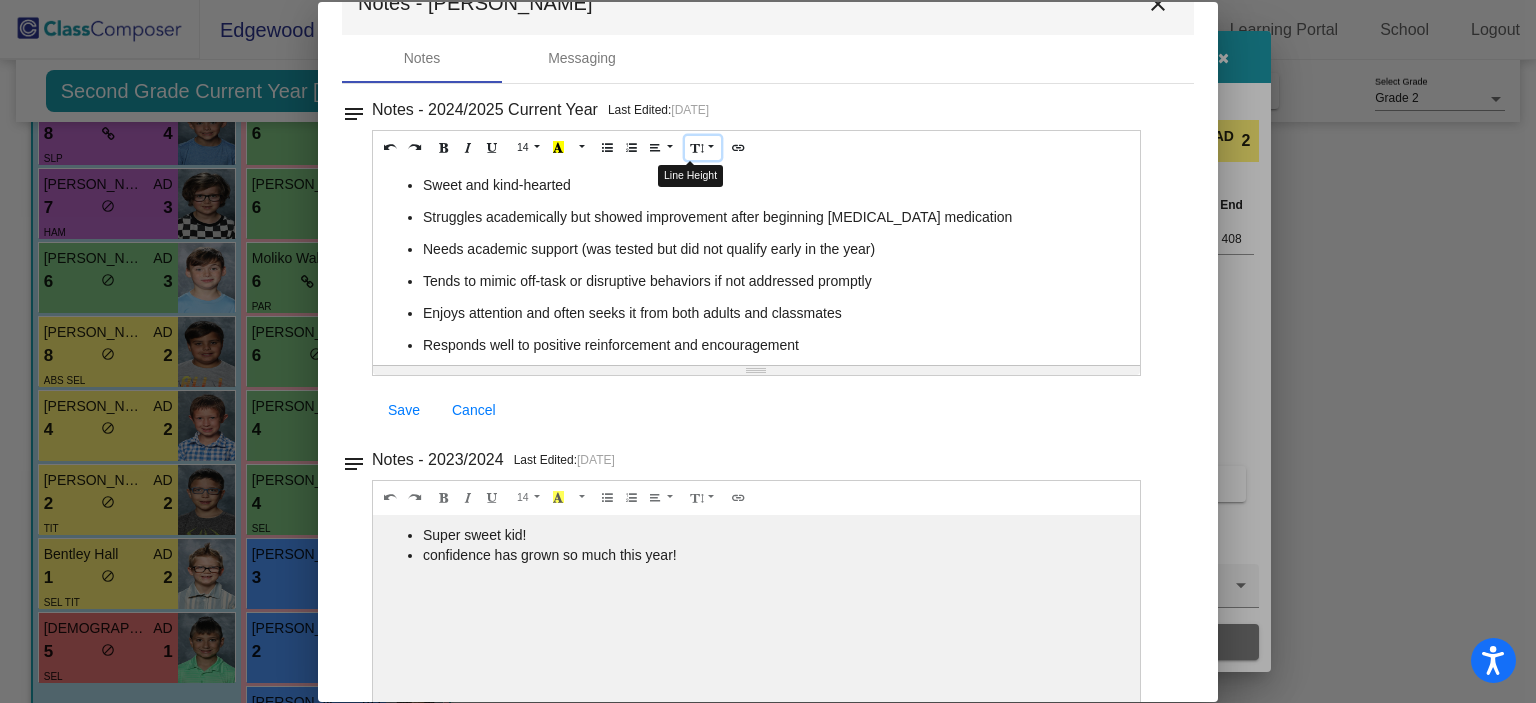 click at bounding box center (703, 148) 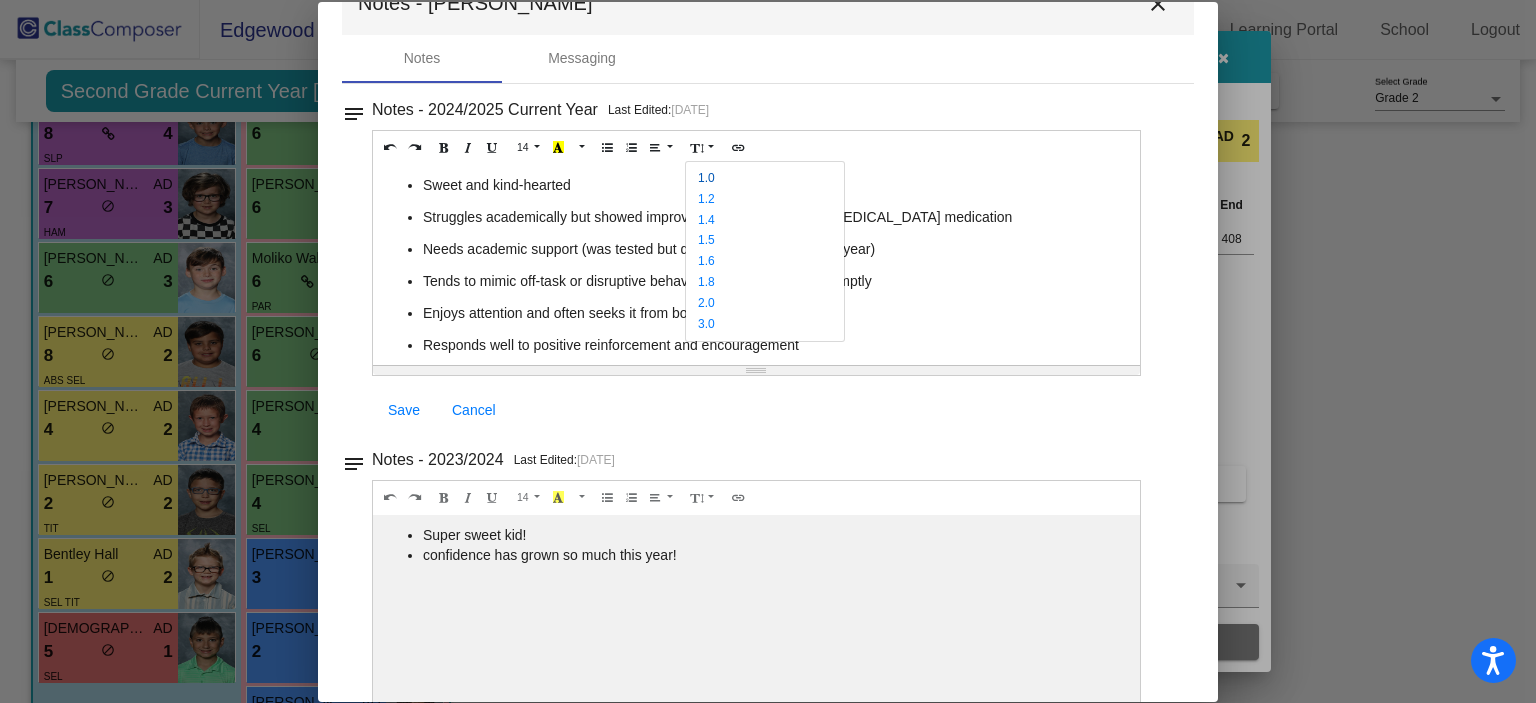 click on "1.0" at bounding box center [700, 178] 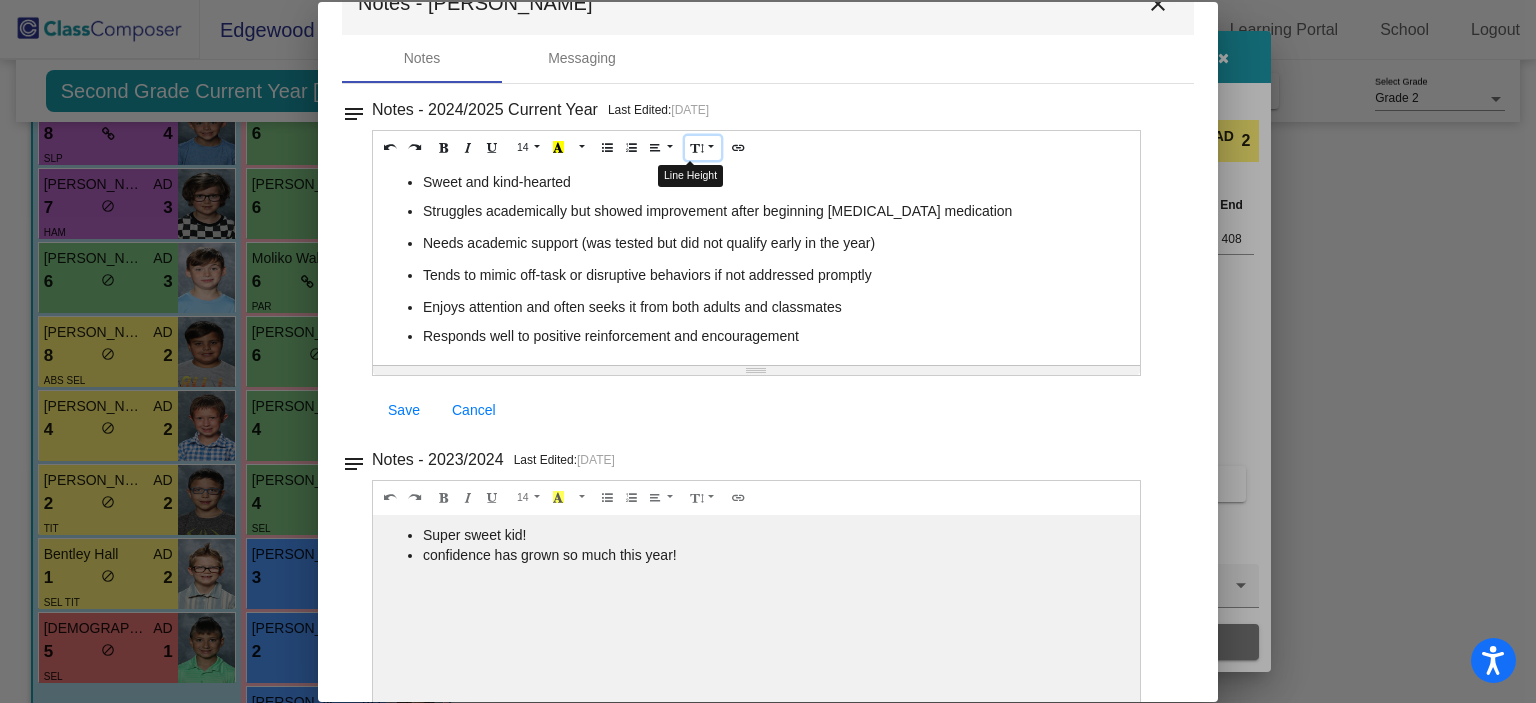 click at bounding box center (703, 148) 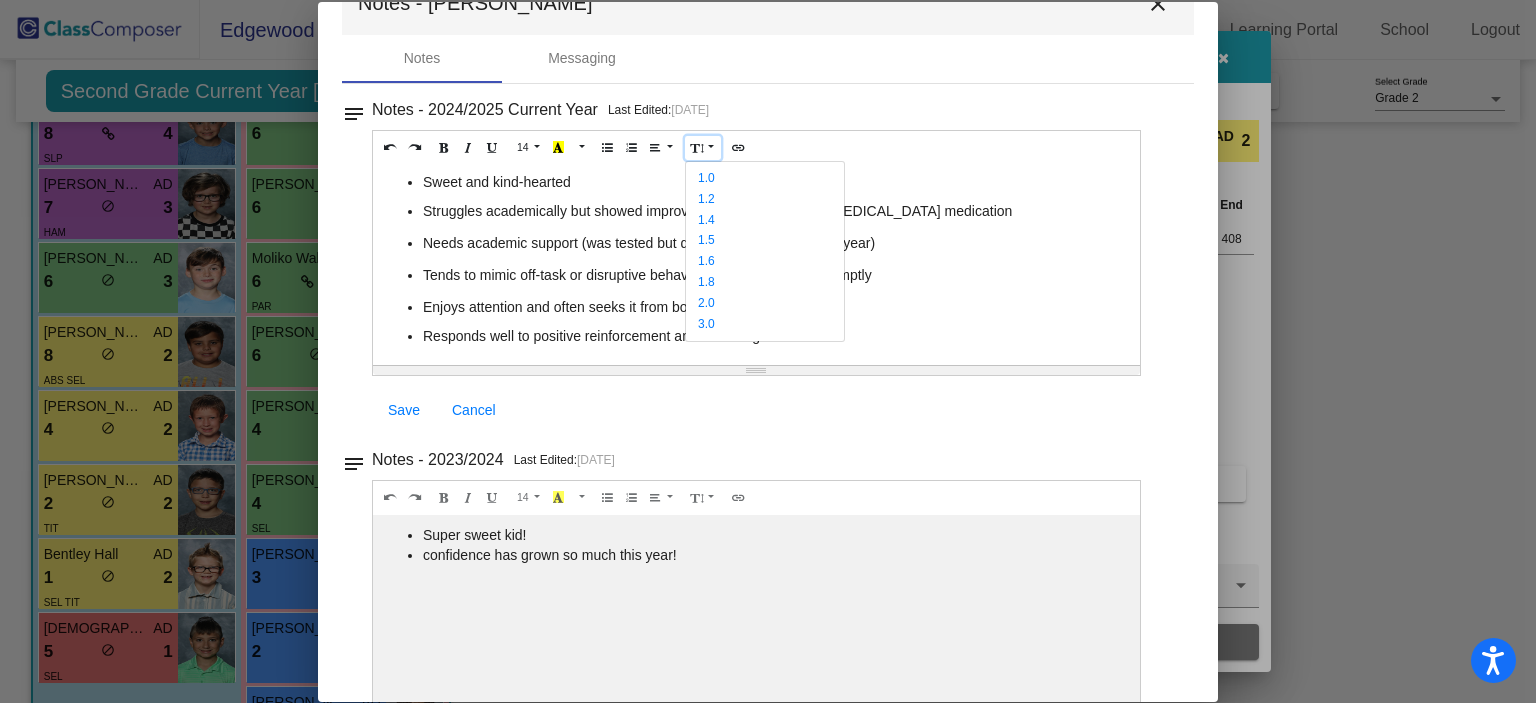 scroll, scrollTop: 0, scrollLeft: 0, axis: both 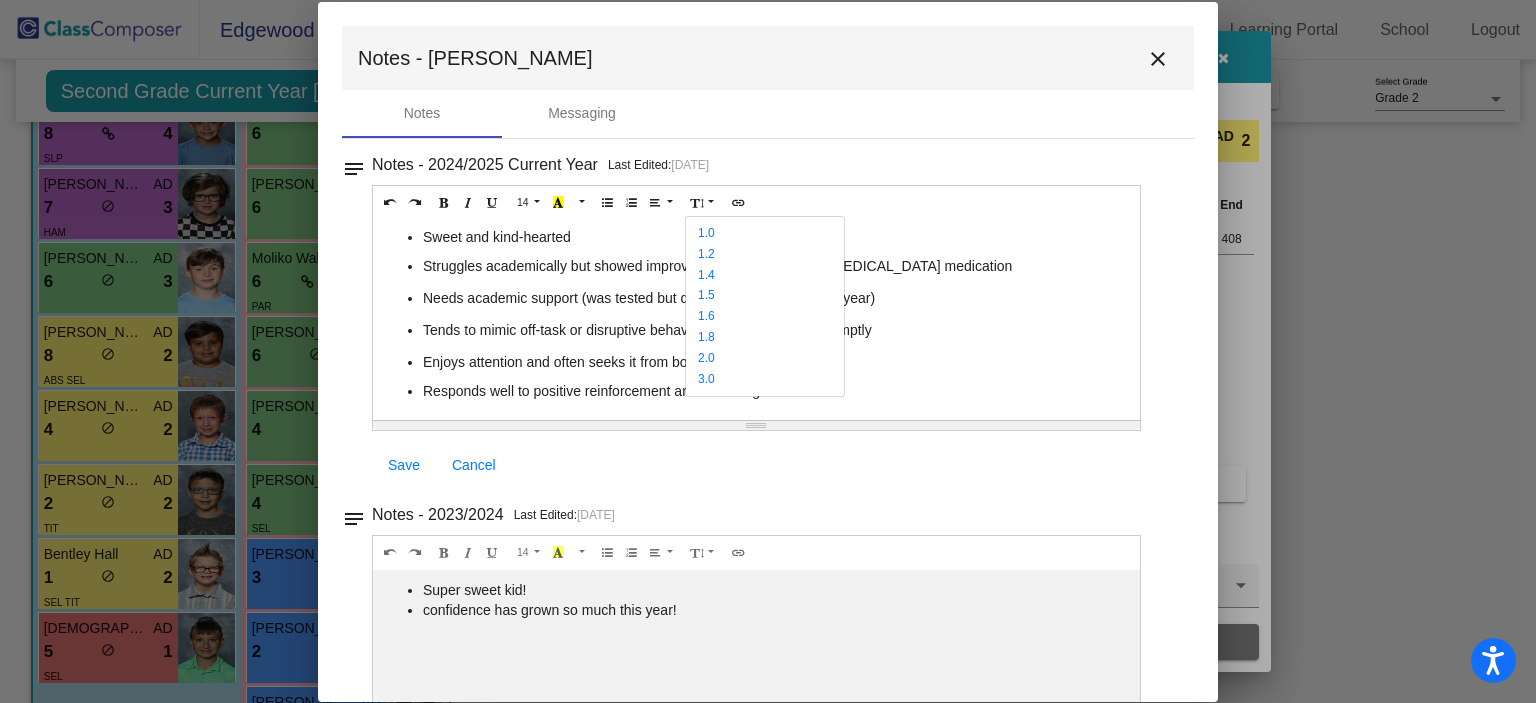 click on "Sweet and kind-hearted
Struggles academically but showed improvement after beginning [MEDICAL_DATA] medication
Needs academic support (was tested but did not qualify early in the year)
Tends to mimic off-task or disruptive behaviors if not addressed promptly
Enjoys attention and often seeks it from both adults and classmates
Responds well to positive reinforcement and encouragement" at bounding box center (756, 314) 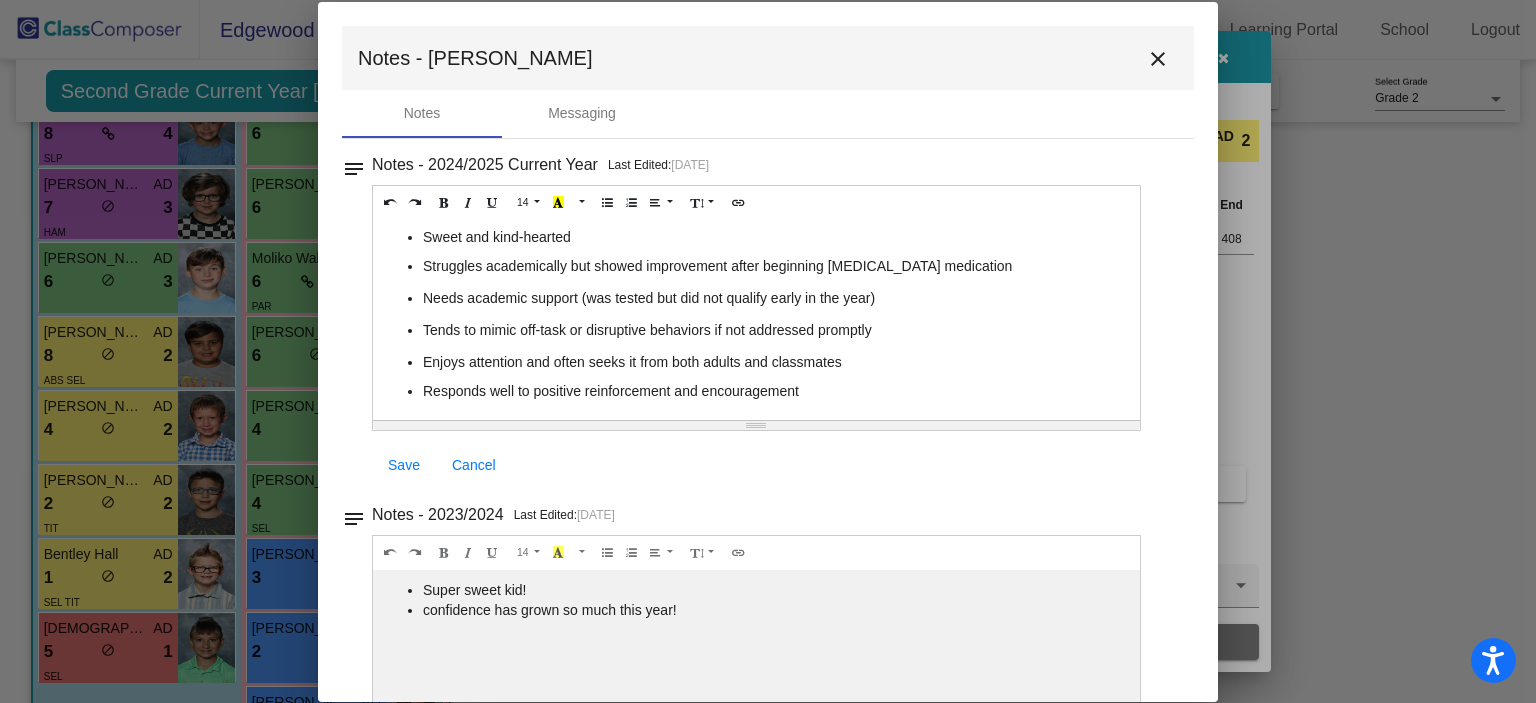 click on "Sweet and kind-hearted" at bounding box center [776, 237] 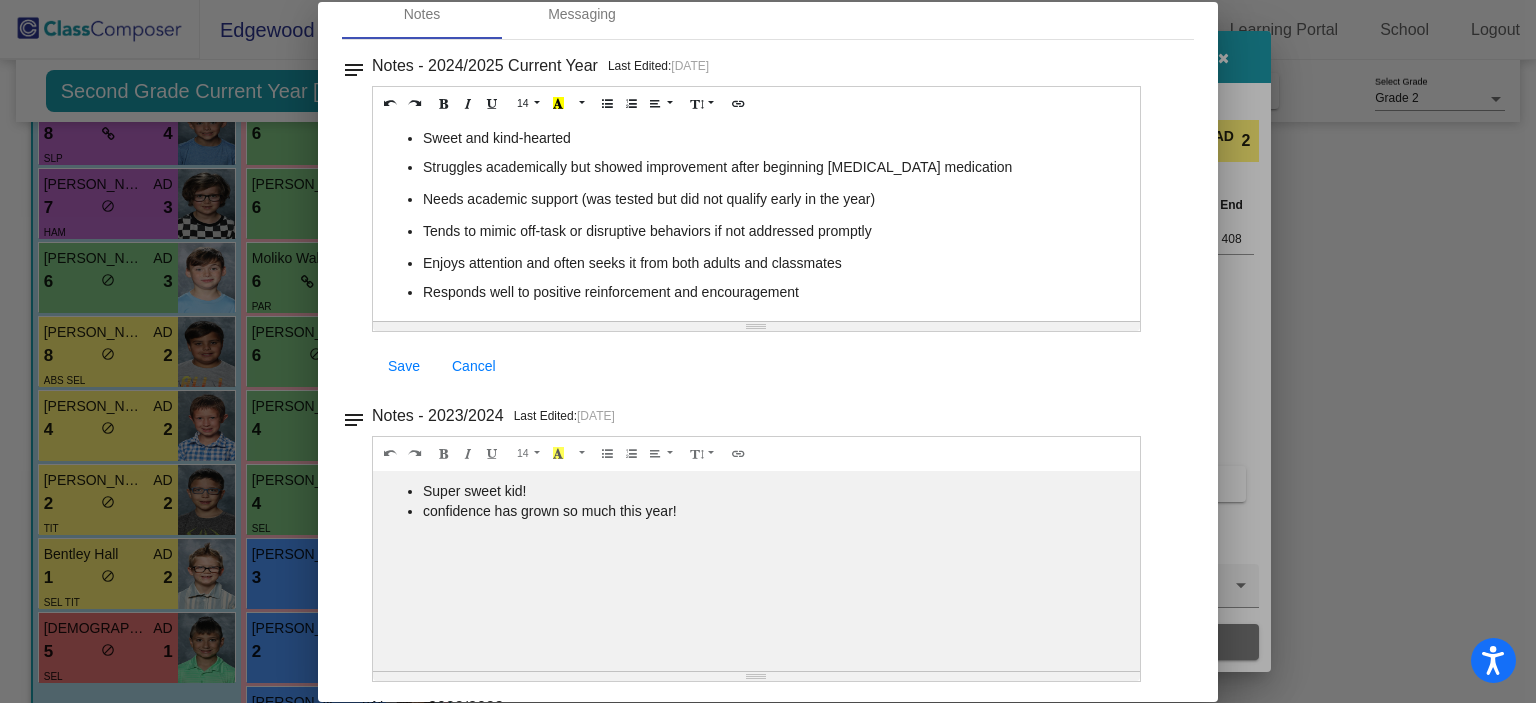 scroll, scrollTop: 103, scrollLeft: 0, axis: vertical 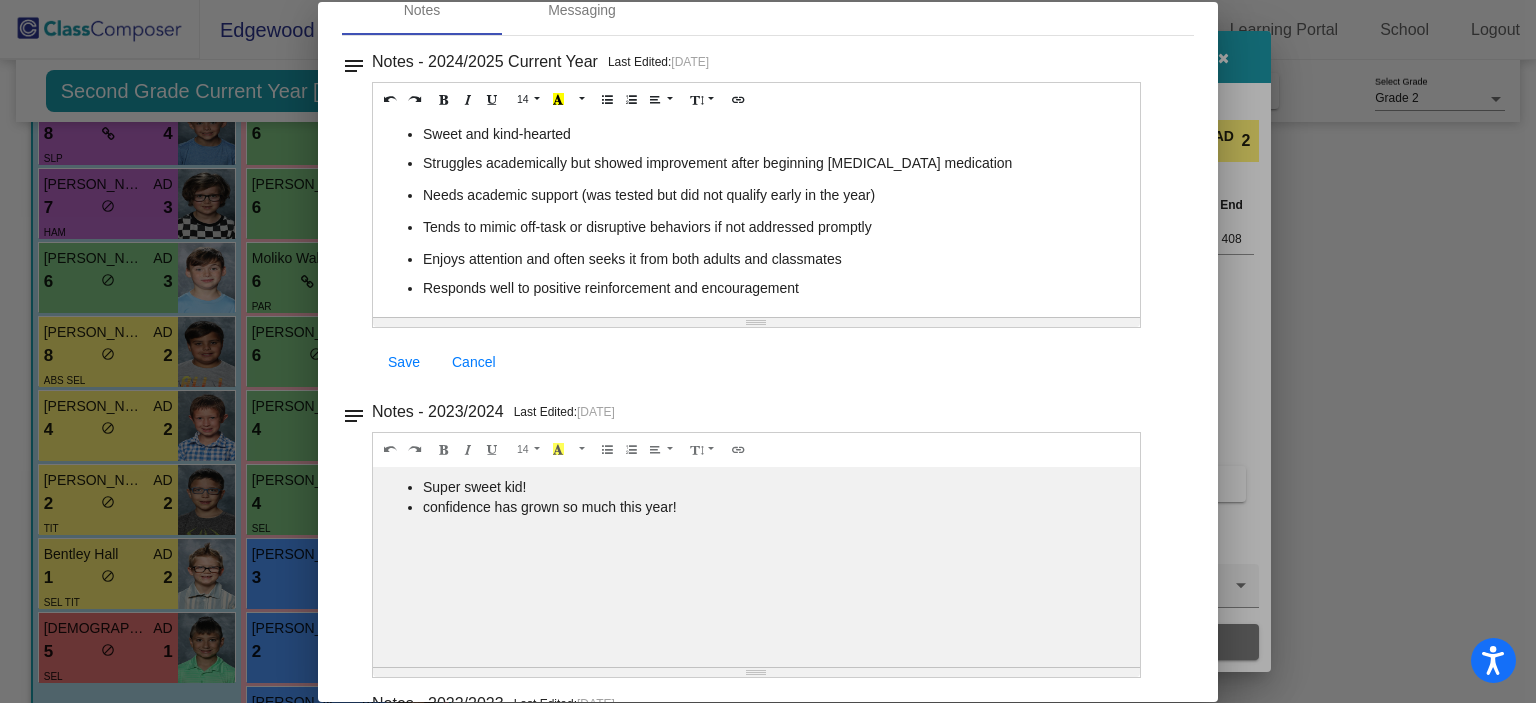 click on "Save" at bounding box center (404, 362) 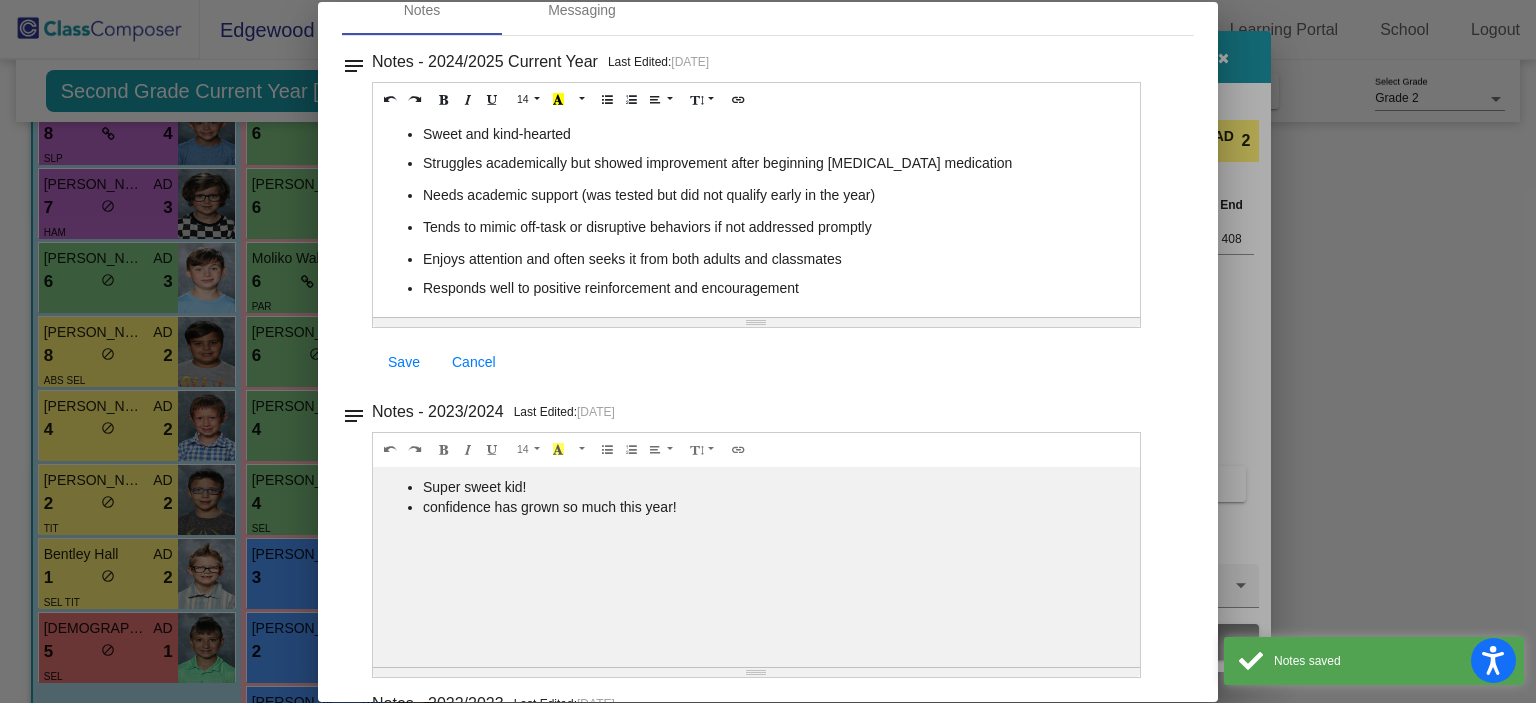 scroll, scrollTop: 0, scrollLeft: 0, axis: both 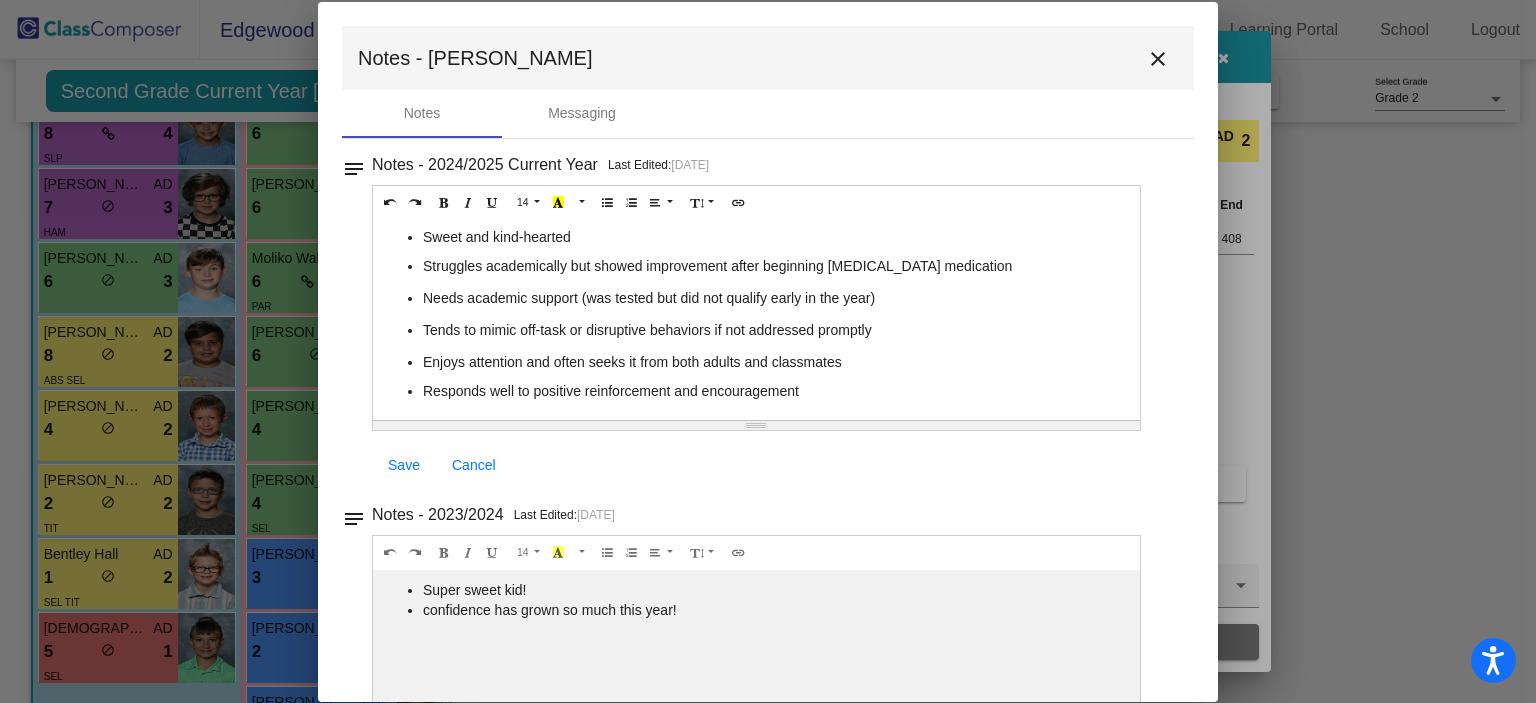 click on "close" at bounding box center (1158, 59) 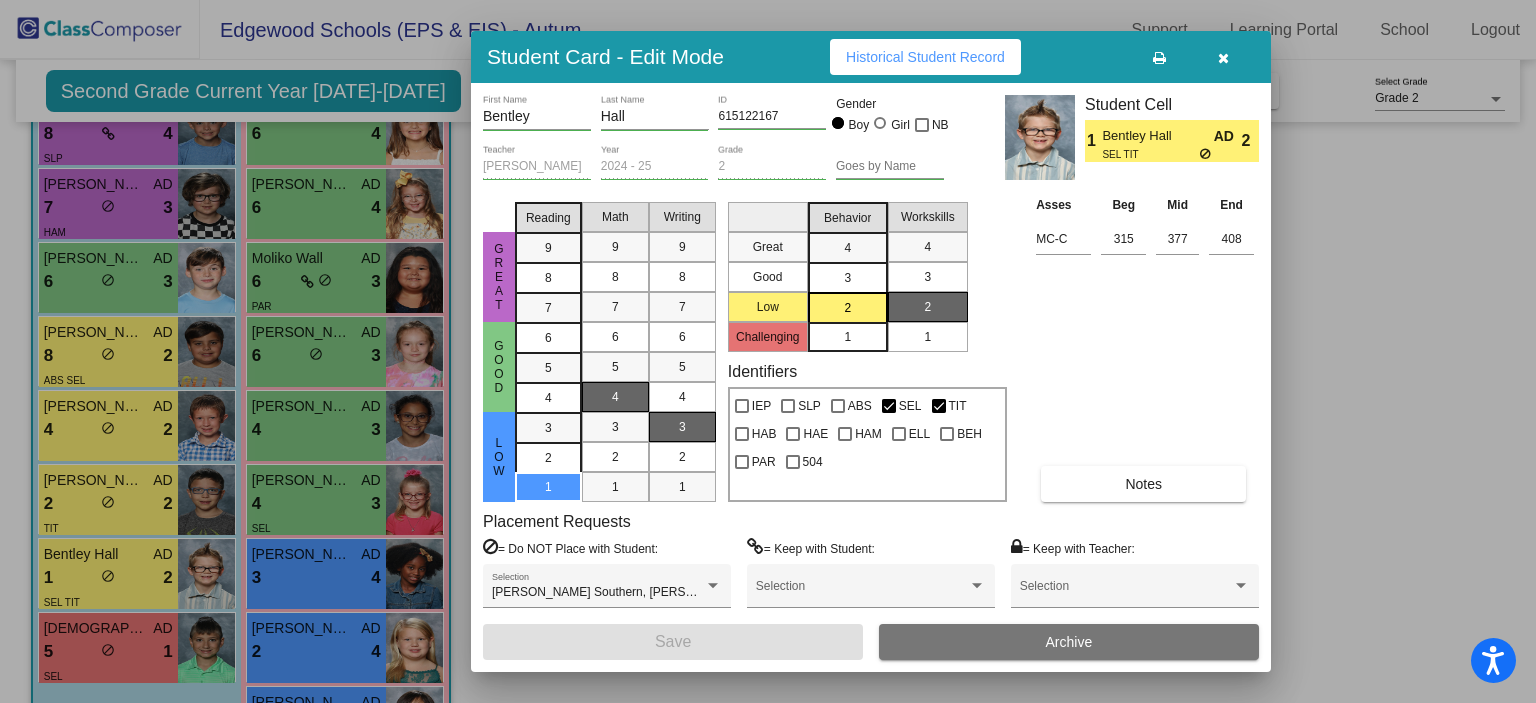click at bounding box center [1223, 57] 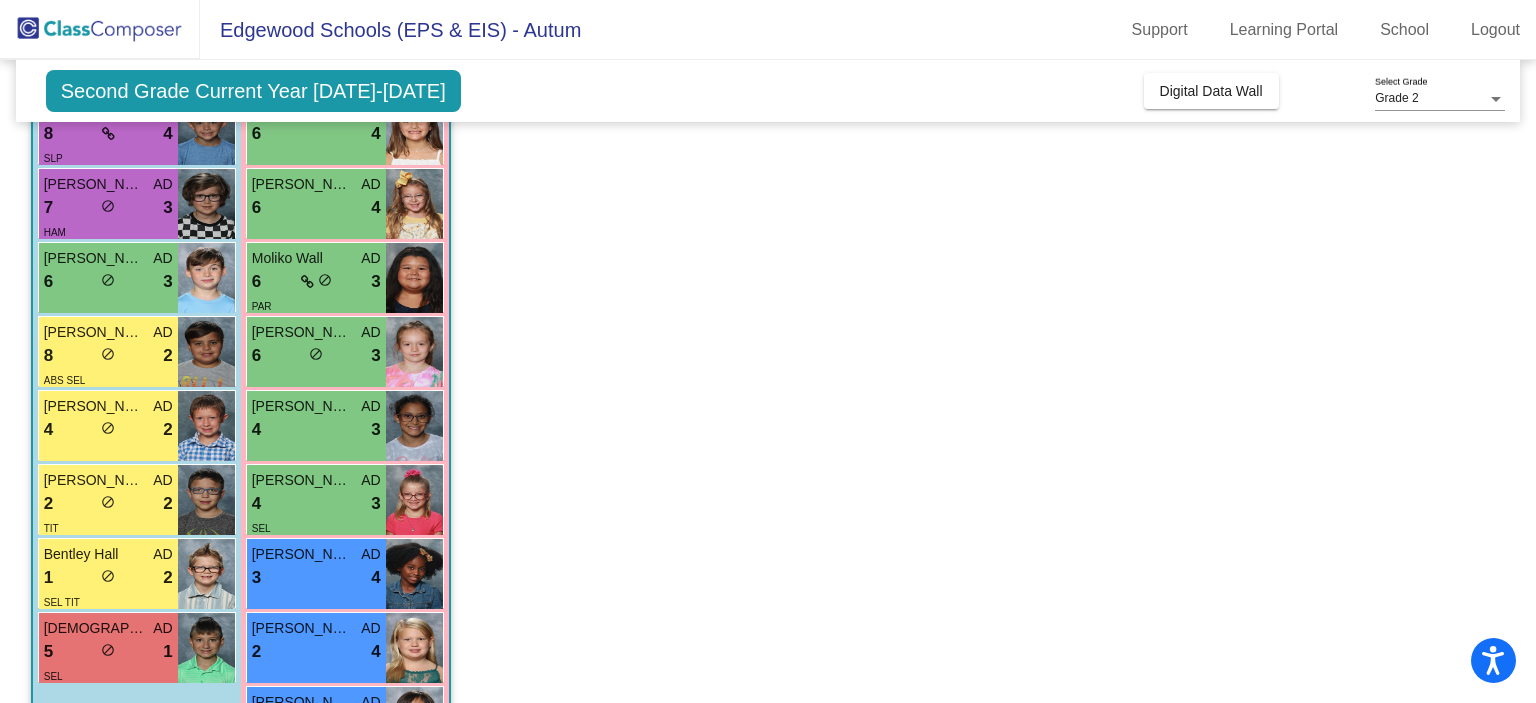 scroll, scrollTop: 0, scrollLeft: 0, axis: both 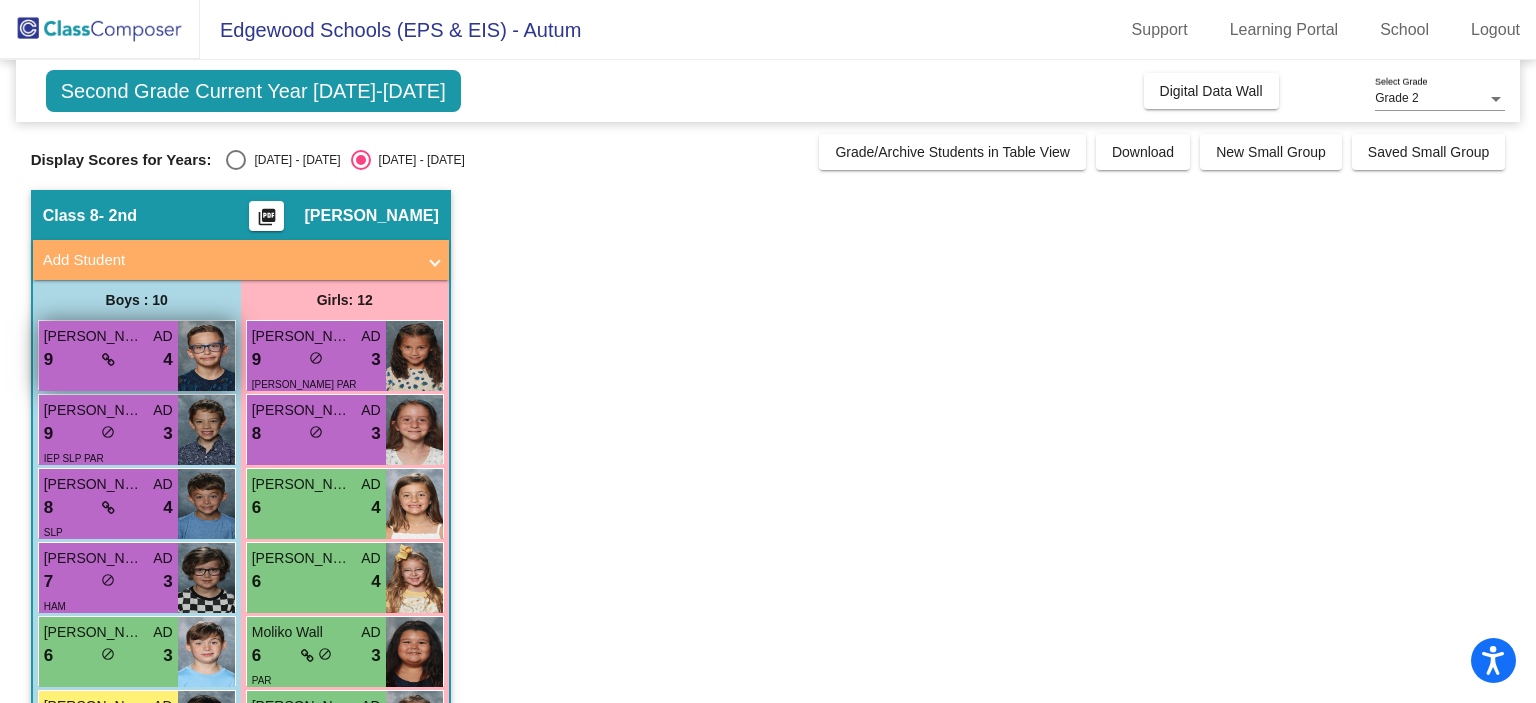 click on "lock do_not_disturb_alt" at bounding box center [108, 360] 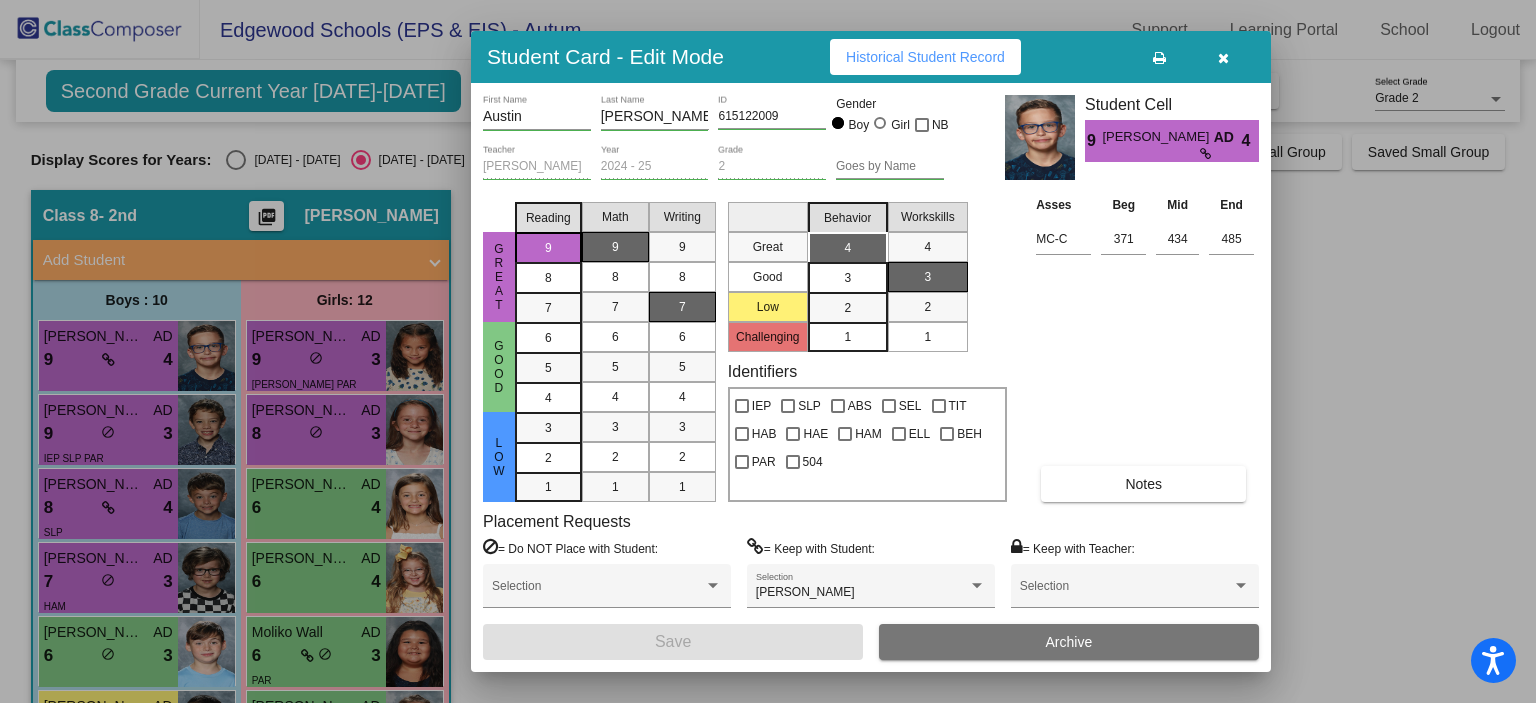 click on "Notes" at bounding box center (1143, 484) 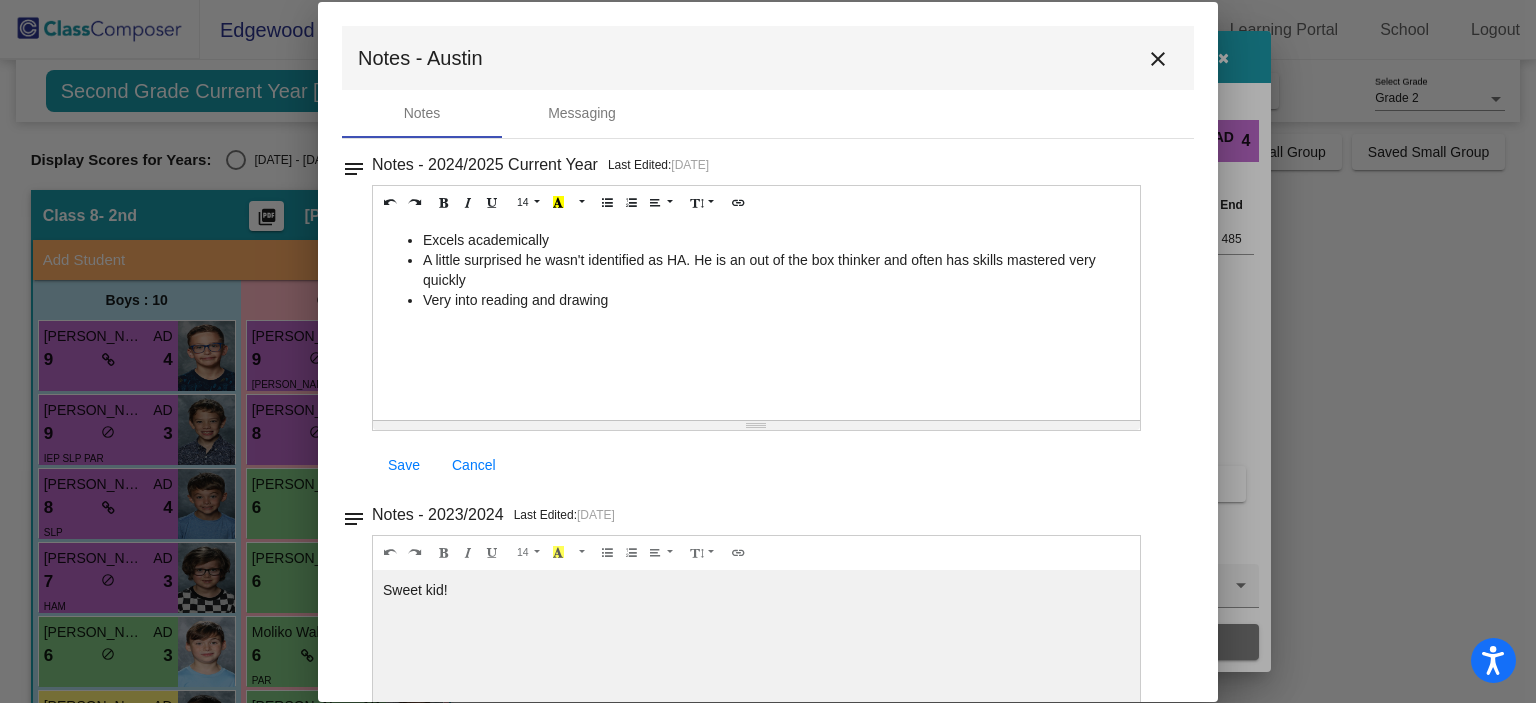 click on "Very into reading and drawing" at bounding box center [776, 300] 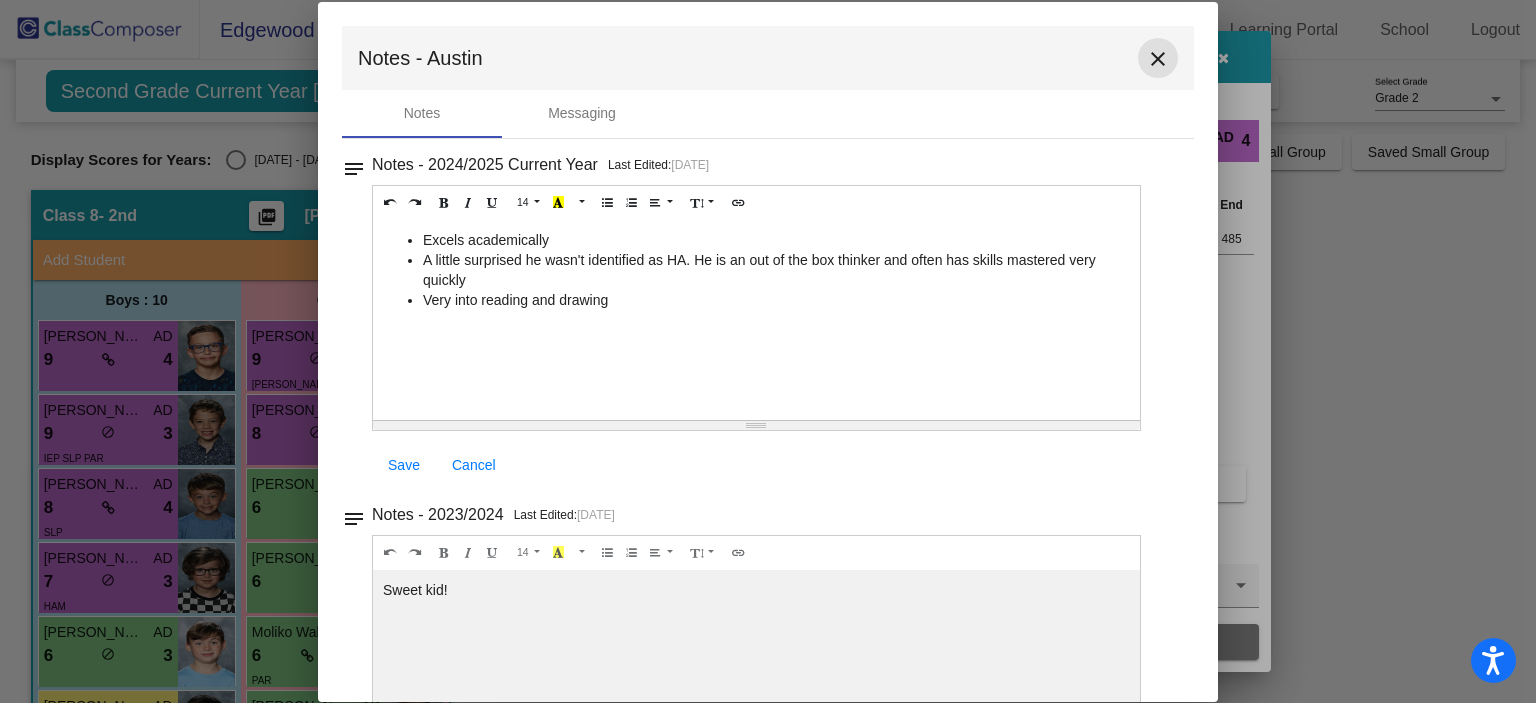 click on "close" at bounding box center [1158, 58] 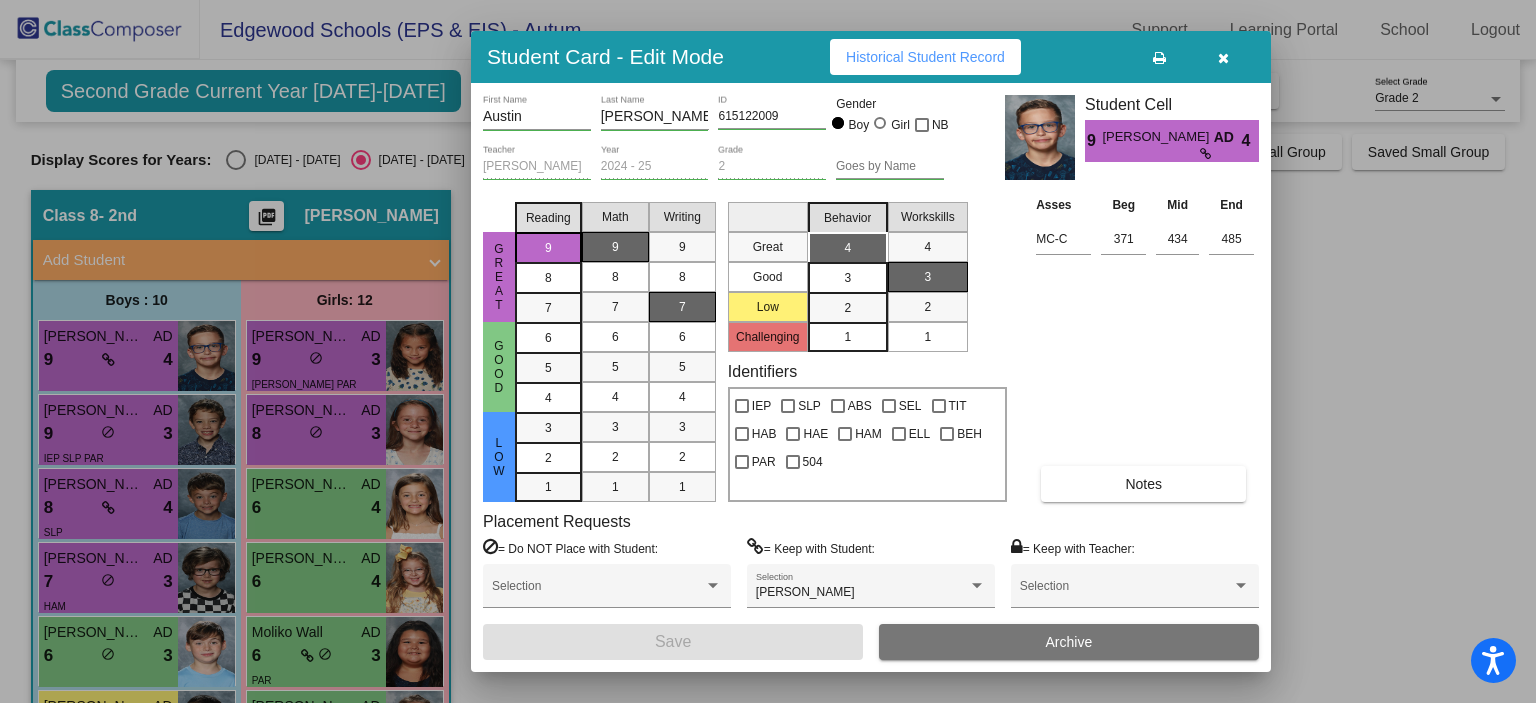 click at bounding box center (1223, 58) 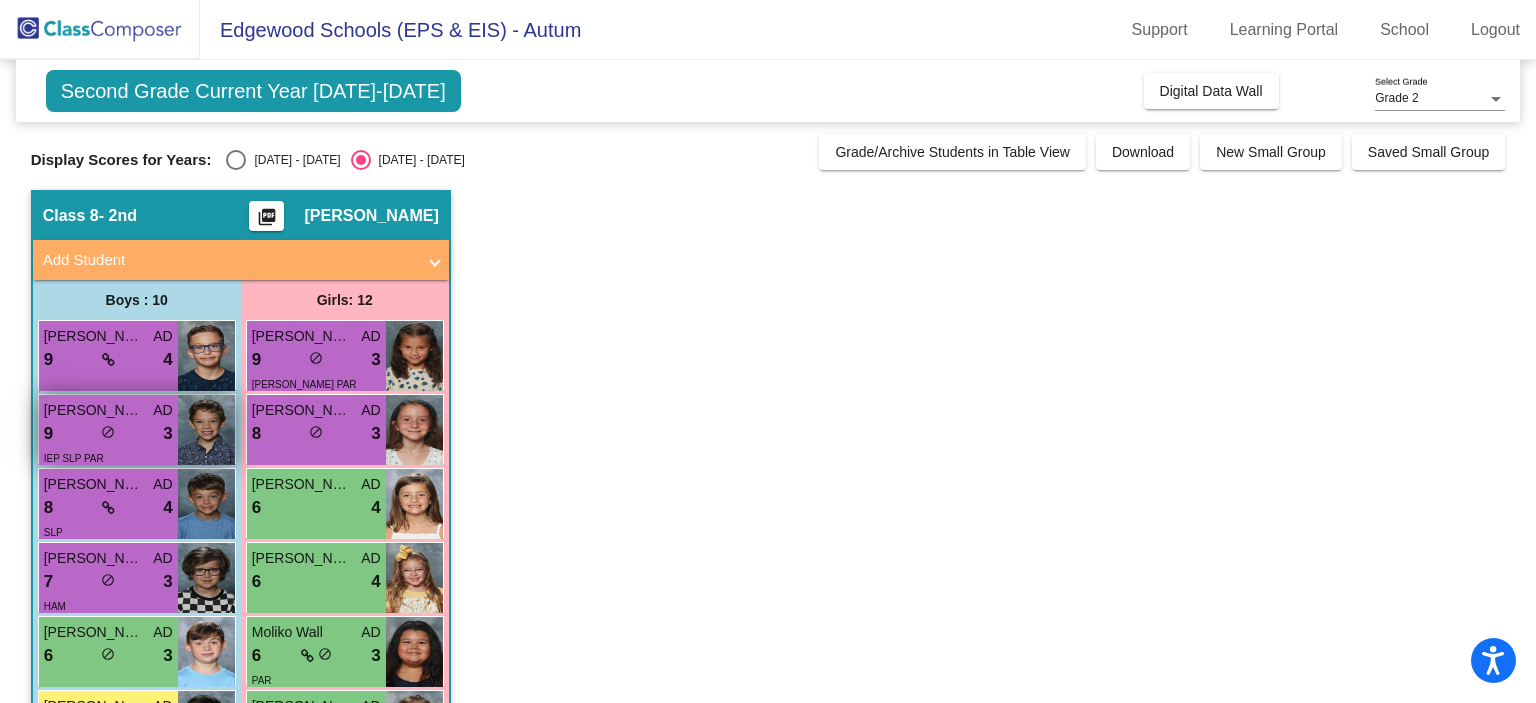 click on "9 lock do_not_disturb_alt 3" at bounding box center (108, 434) 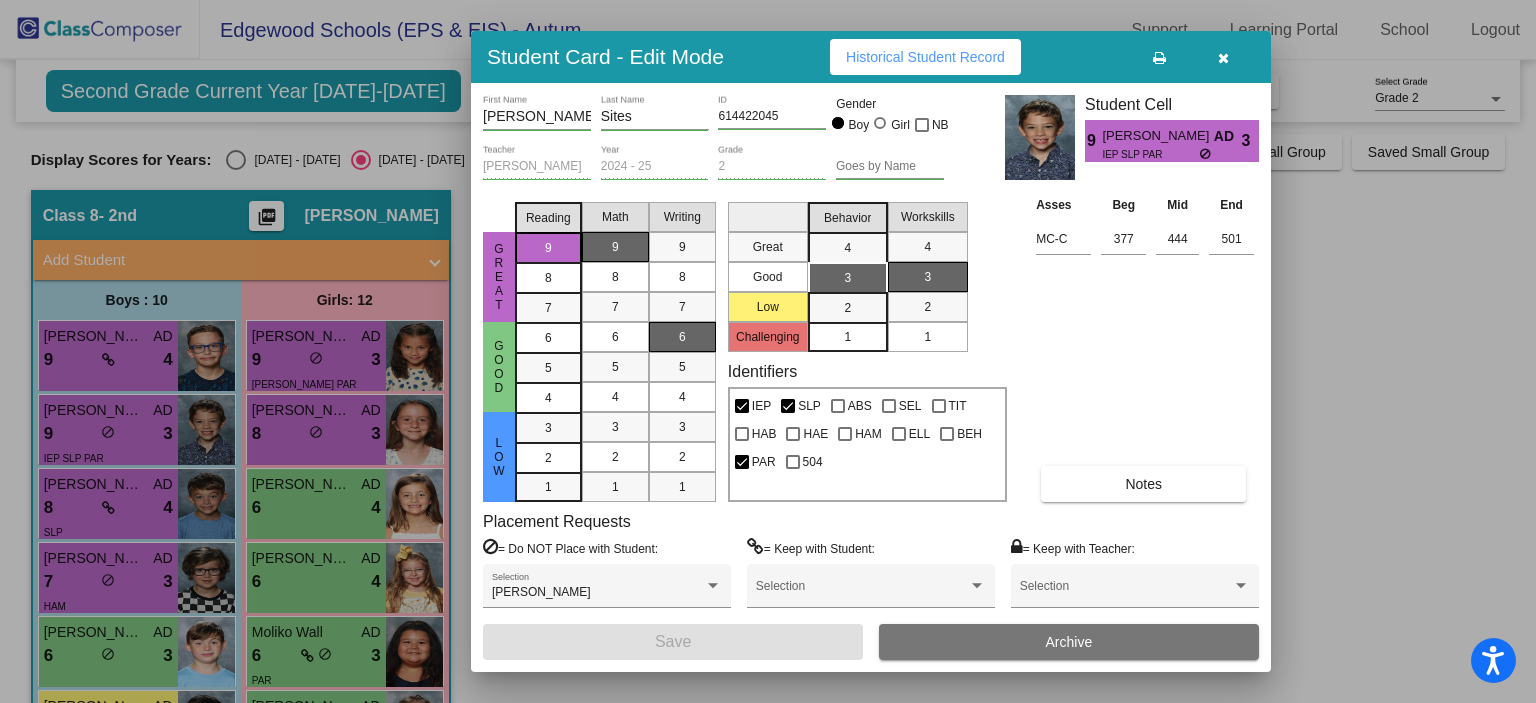 click on "Notes" at bounding box center (1143, 484) 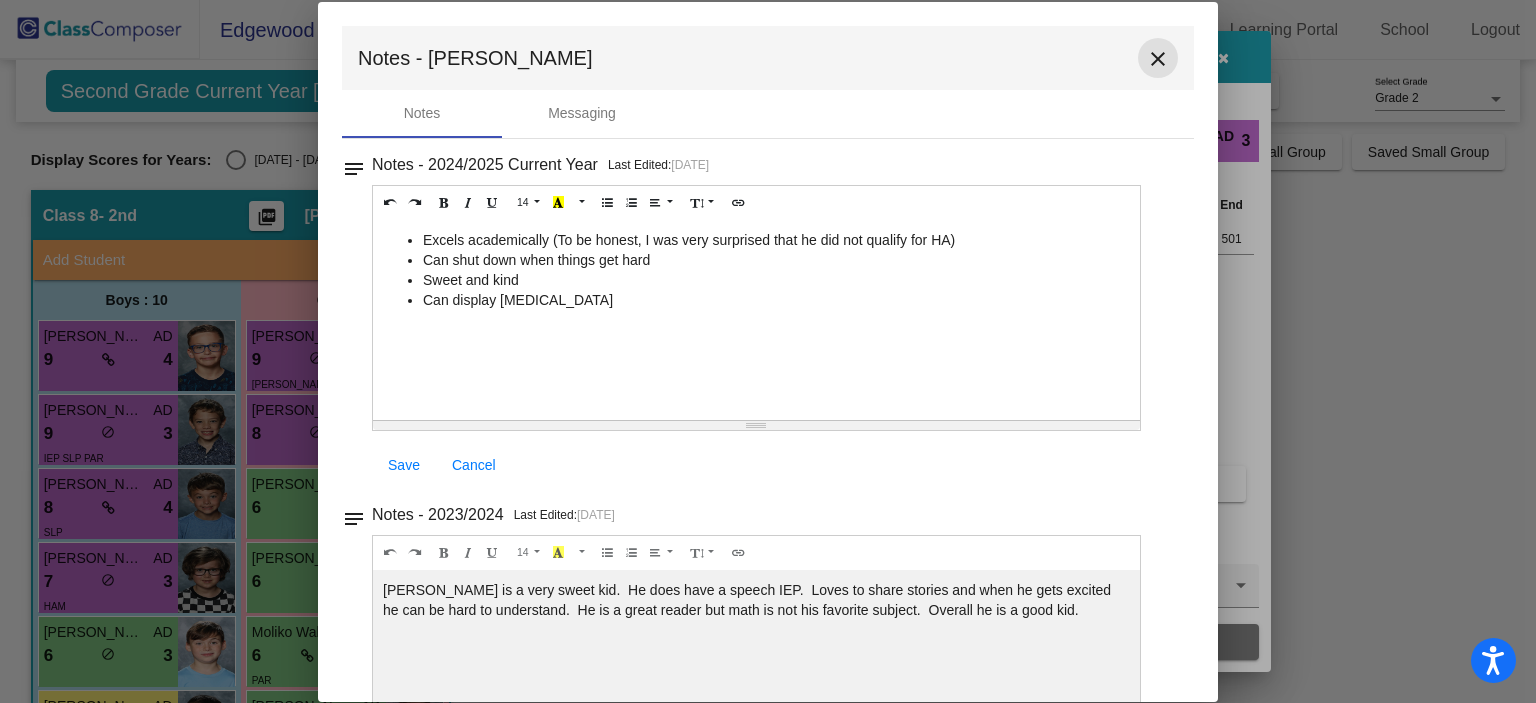 click on "close" at bounding box center (1158, 59) 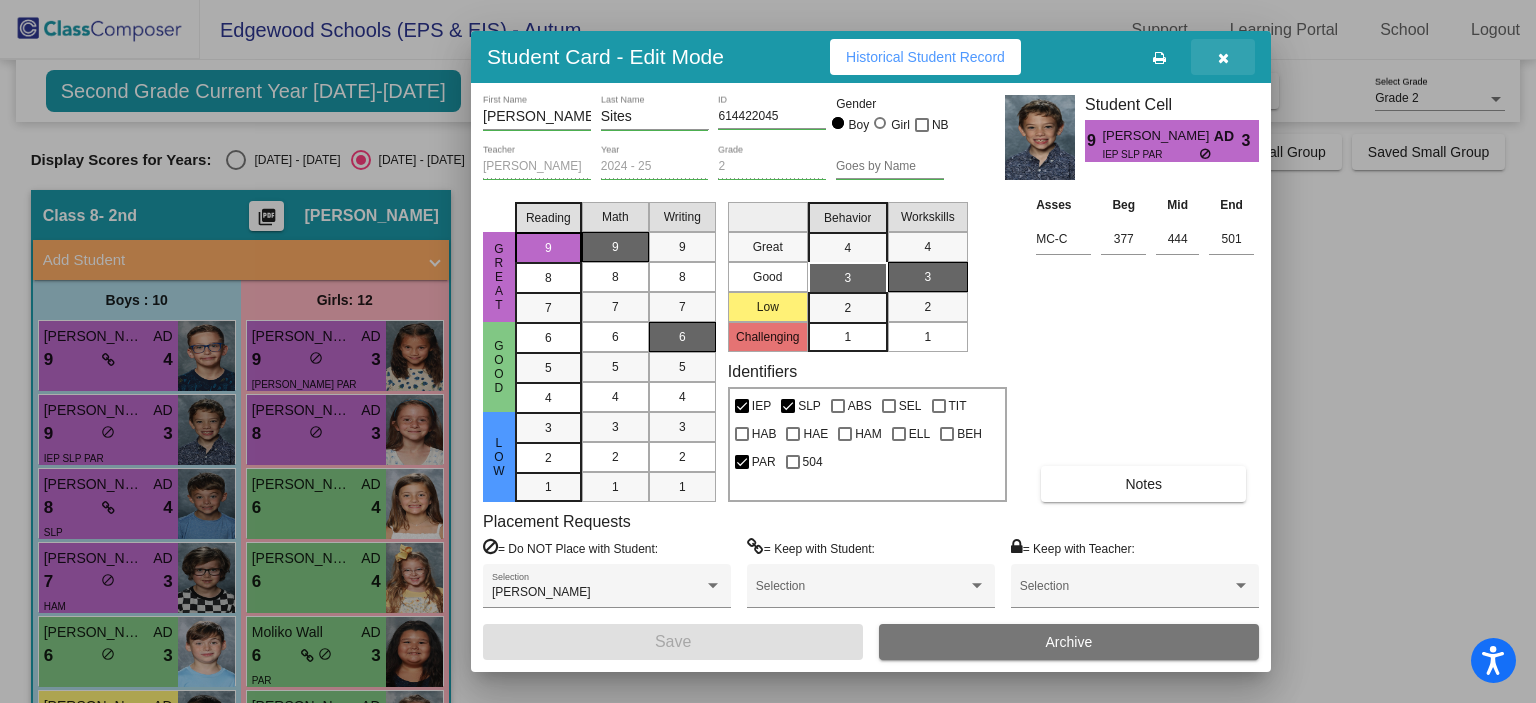 click at bounding box center [1223, 57] 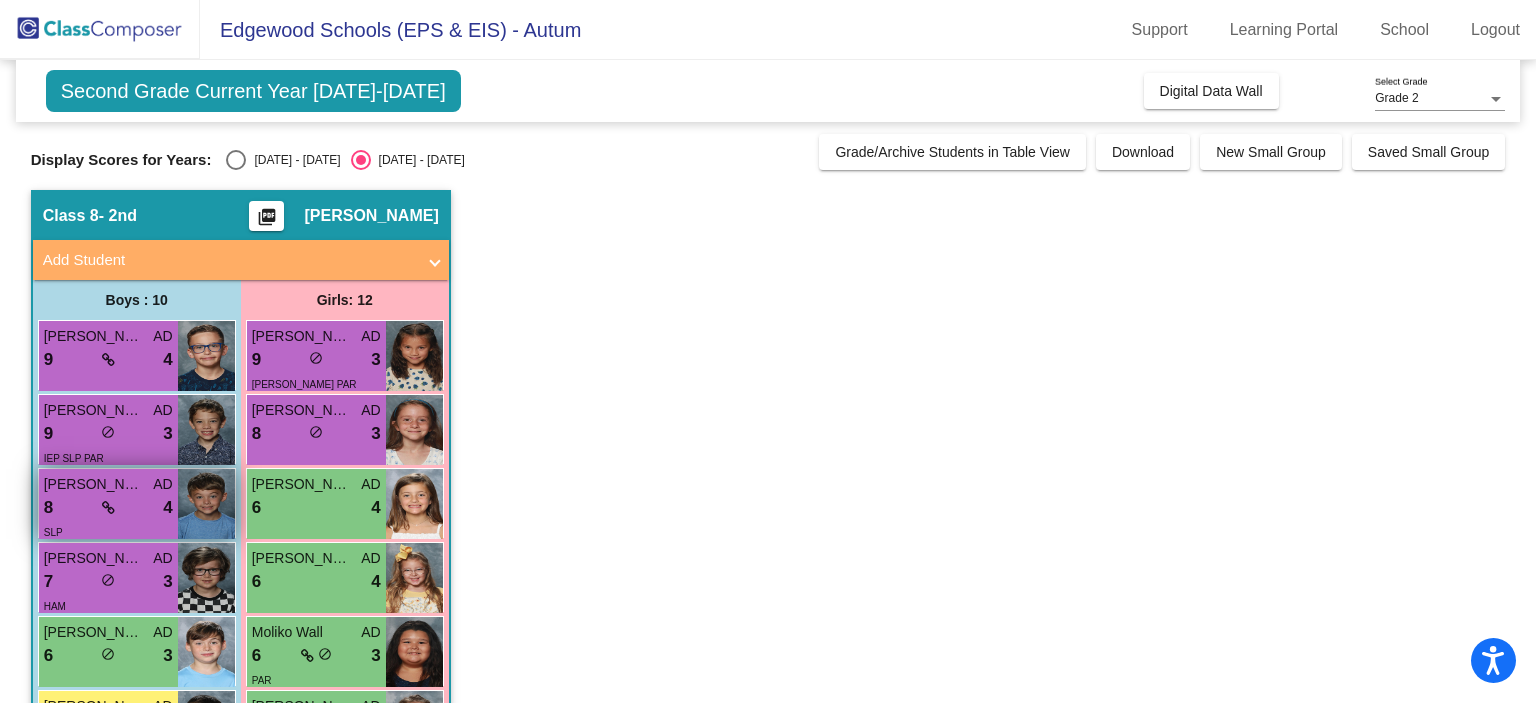 click at bounding box center [108, 508] 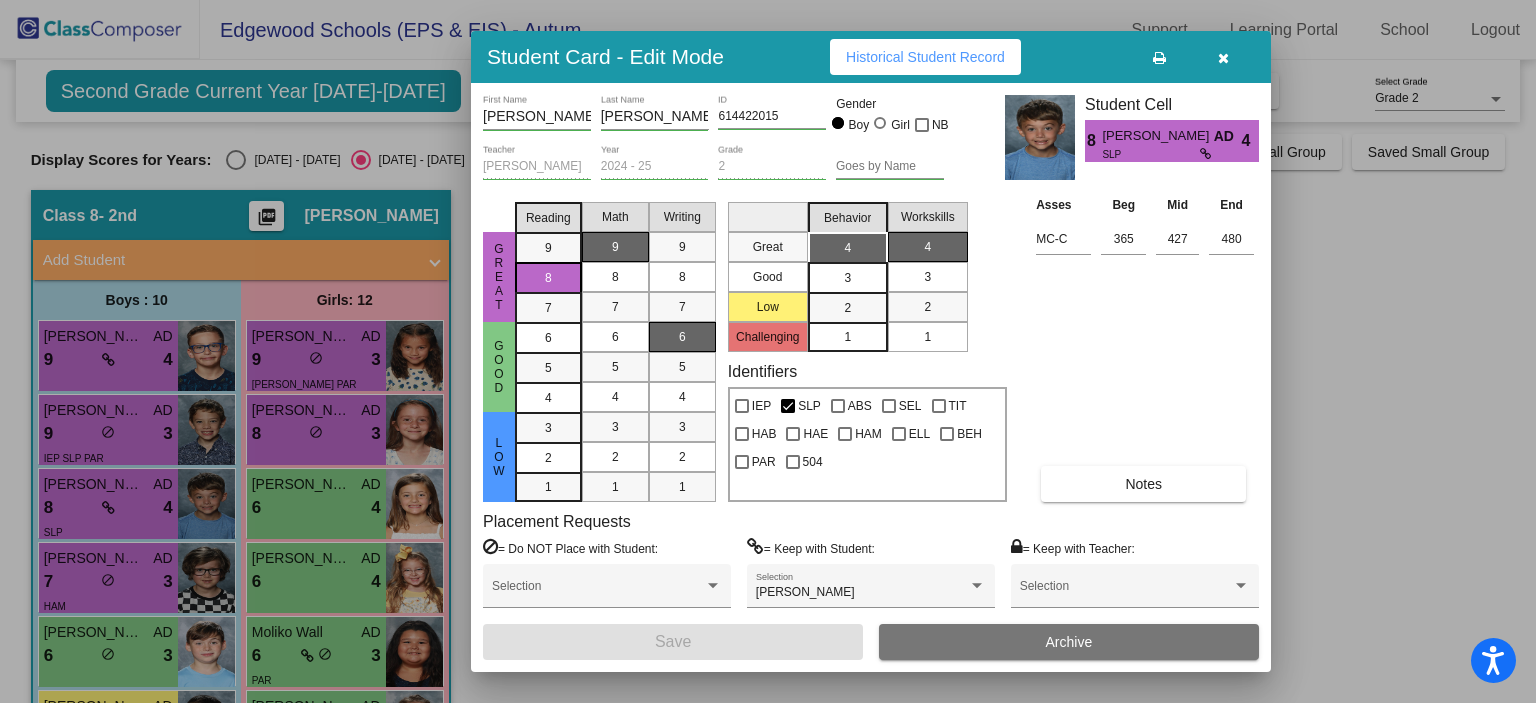 click on "Notes" at bounding box center [1143, 484] 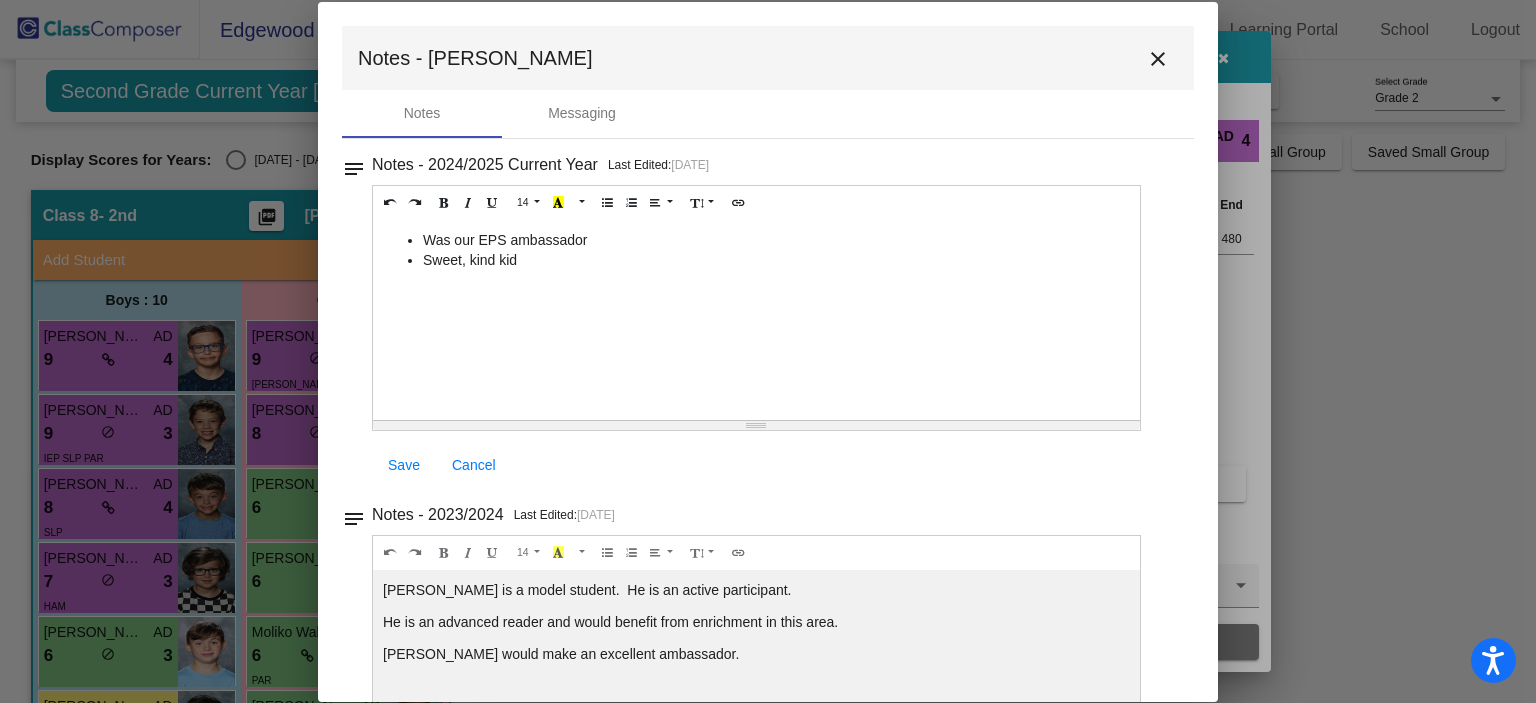 click on "Was our EPS ambassador Sweet, kind kid" at bounding box center [756, 320] 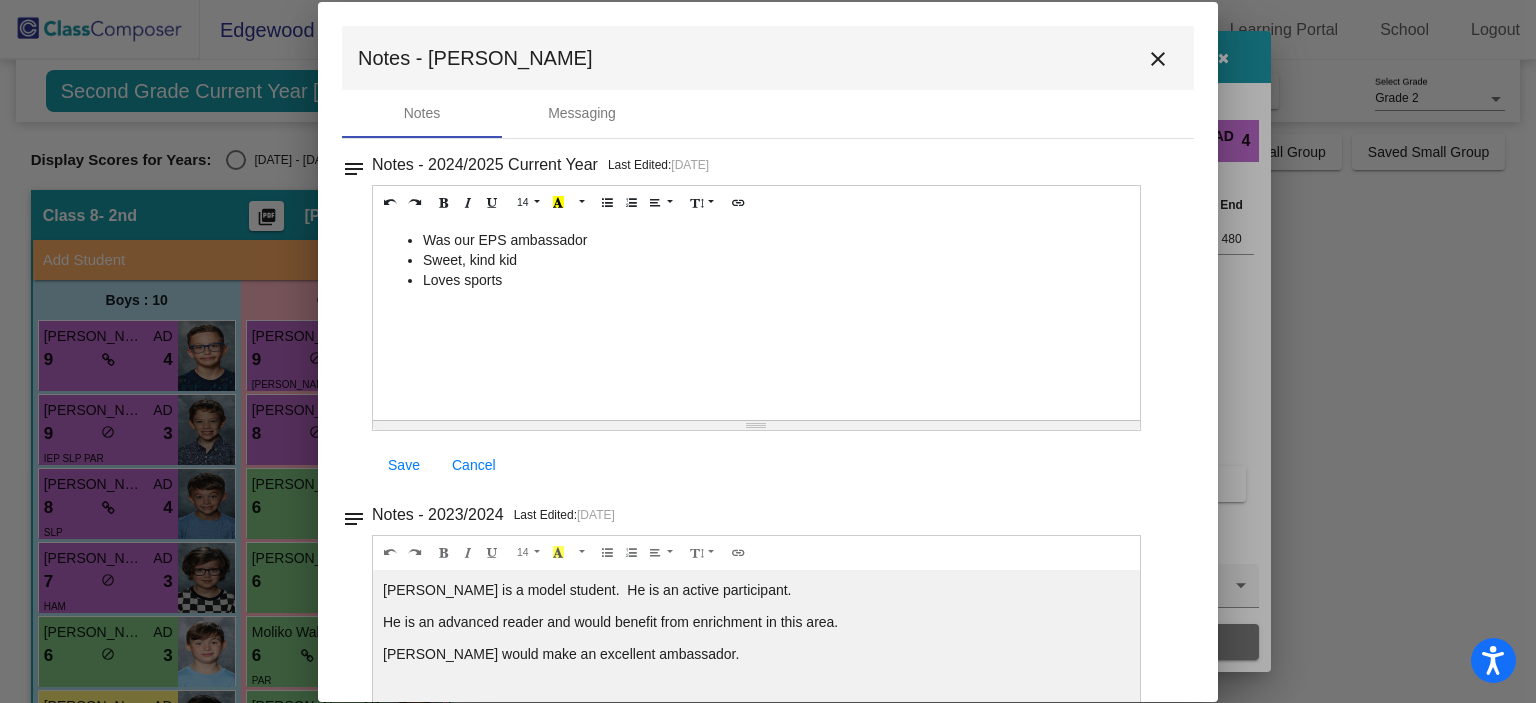 click on "Save" at bounding box center [404, 465] 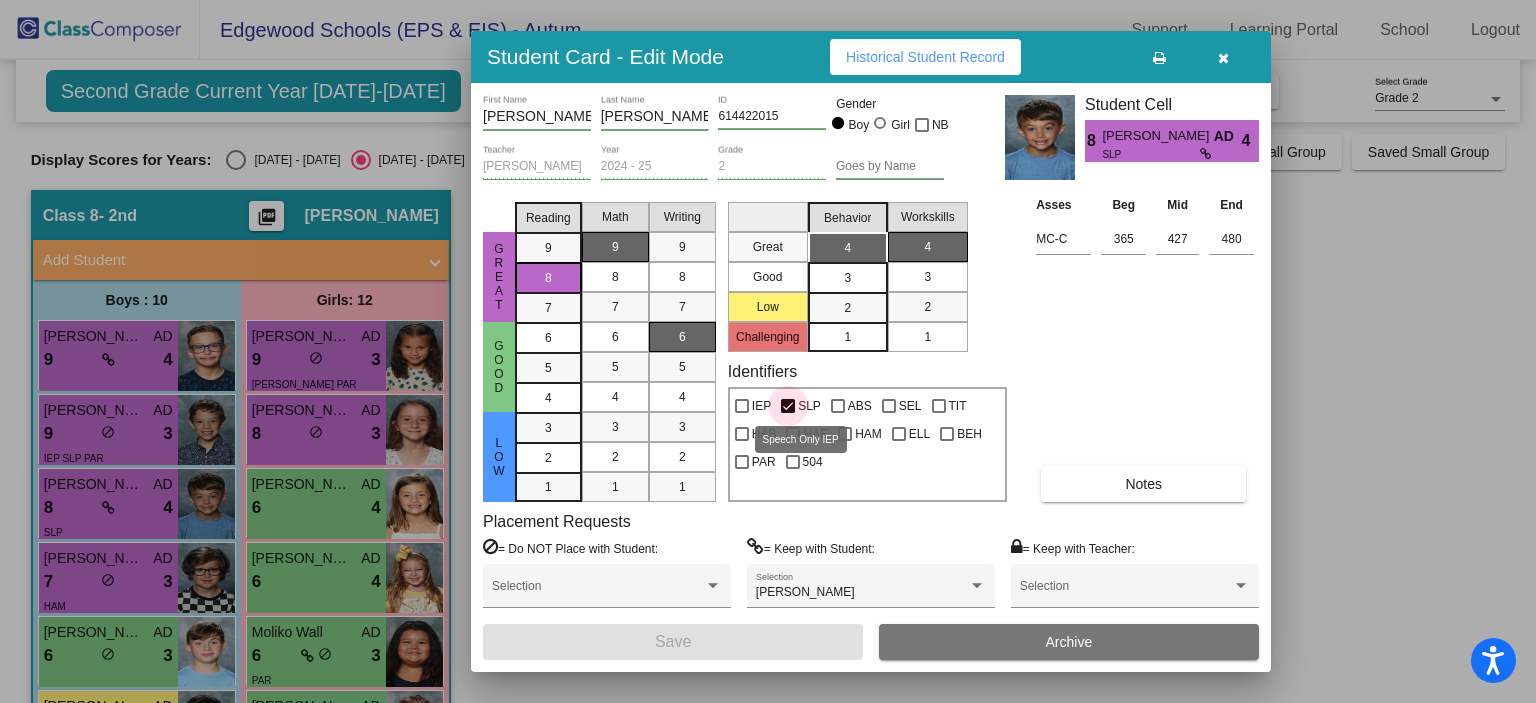 click at bounding box center (788, 406) 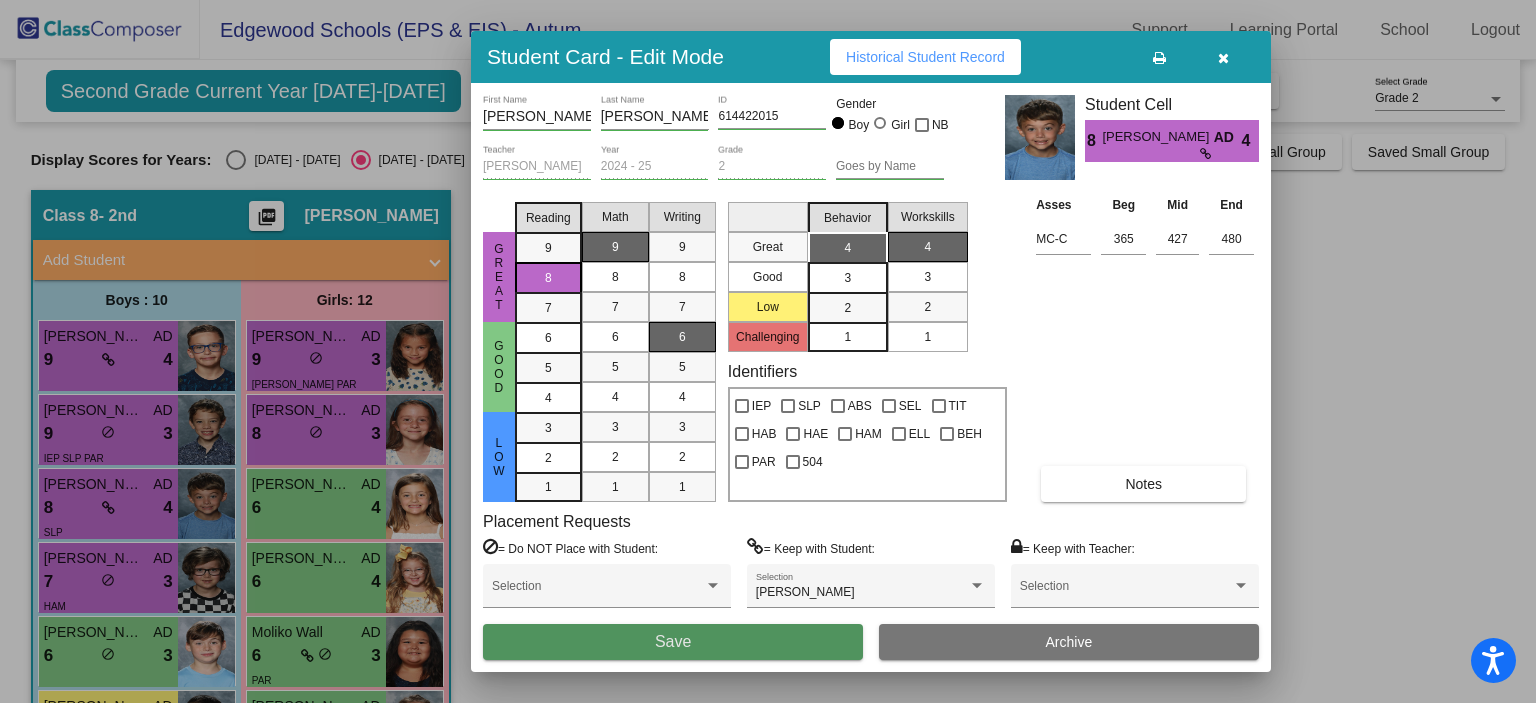 click on "Save" at bounding box center (673, 642) 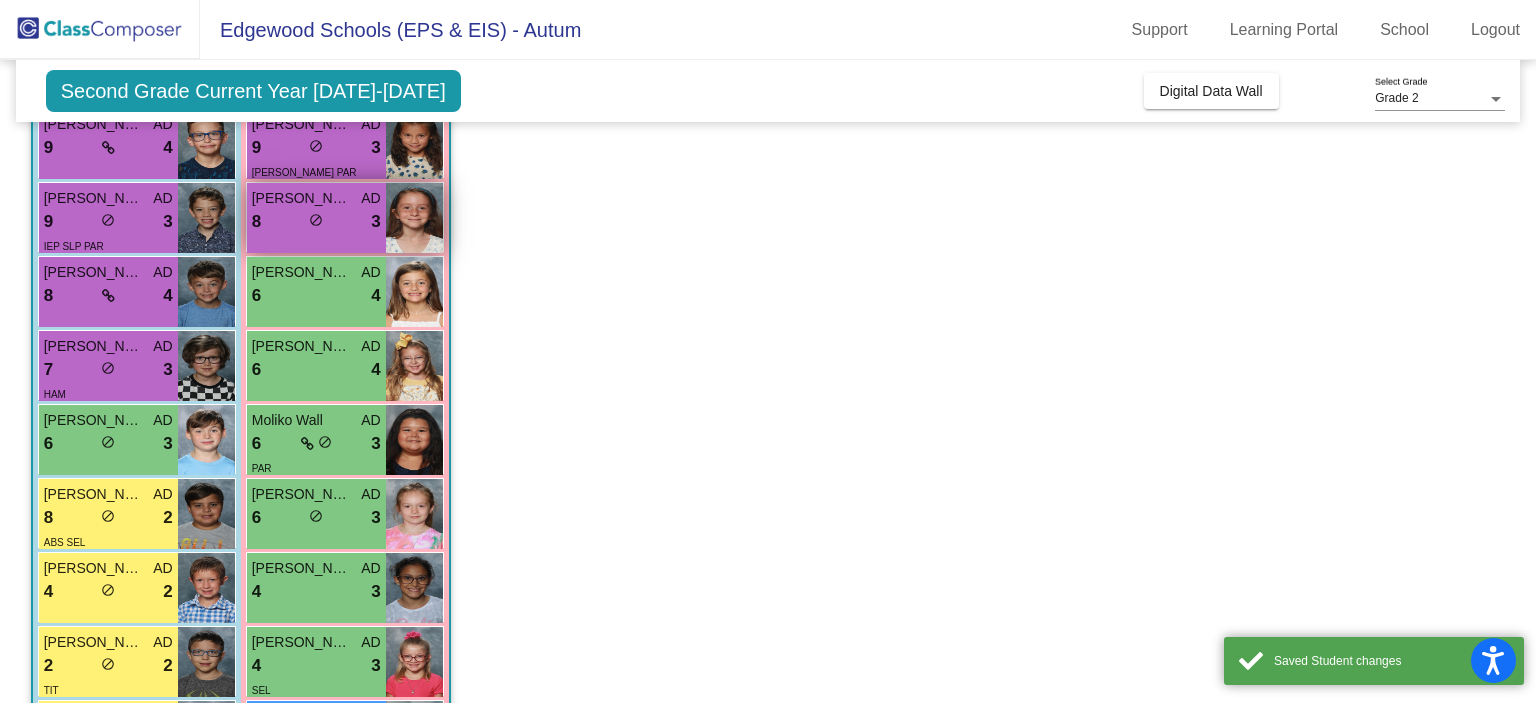 scroll, scrollTop: 220, scrollLeft: 0, axis: vertical 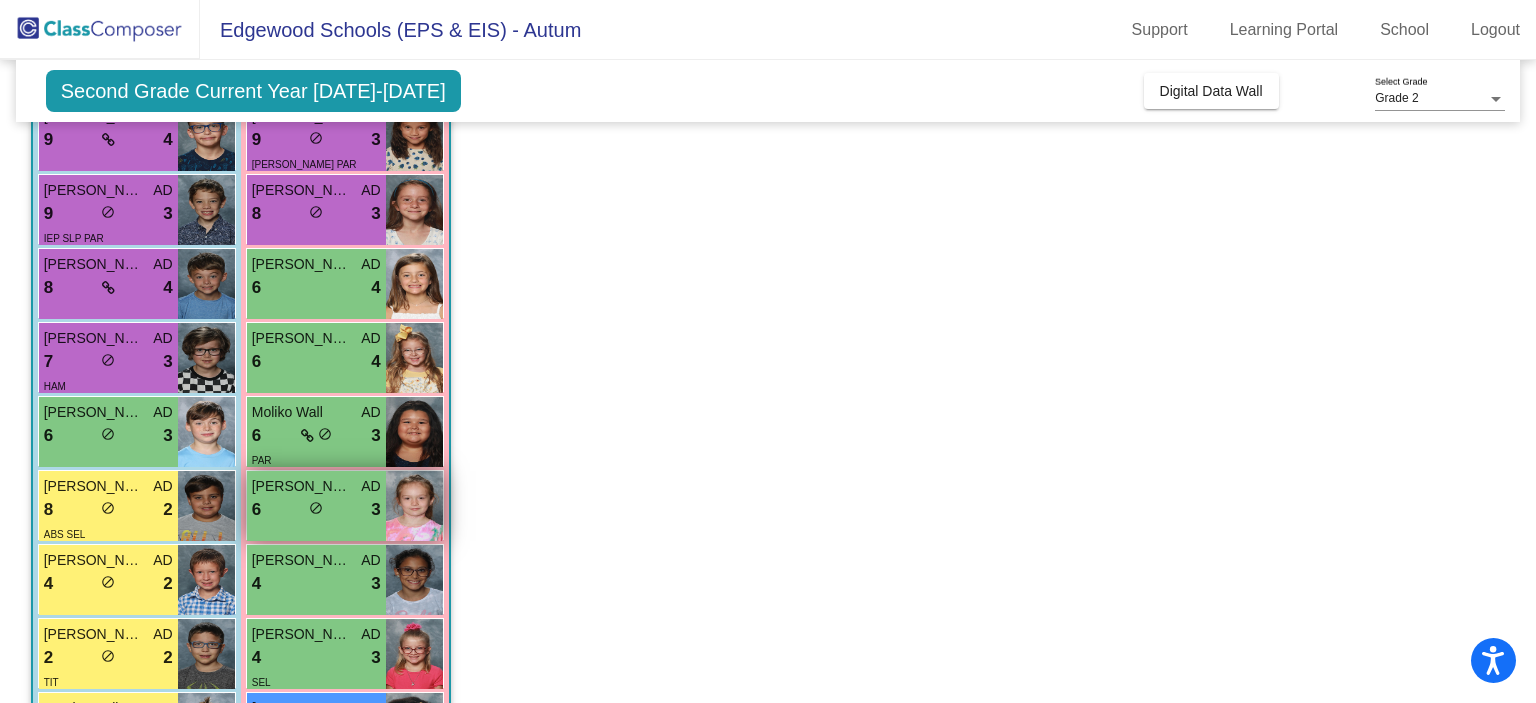 click on "6 lock do_not_disturb_alt 3" at bounding box center [316, 510] 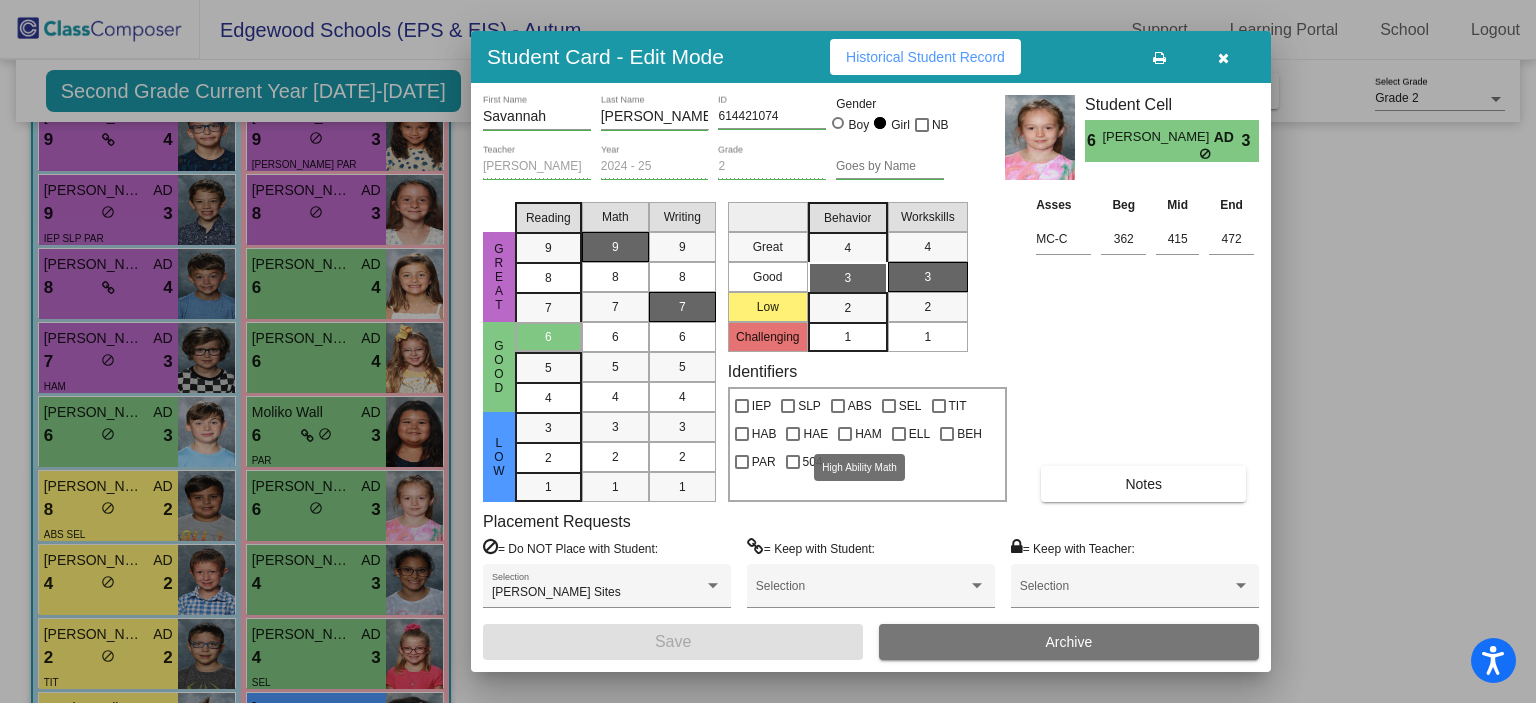 click on "HAM" at bounding box center [860, 431] 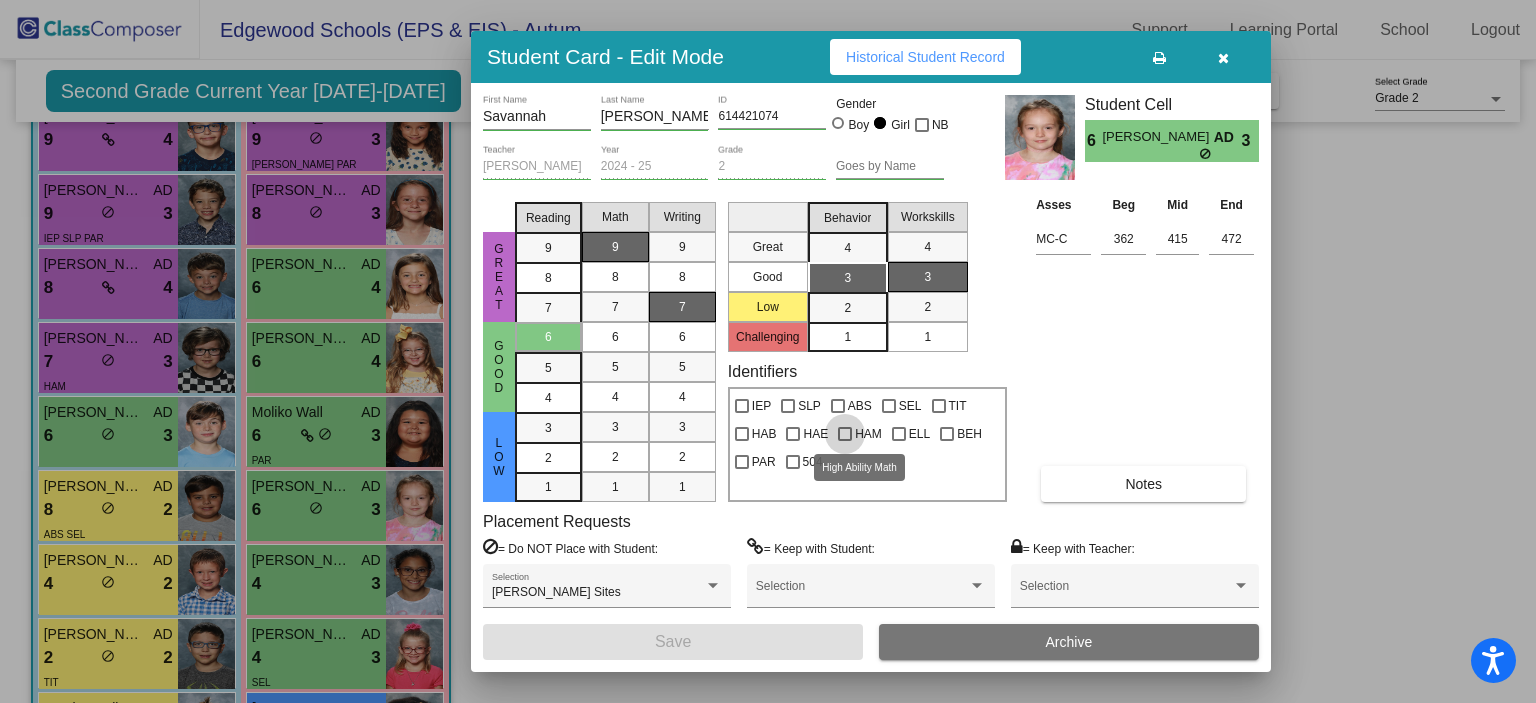 click on "HAM" at bounding box center (868, 434) 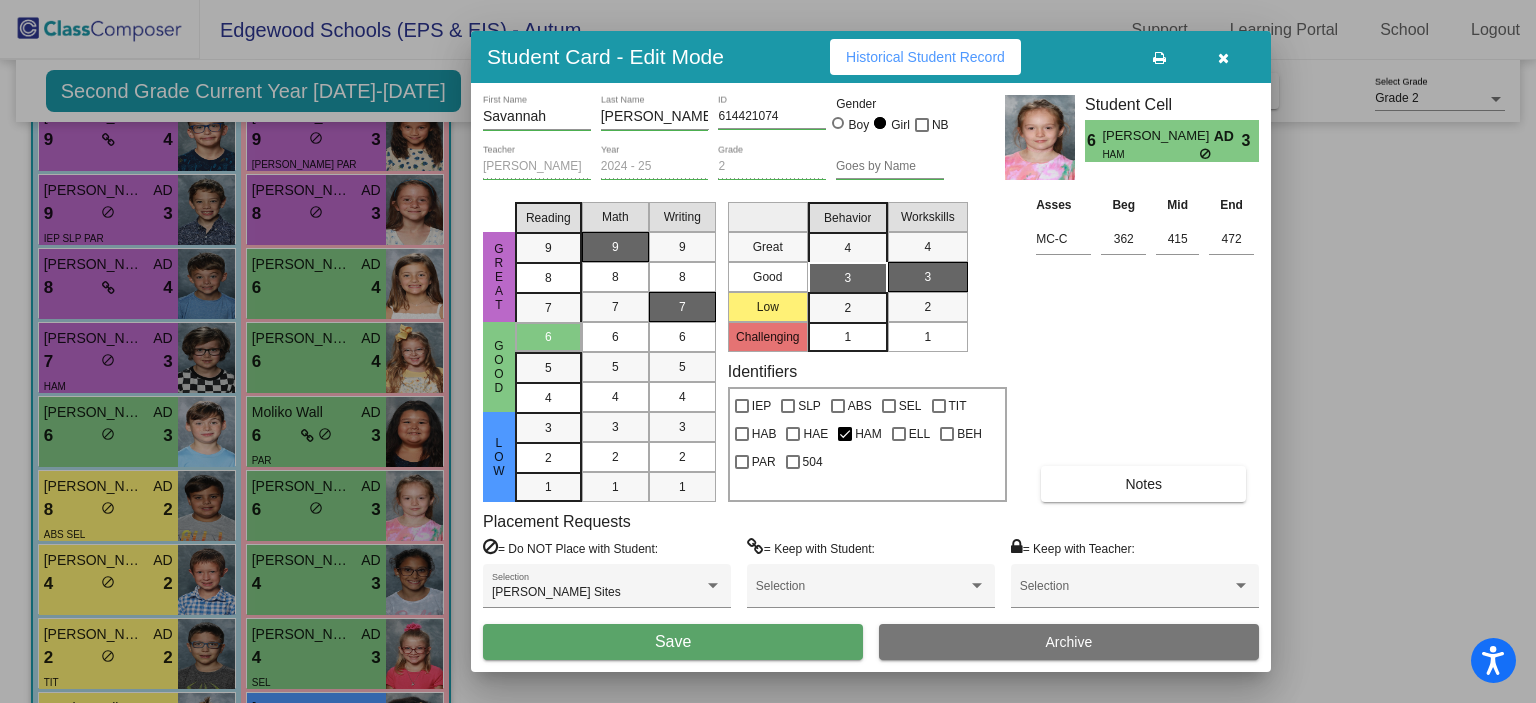 click on "Save" at bounding box center [673, 642] 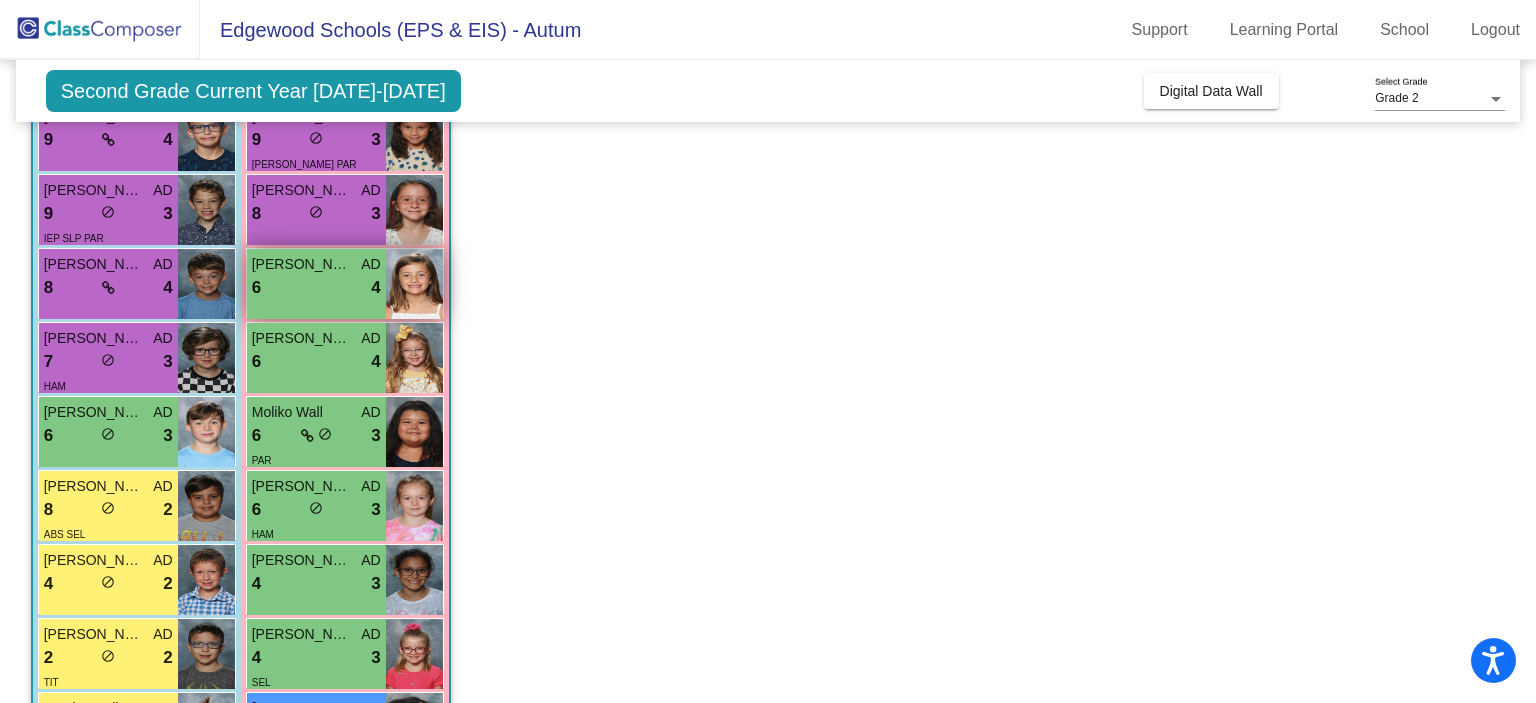 click on "6 lock do_not_disturb_alt 4" at bounding box center (316, 288) 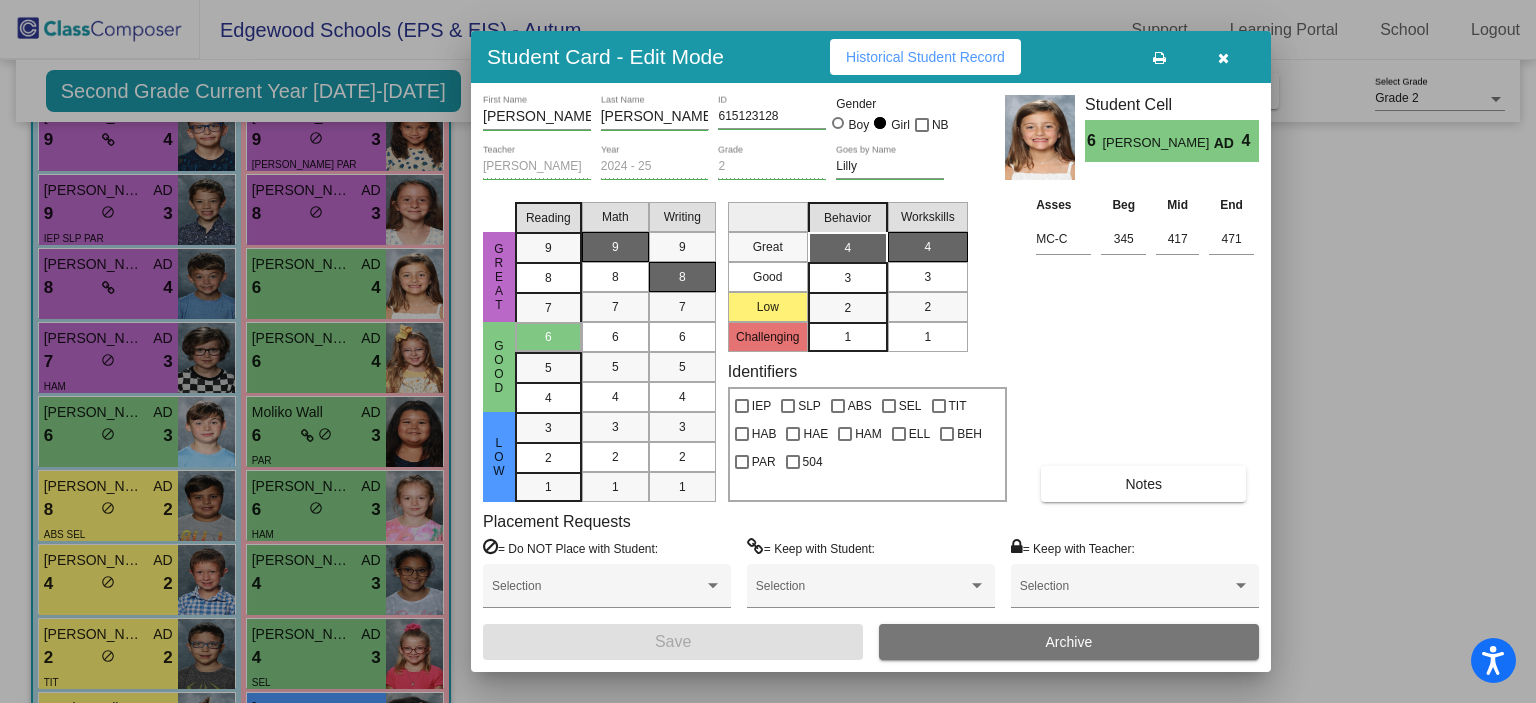 click on "Notes" at bounding box center (1143, 484) 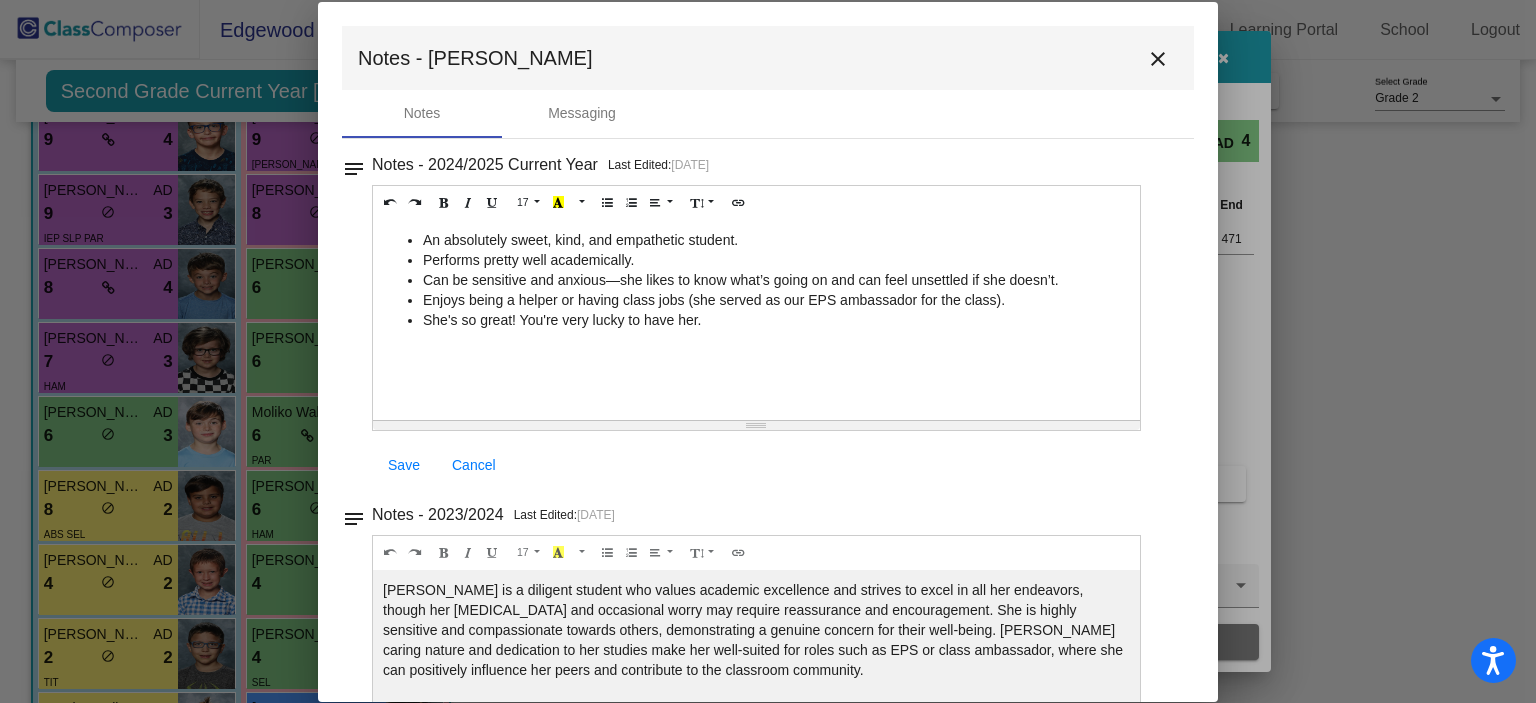 click on "close" at bounding box center [1158, 59] 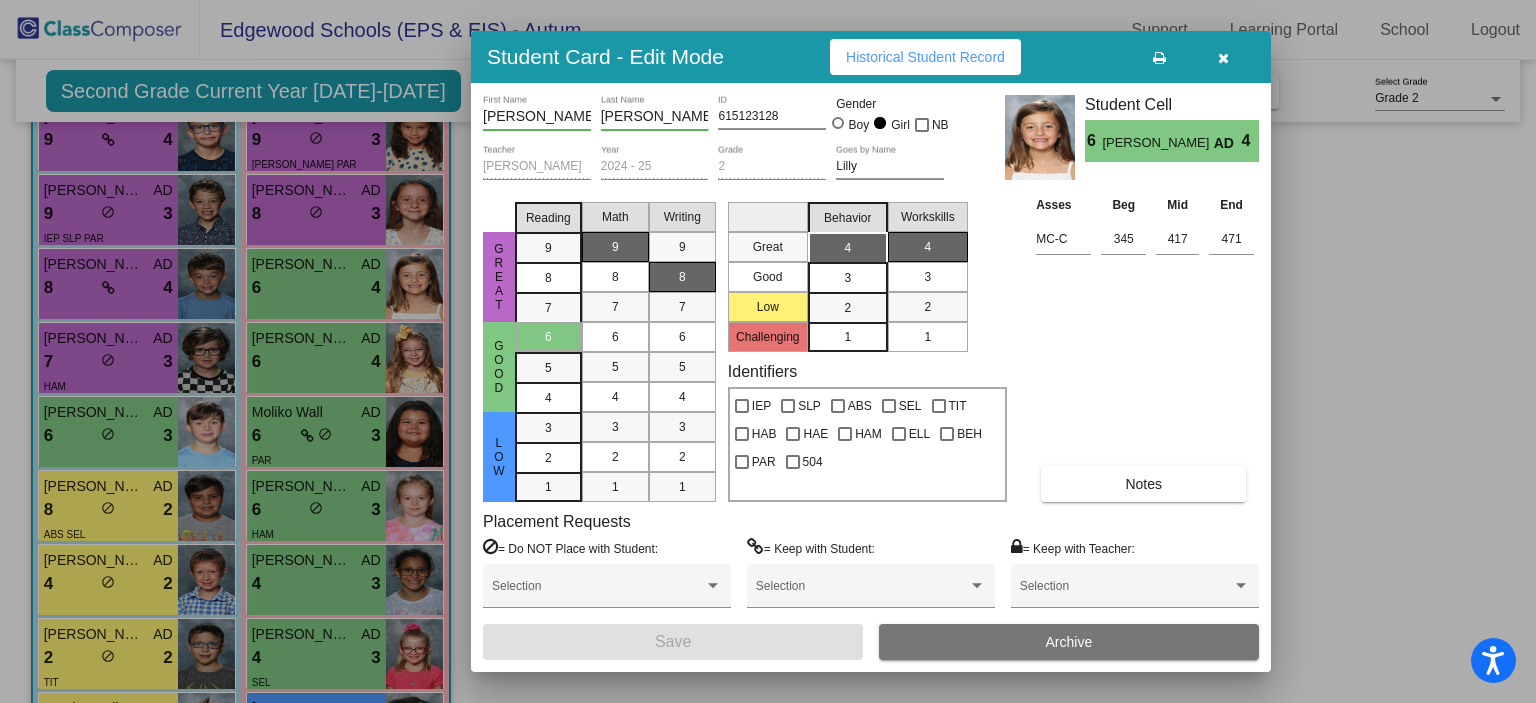 click at bounding box center (1223, 57) 